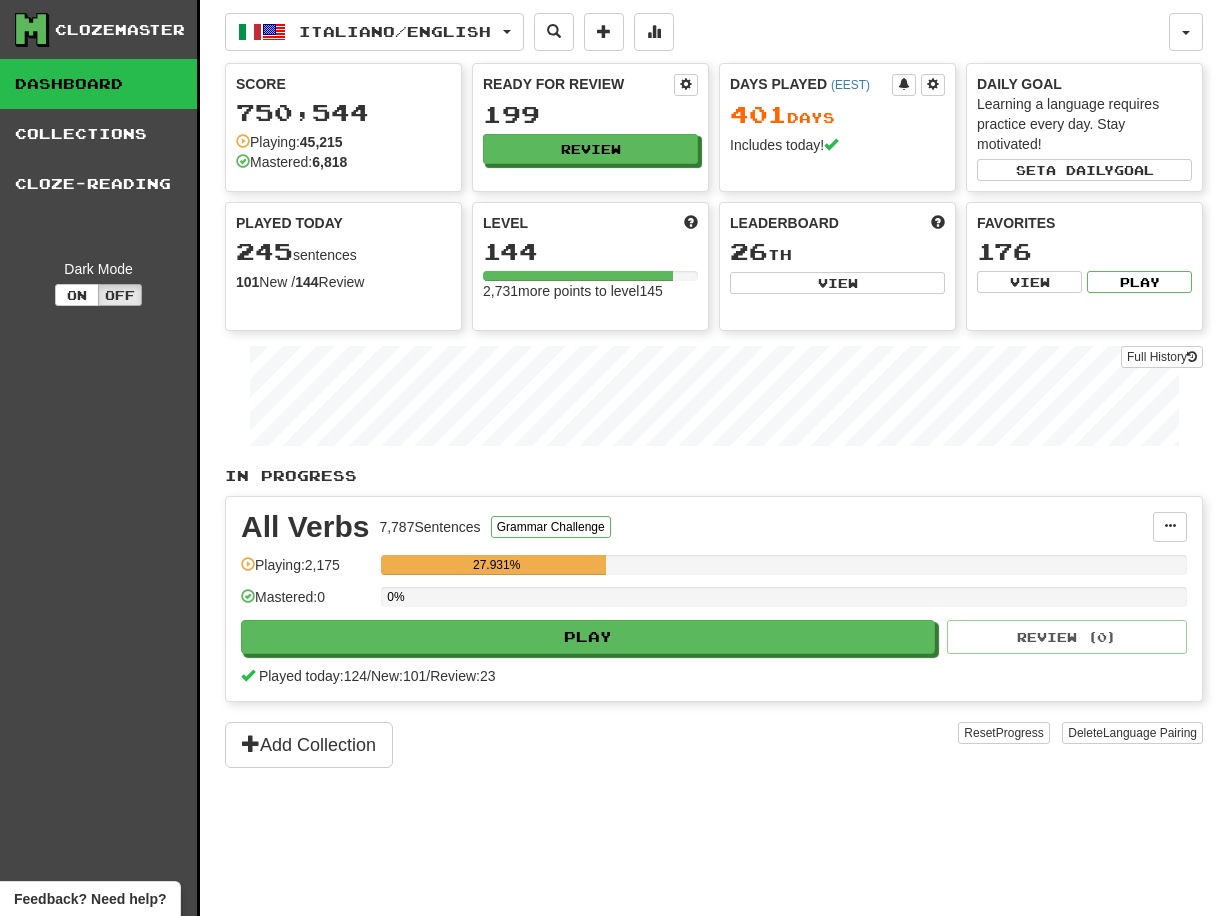 scroll, scrollTop: 0, scrollLeft: 0, axis: both 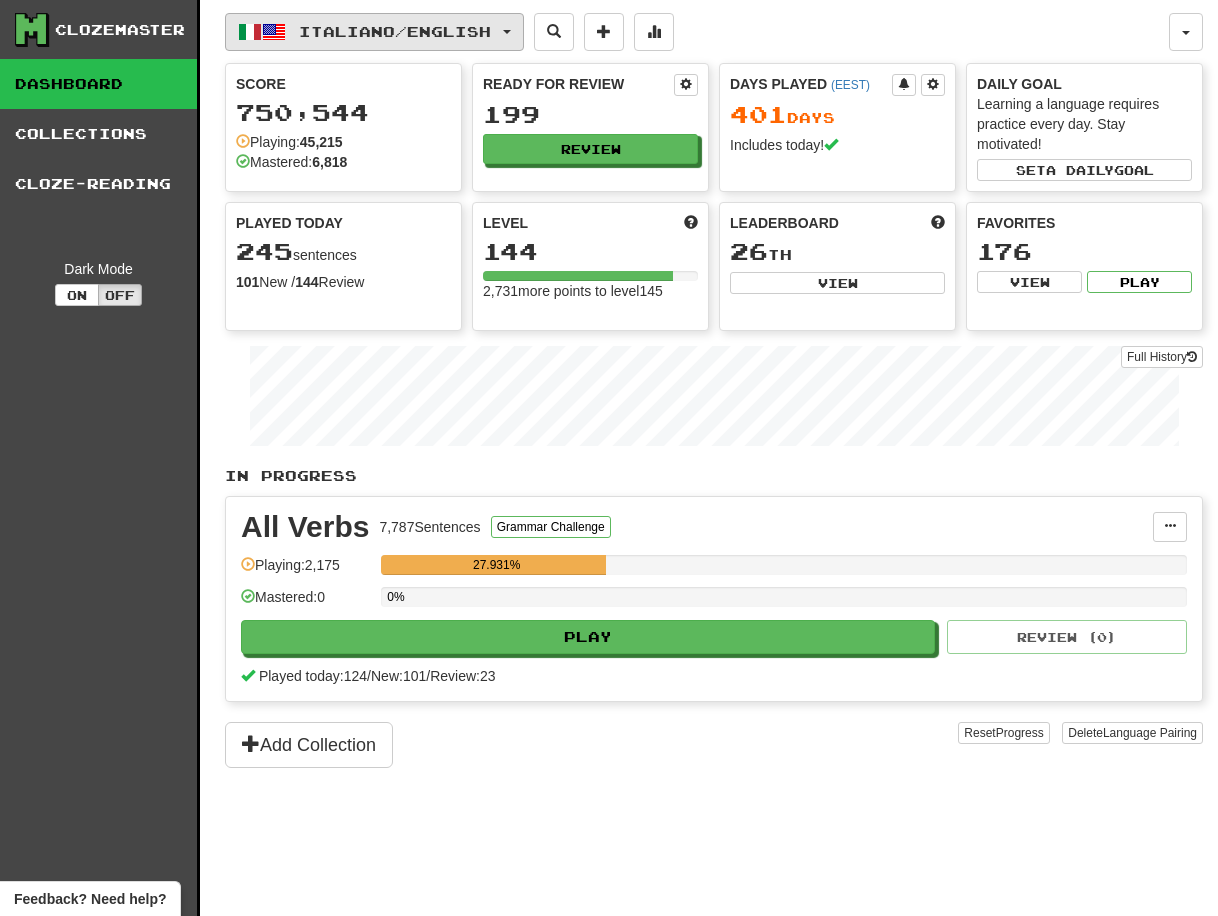 click on "Italiano  /  English" at bounding box center (395, 31) 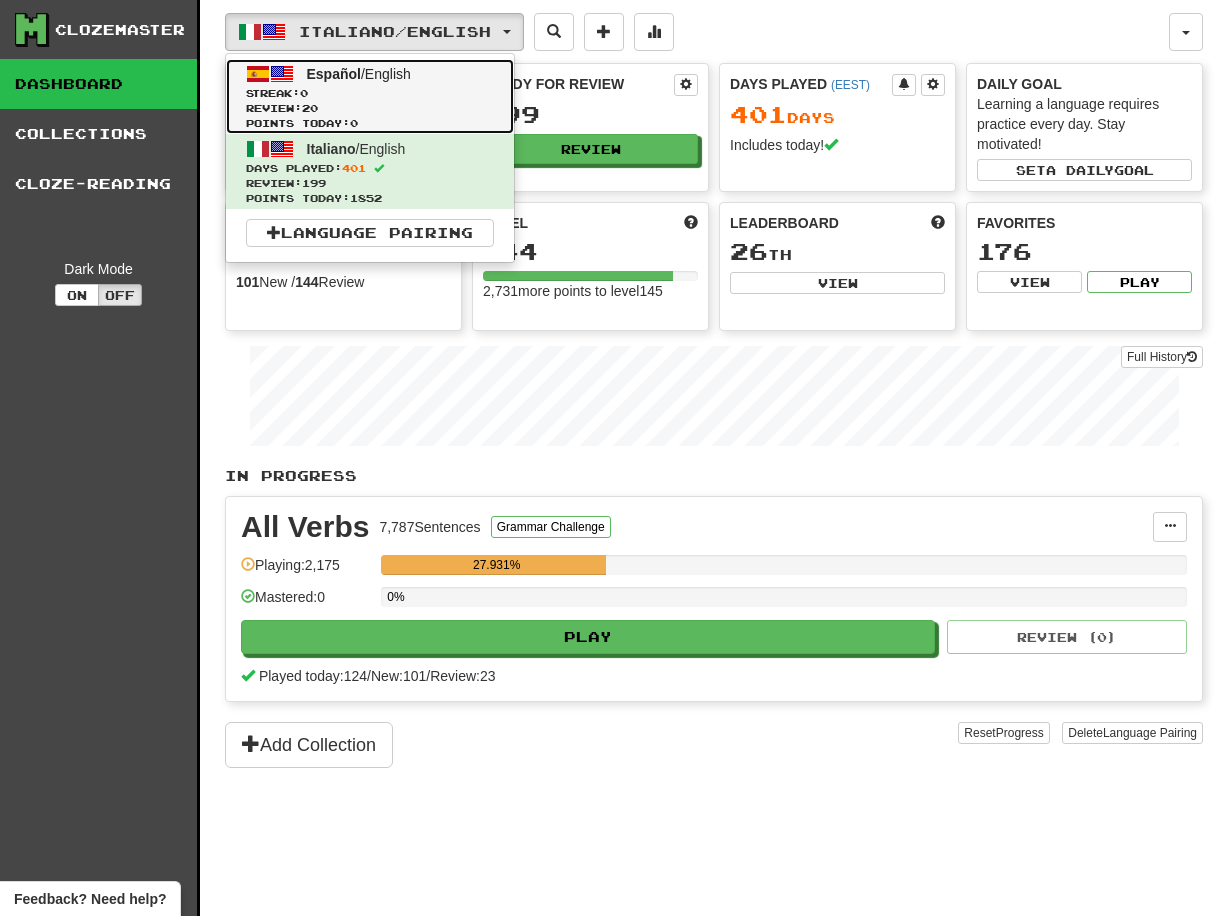 click on "Español" at bounding box center [334, 74] 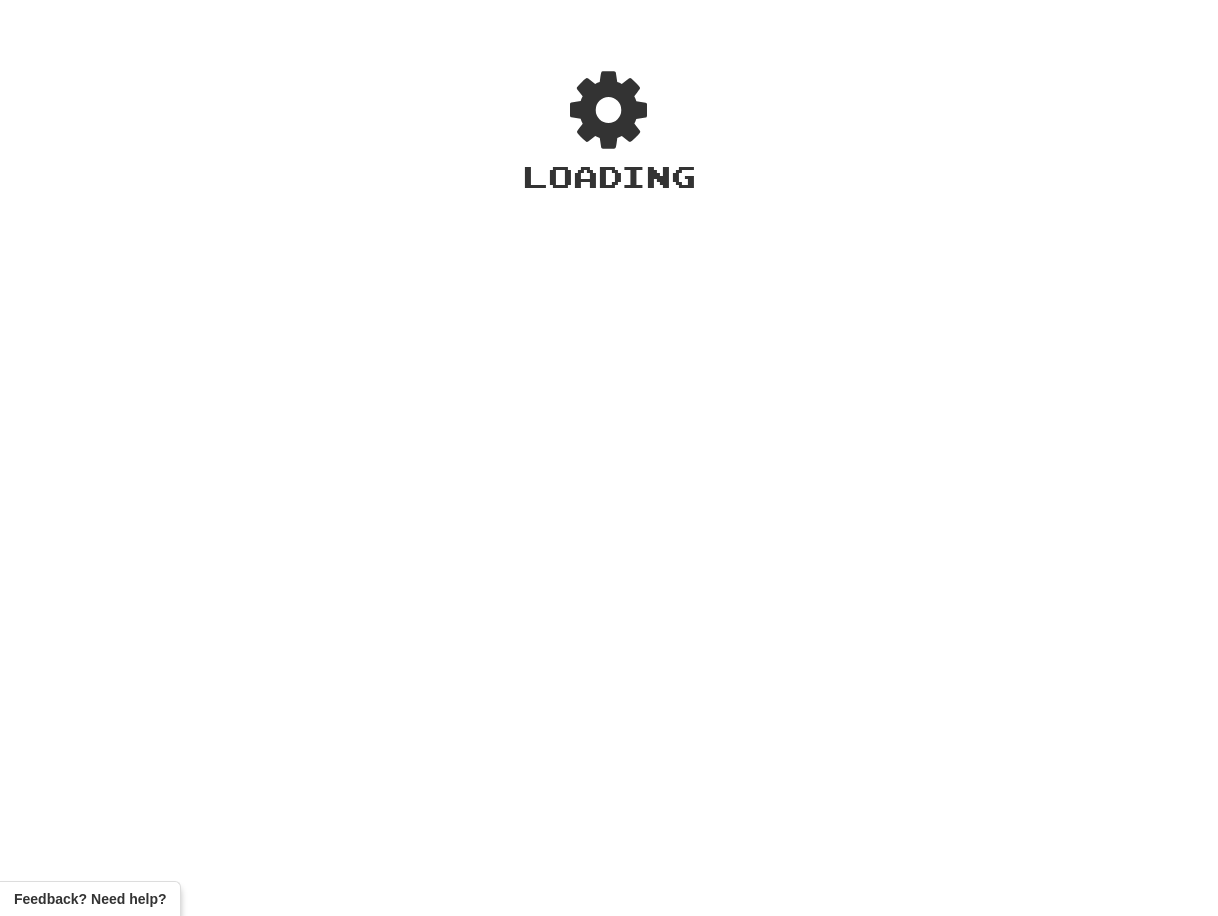 scroll, scrollTop: 0, scrollLeft: 0, axis: both 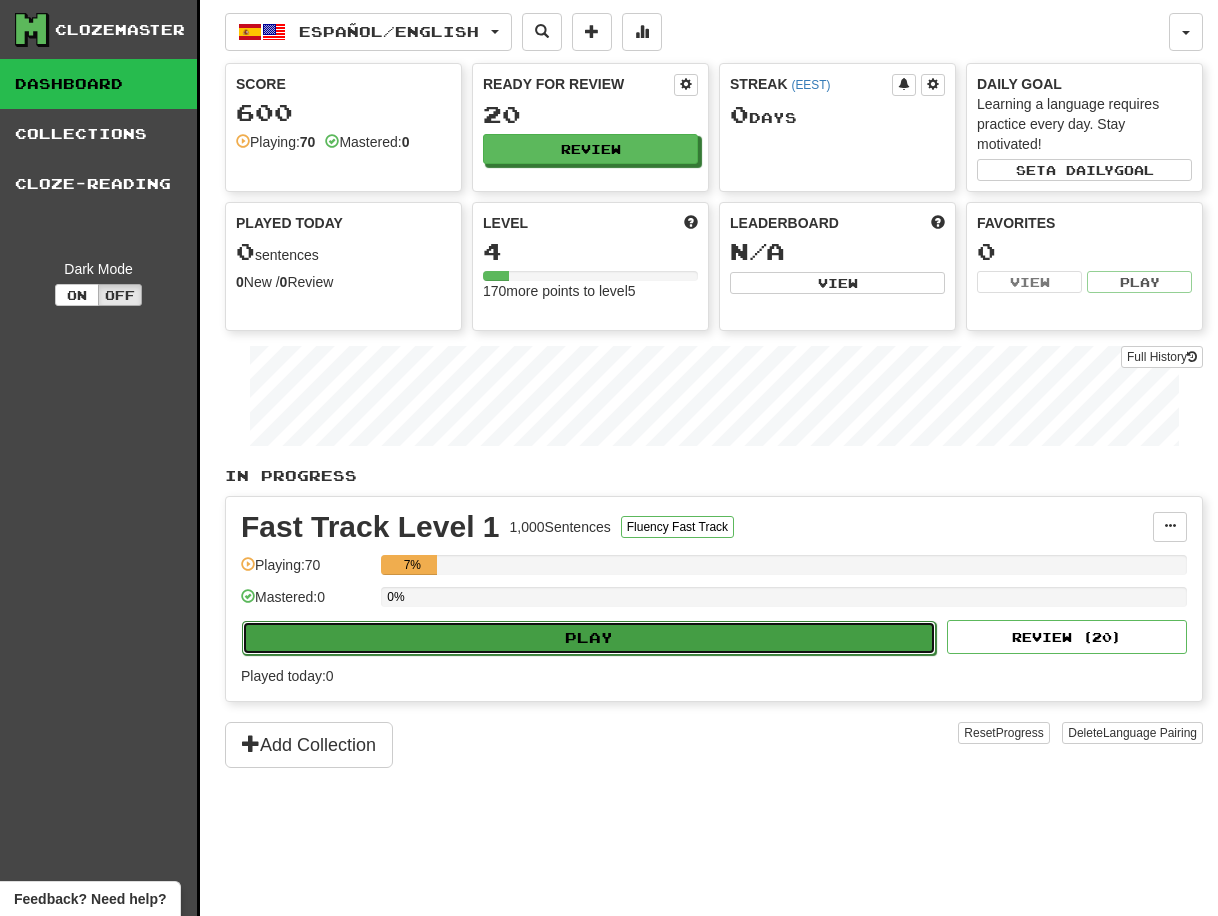 click on "Play" at bounding box center (589, 638) 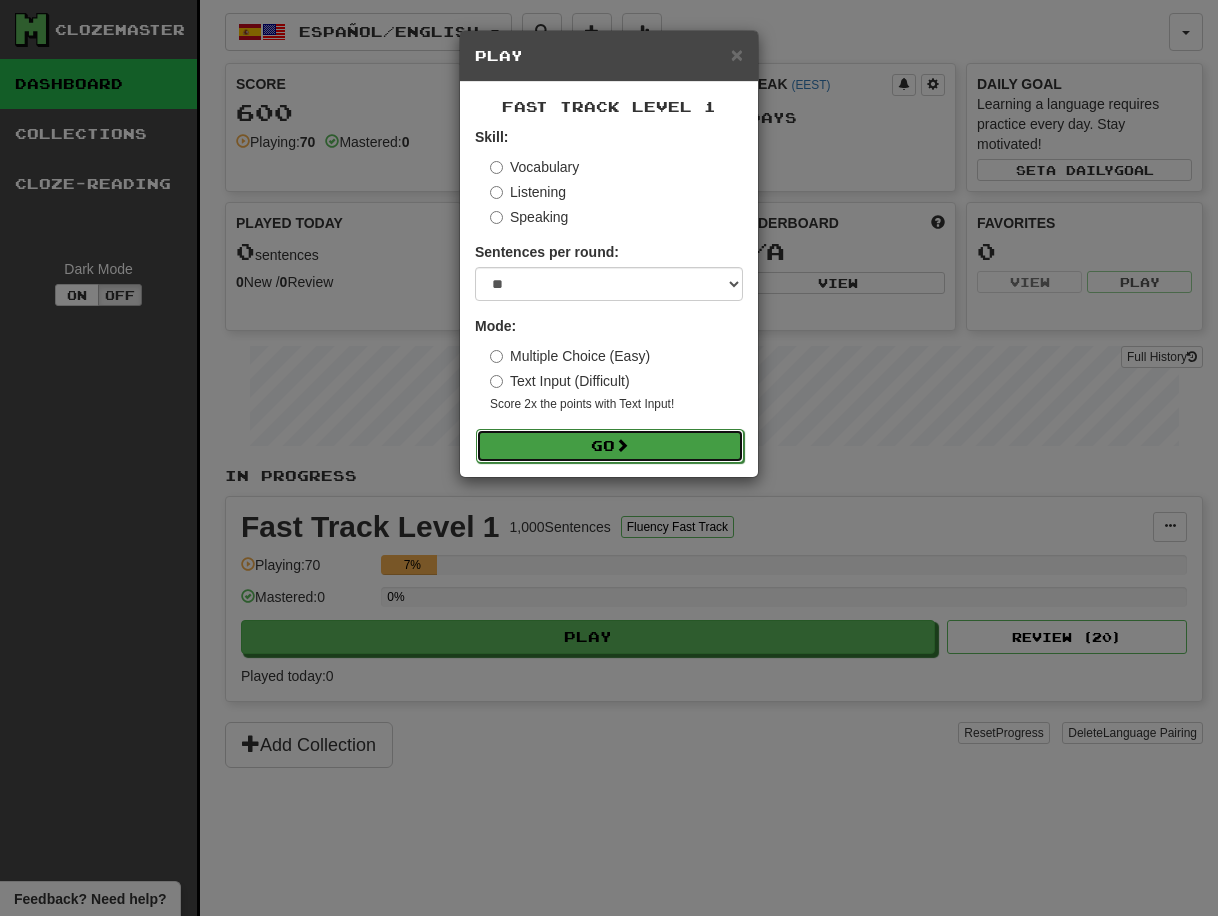 click on "Go" at bounding box center (610, 446) 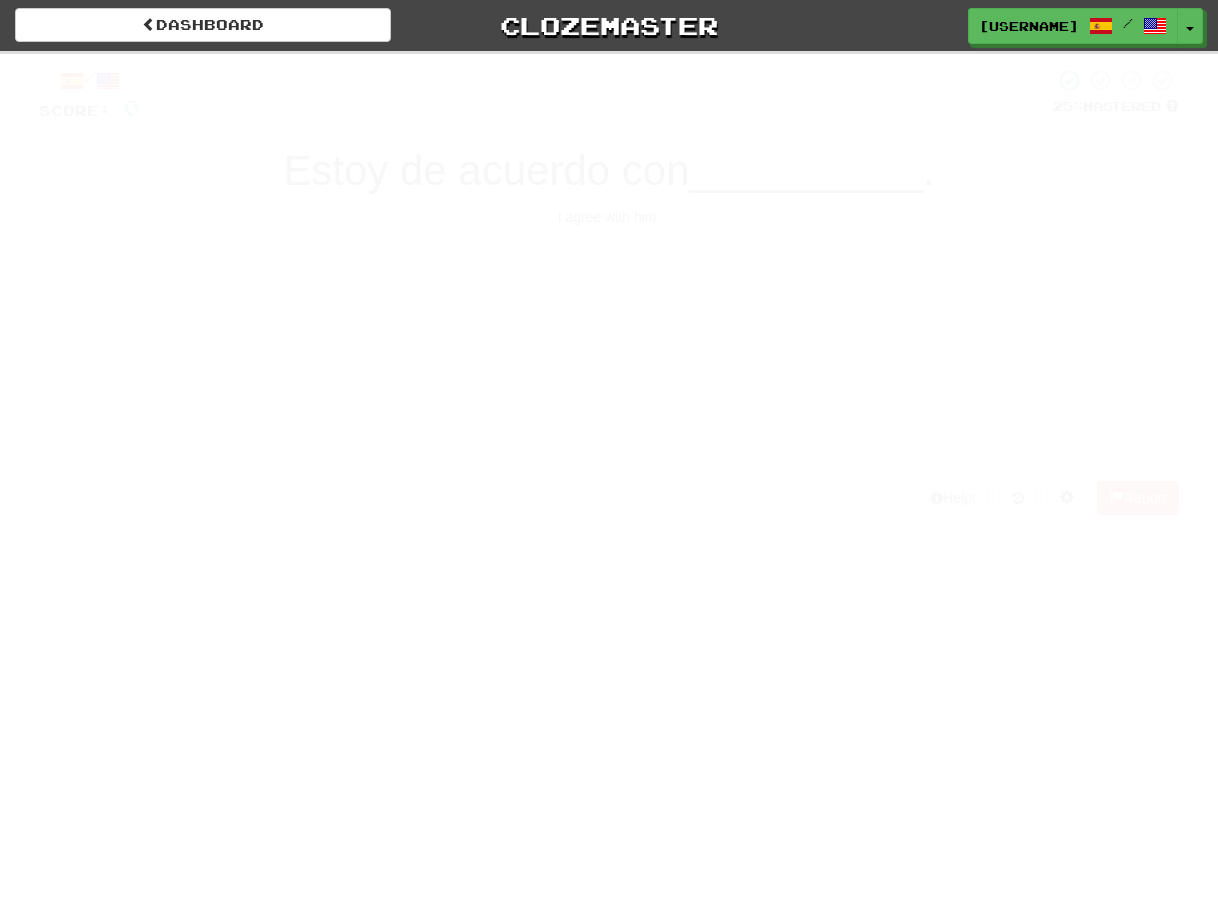 scroll, scrollTop: 0, scrollLeft: 0, axis: both 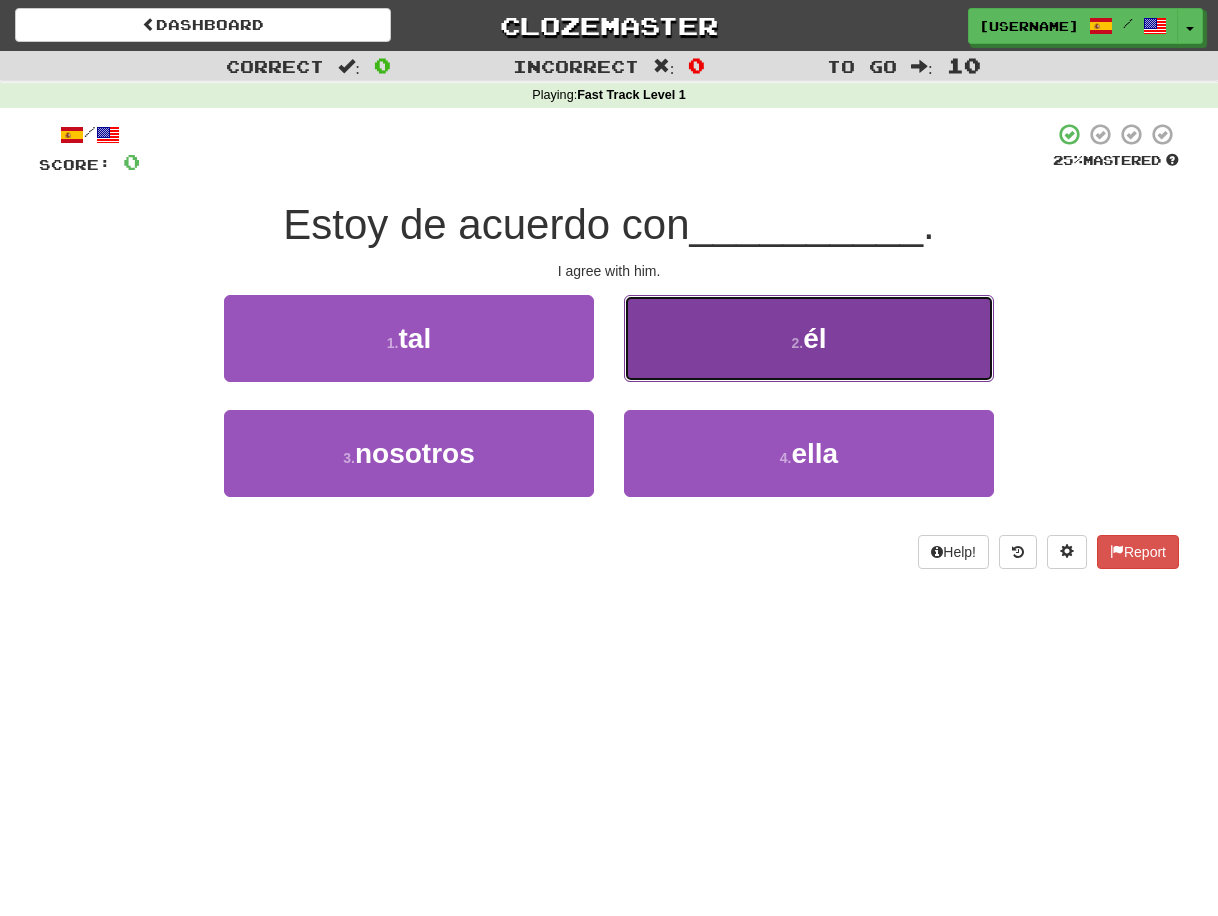 click on "2 .  él" at bounding box center (809, 338) 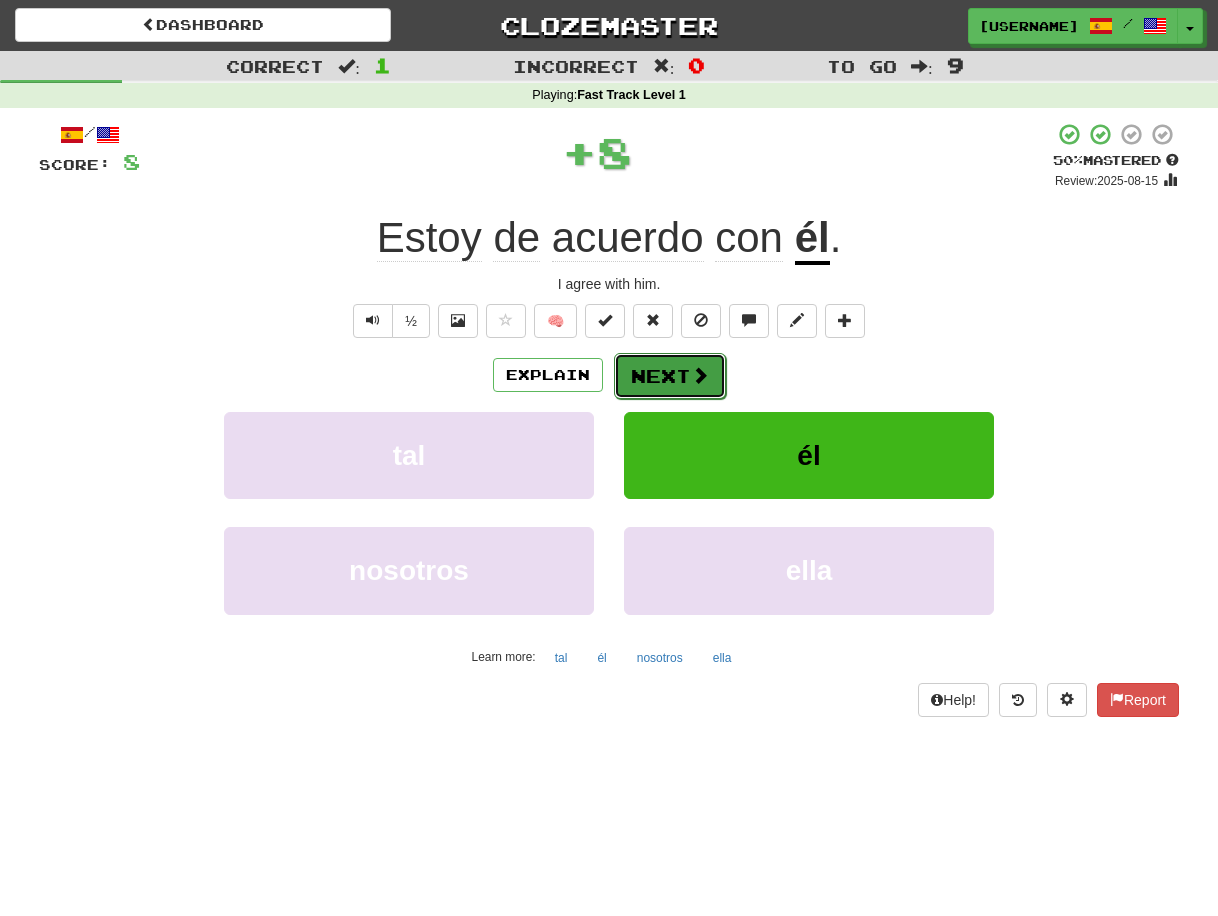 click on "Next" at bounding box center [670, 376] 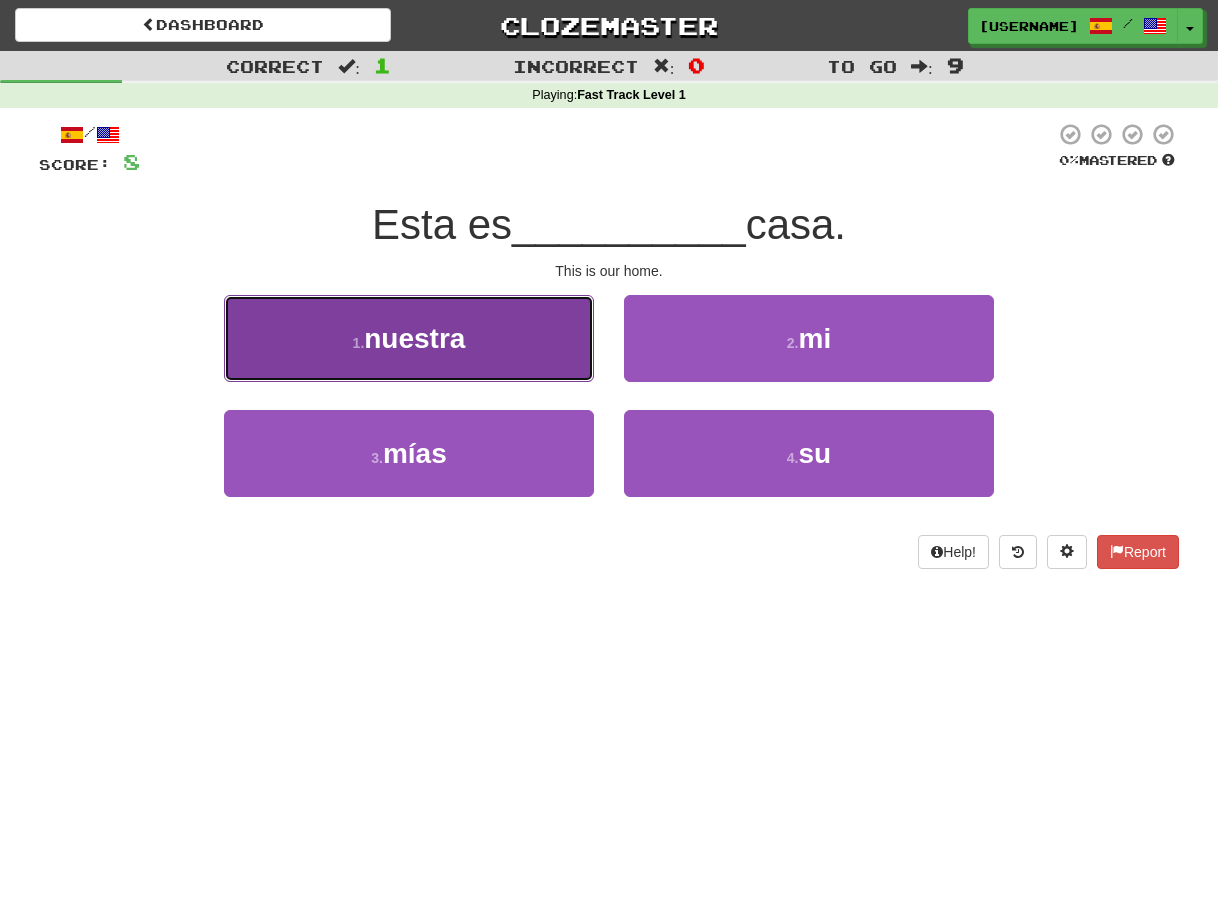 click on "1 .  nuestra" at bounding box center (409, 338) 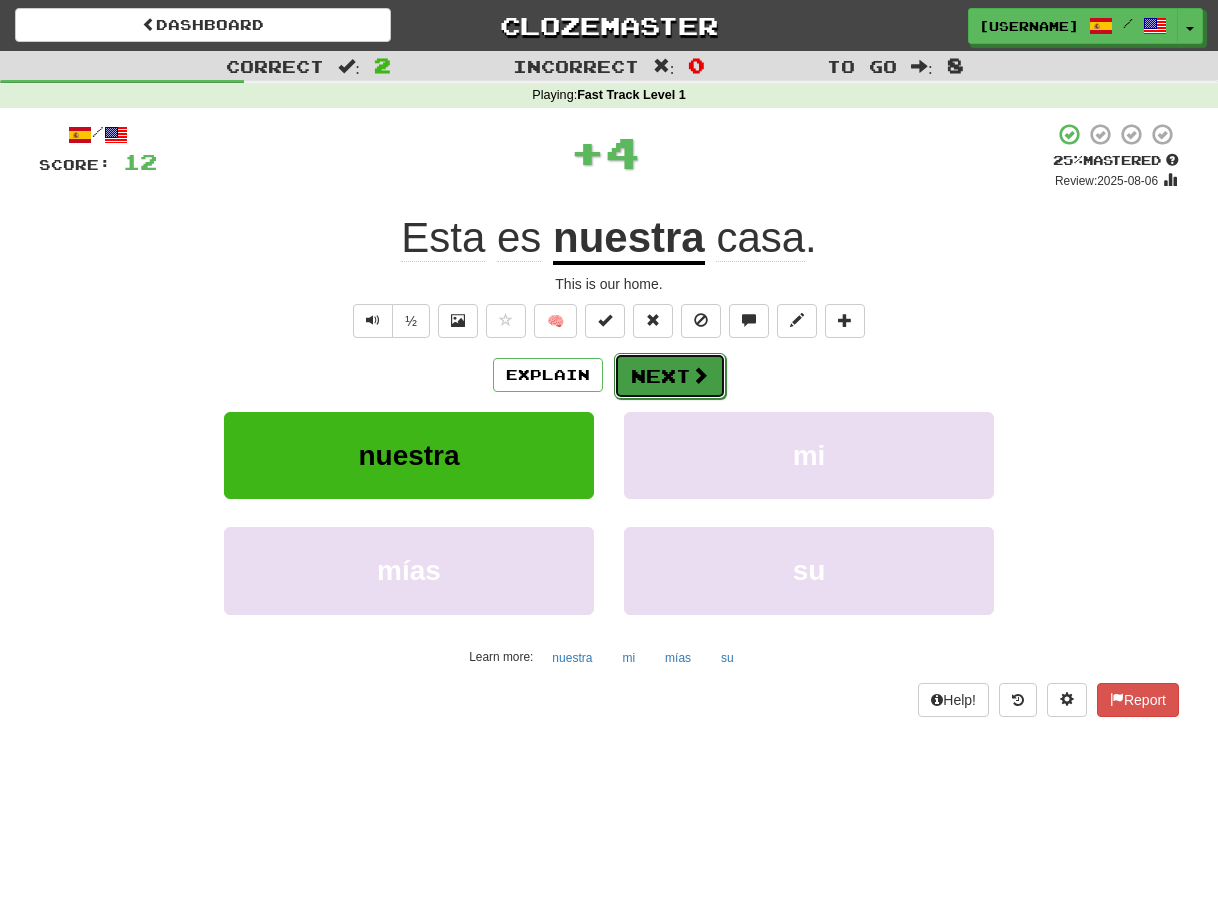 click on "Next" at bounding box center (670, 376) 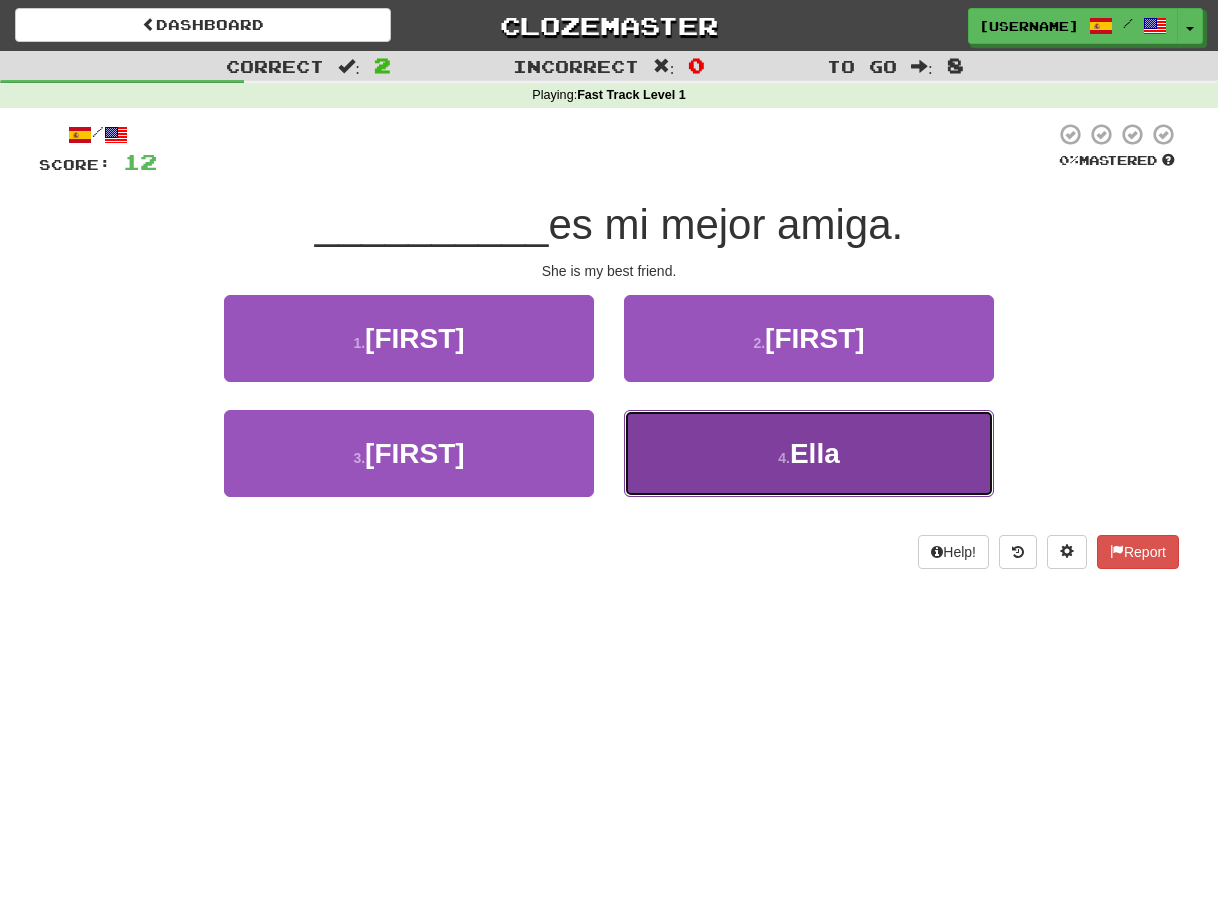click on "4 .  Ella" at bounding box center (809, 453) 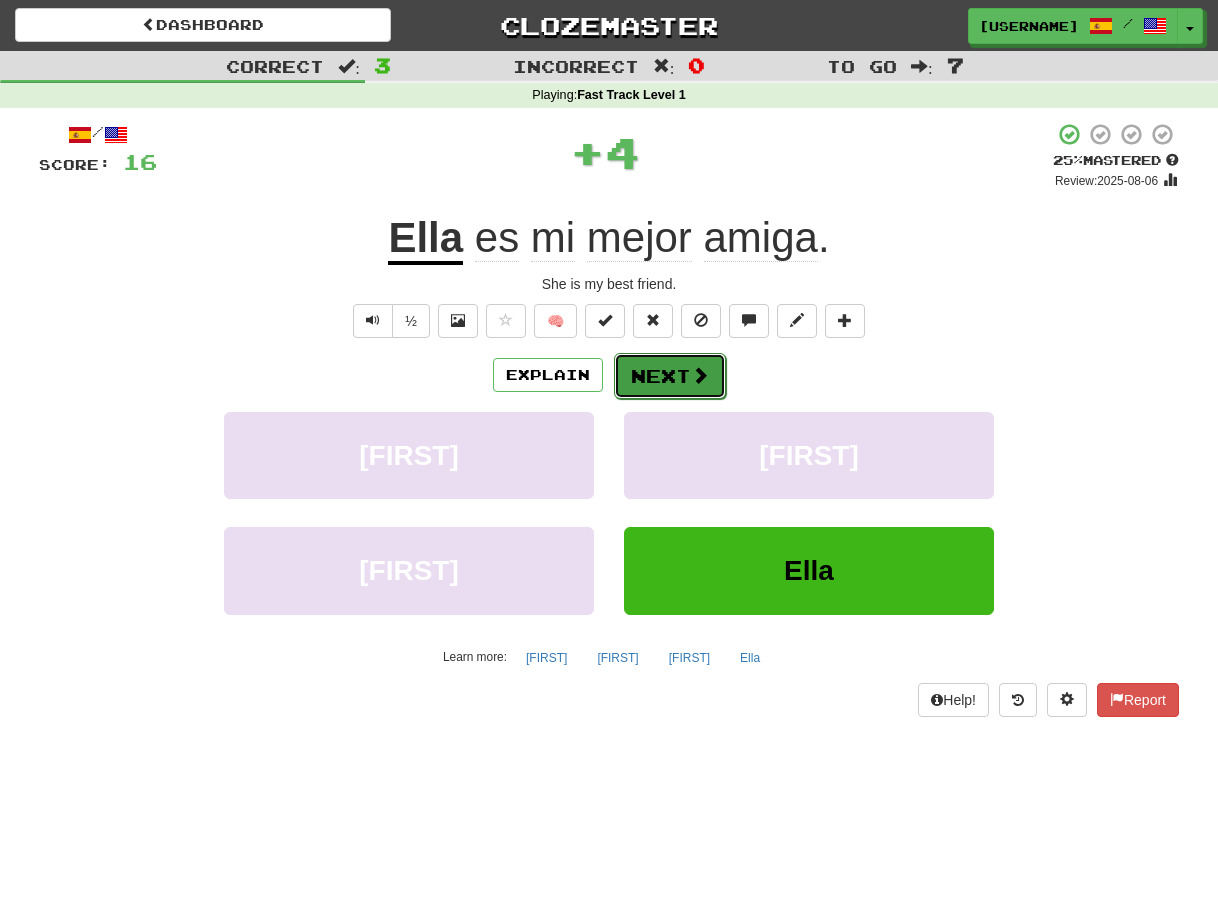 click on "Next" at bounding box center (670, 376) 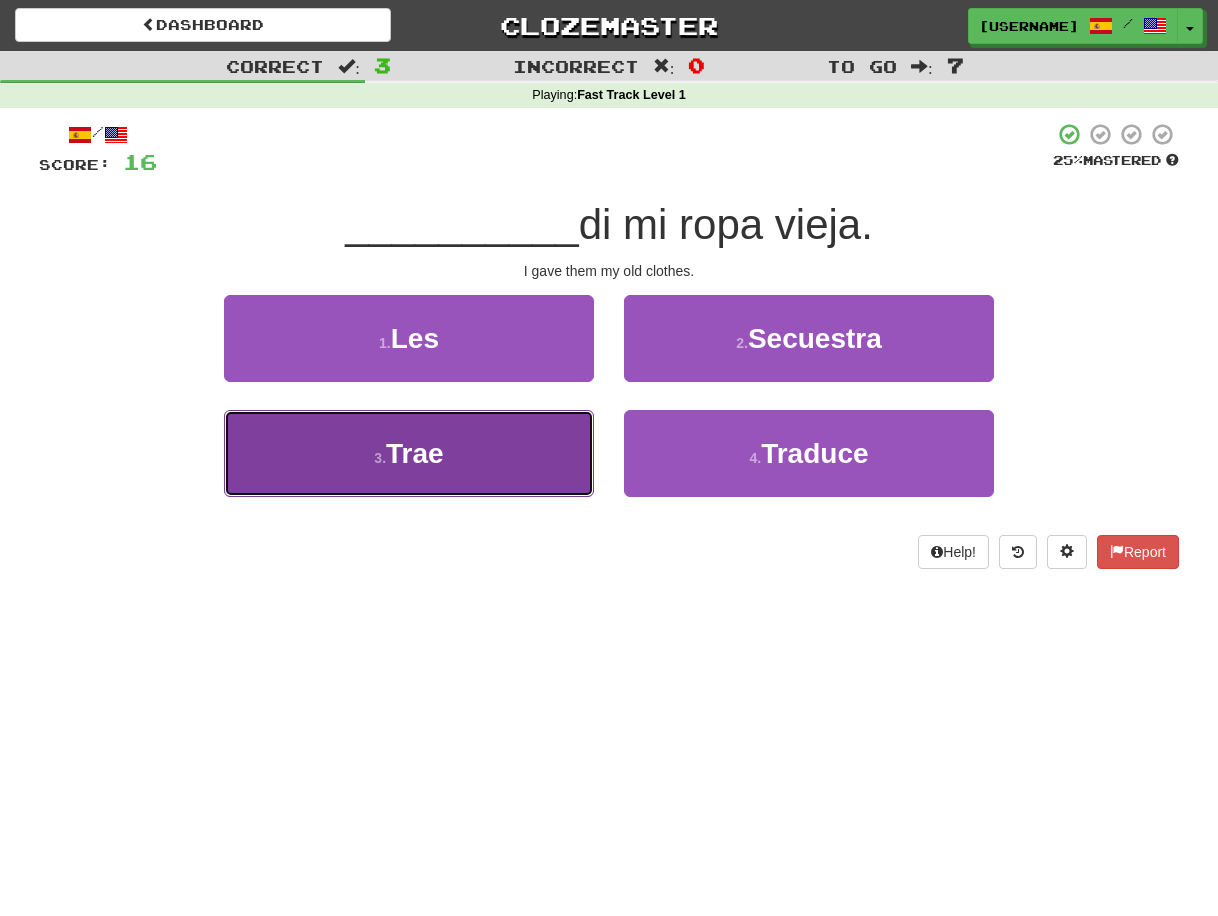 click on "Trae" at bounding box center [415, 453] 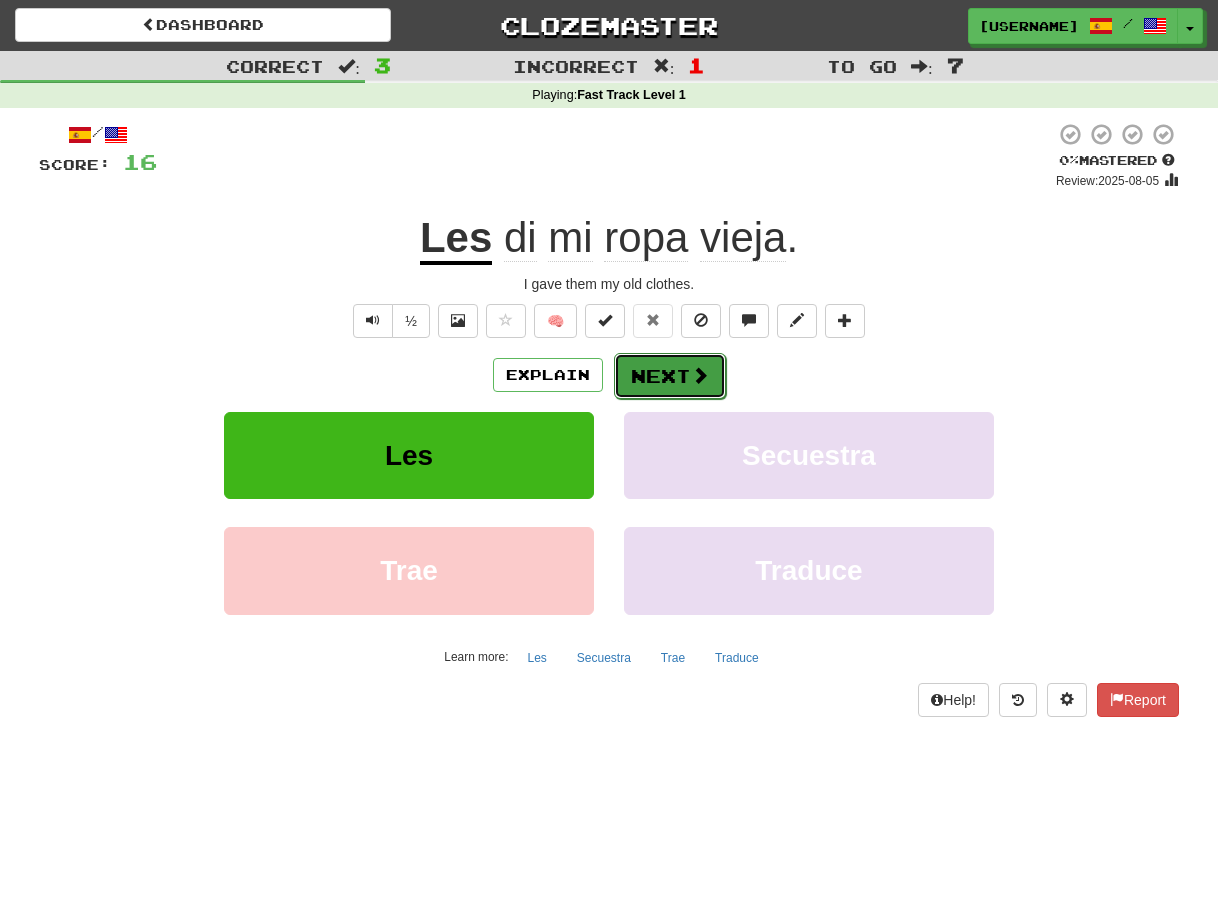 click on "Next" at bounding box center [670, 376] 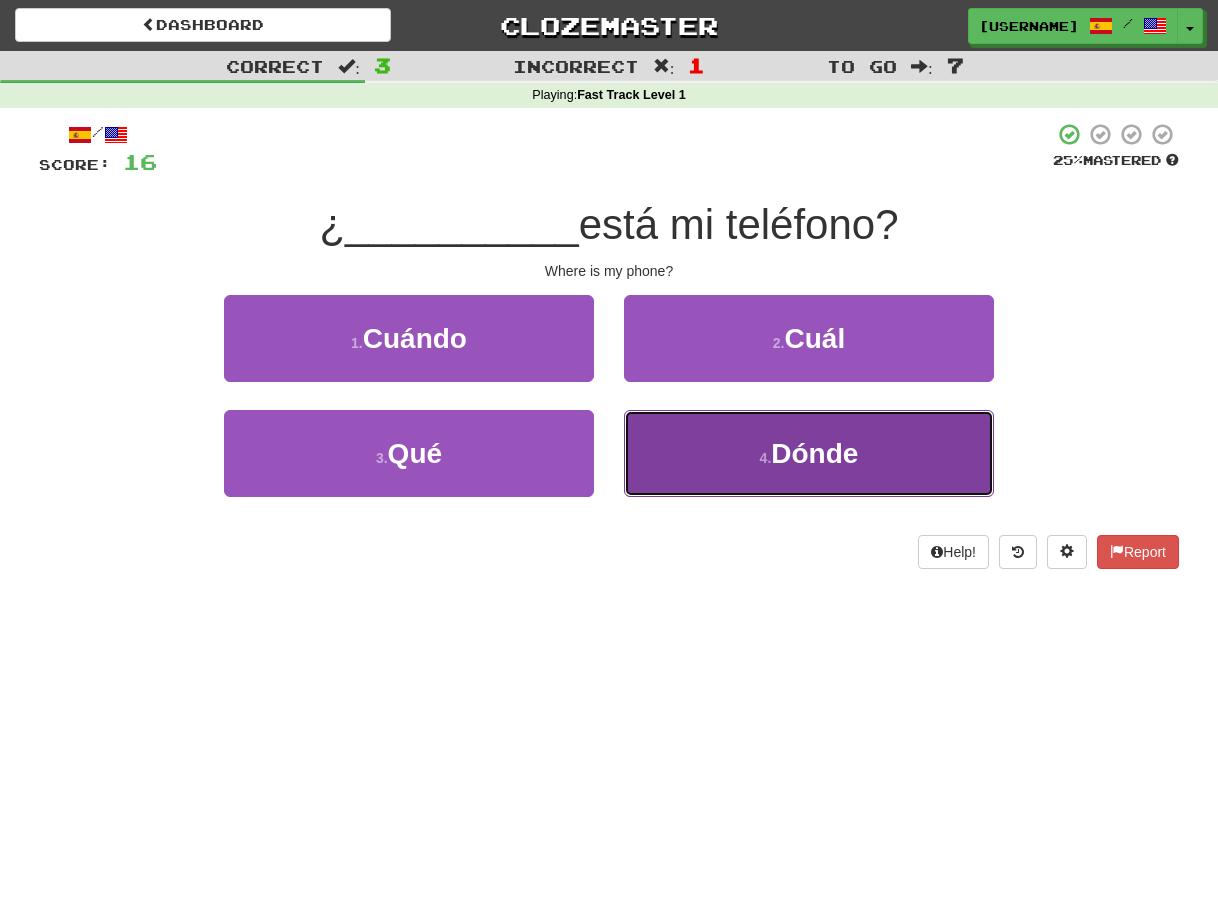 click on "4 .  Dónde" at bounding box center [809, 453] 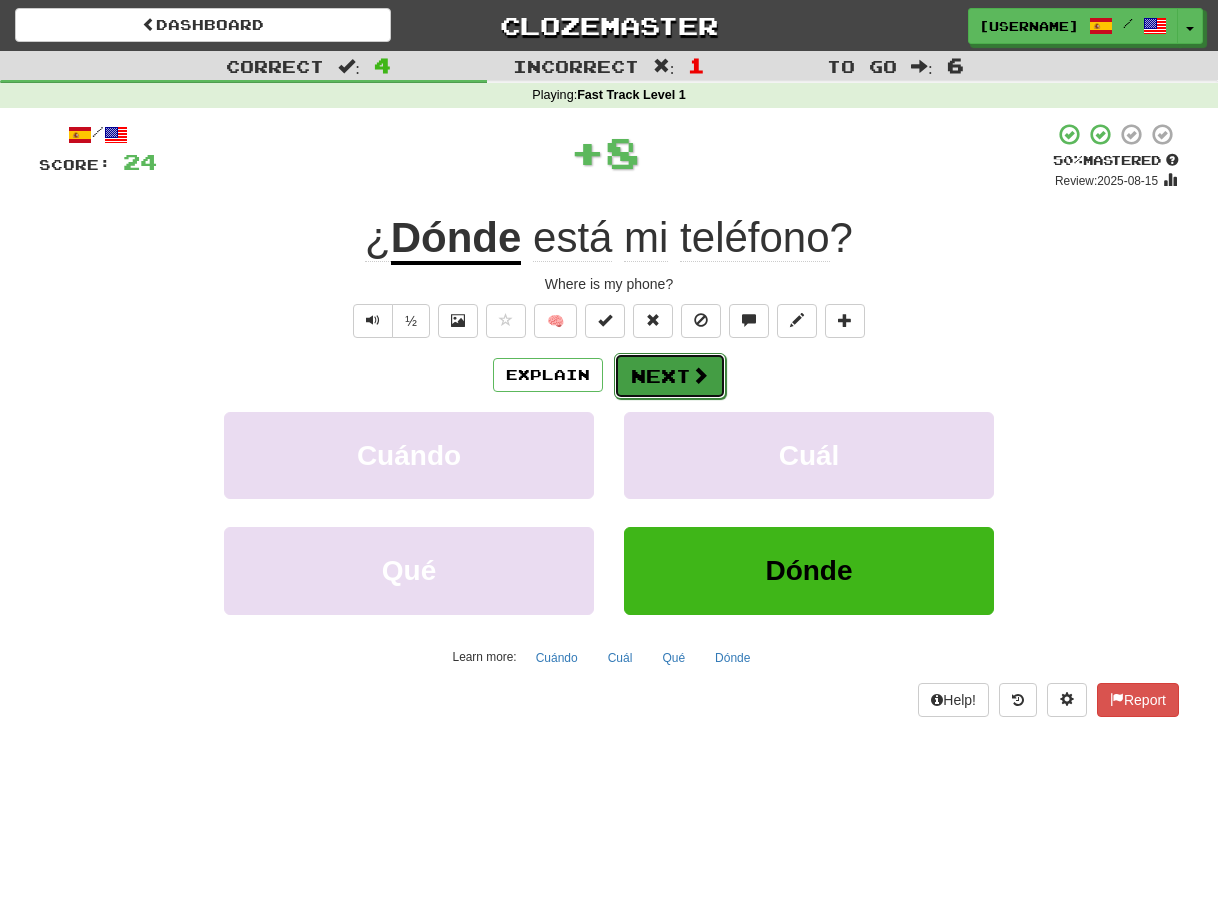 click on "Next" at bounding box center (670, 376) 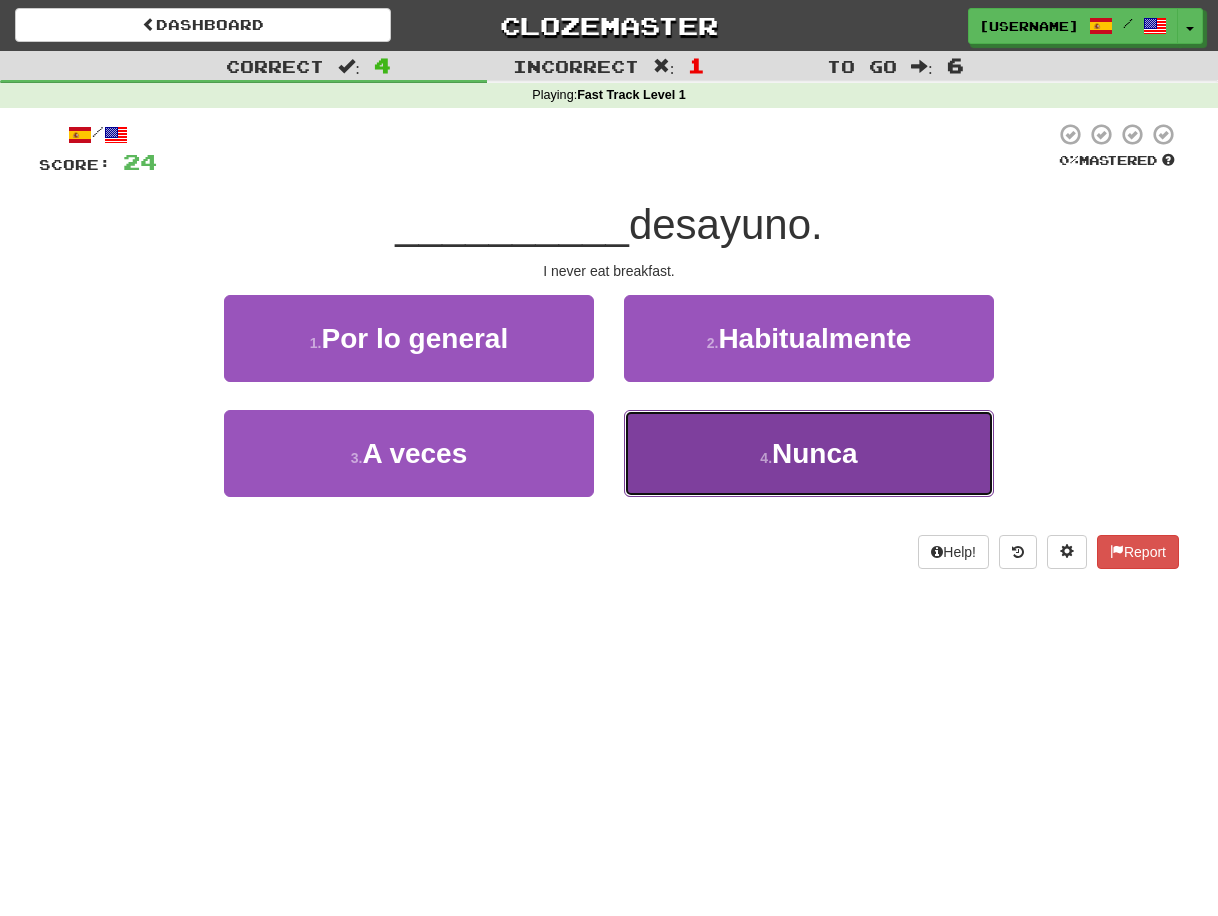 click on "4 .  Nunca" at bounding box center [809, 453] 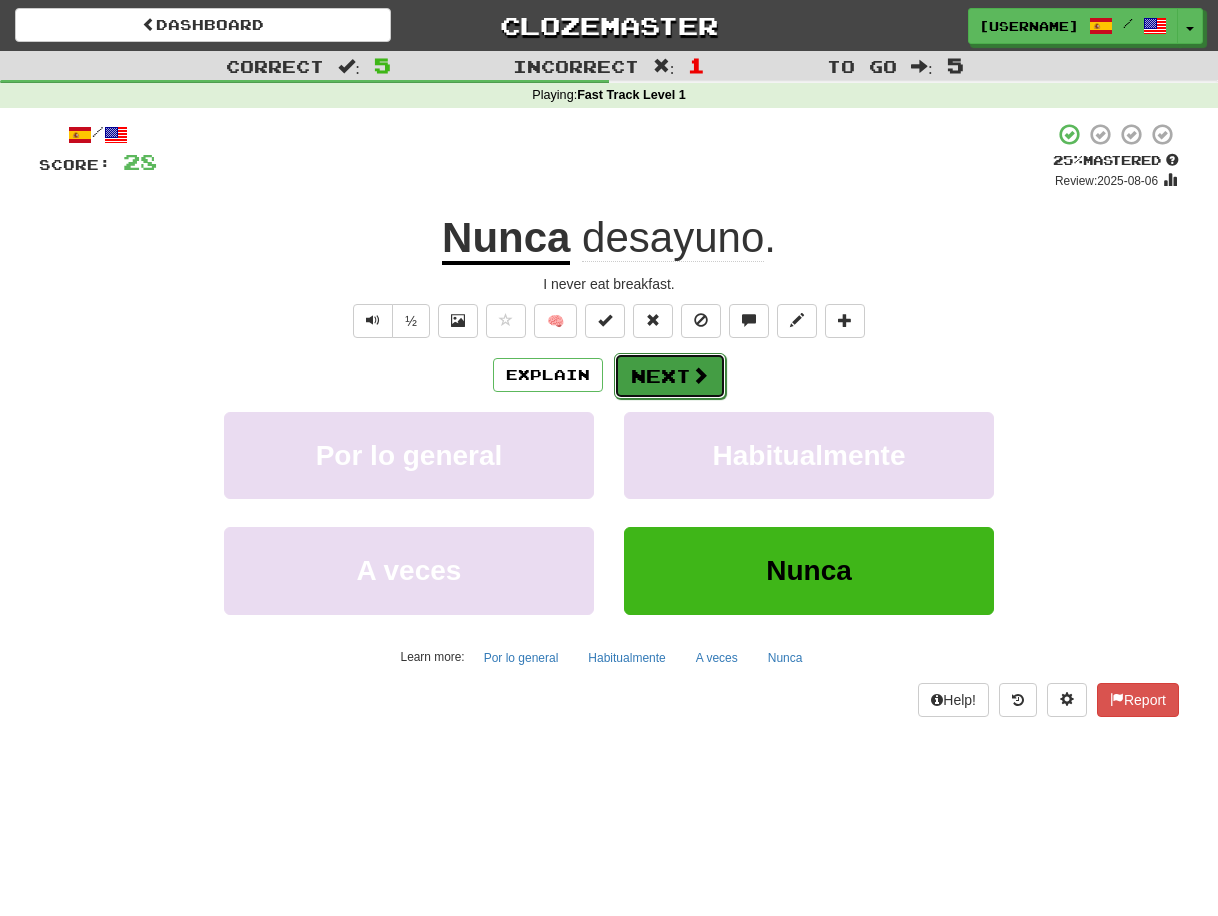click on "Next" at bounding box center (670, 376) 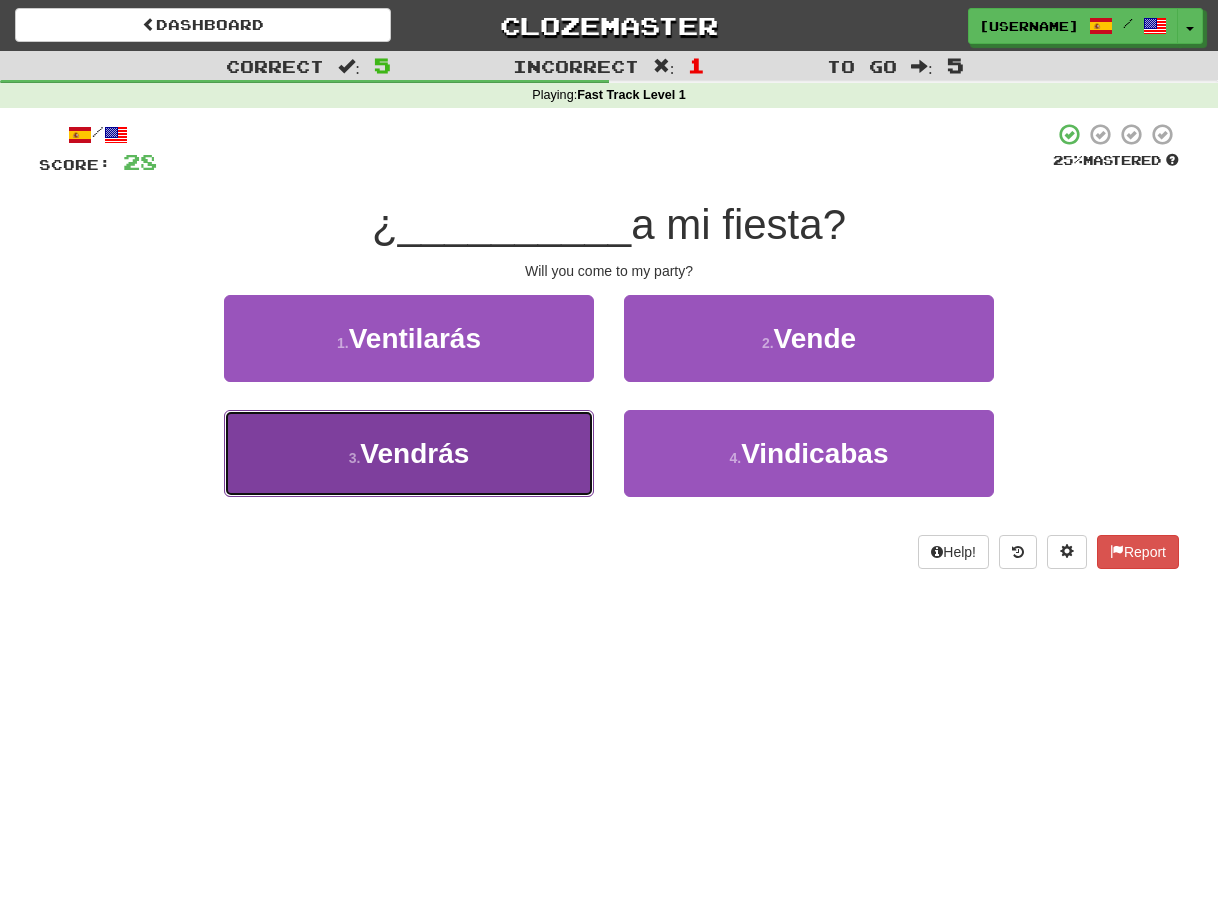 click on "3 .  Vendrás" at bounding box center [409, 453] 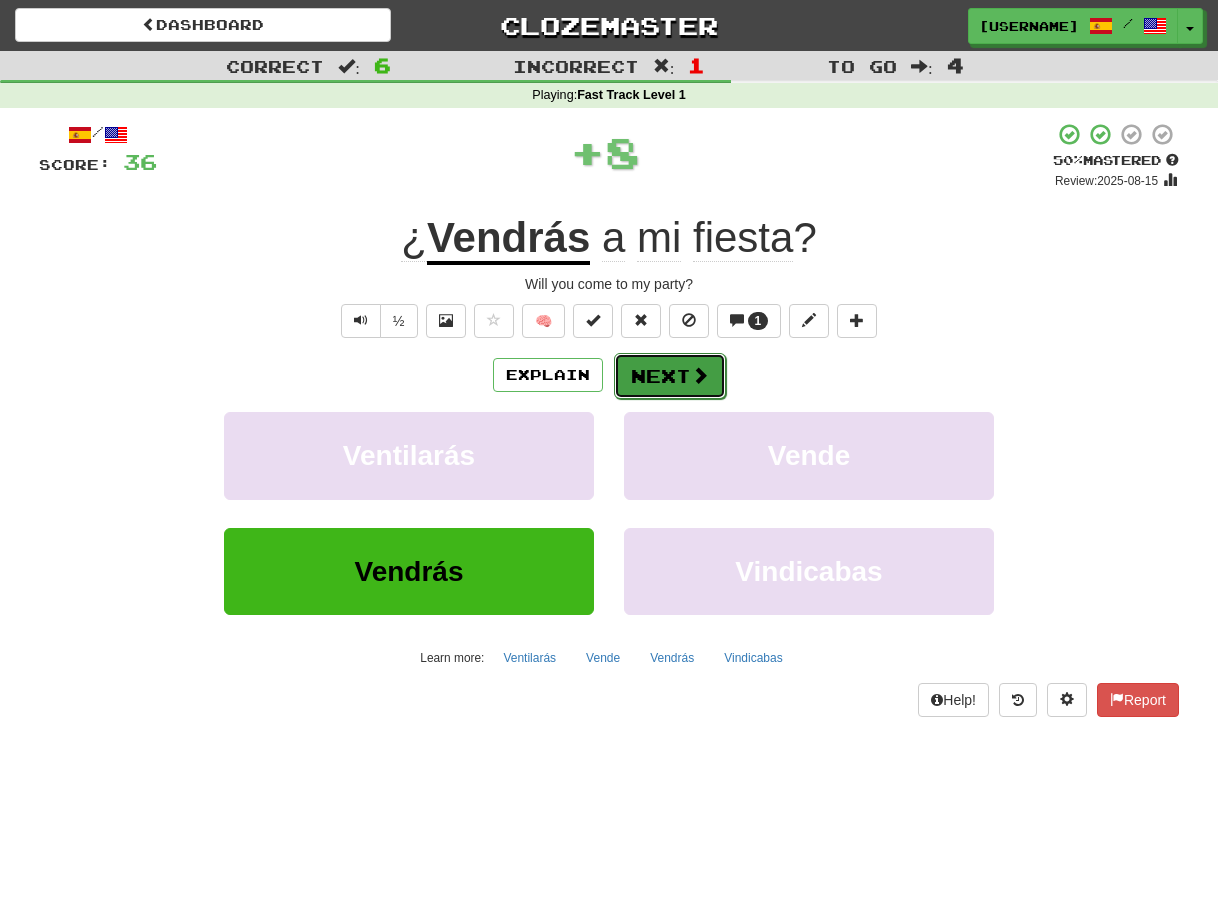click on "Next" at bounding box center (670, 376) 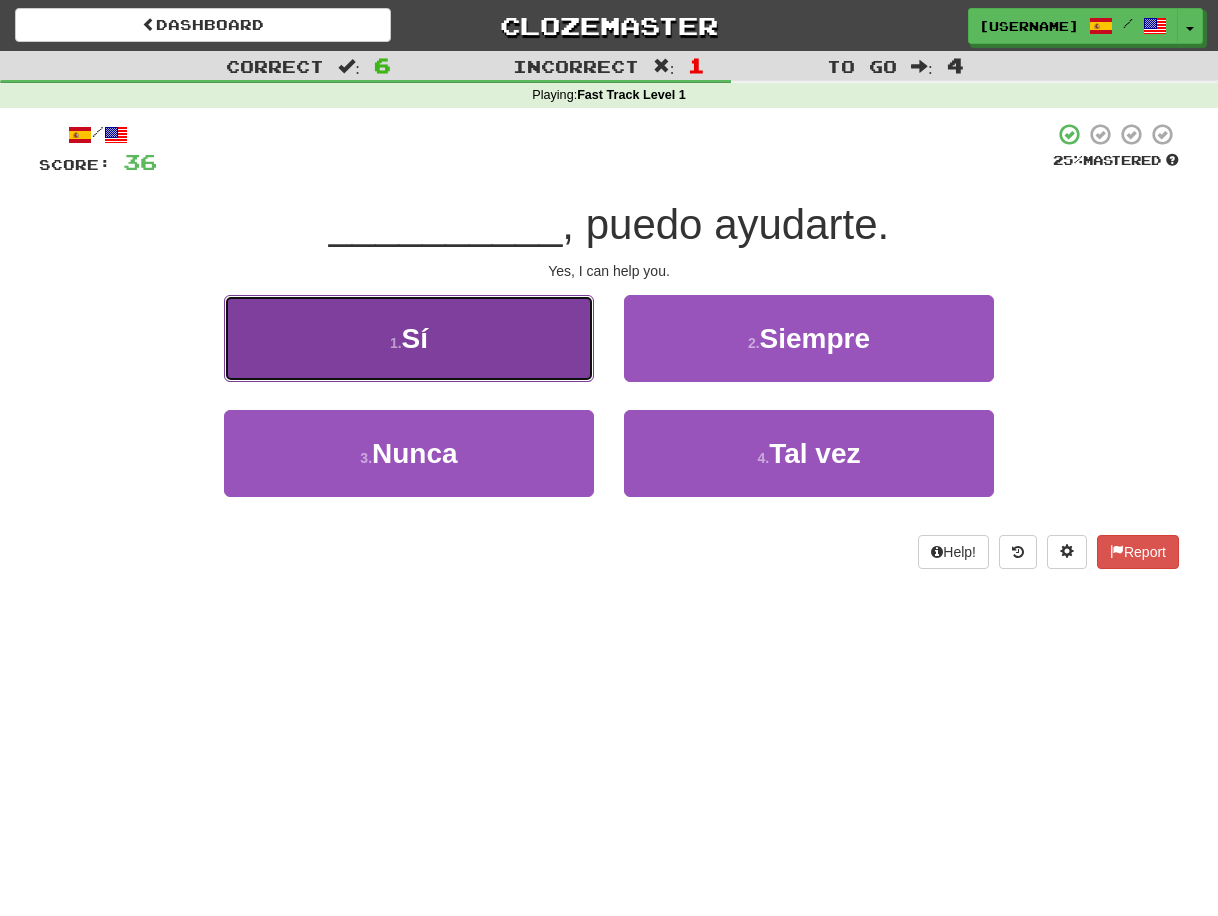 click on "1 .  Sí" at bounding box center (409, 338) 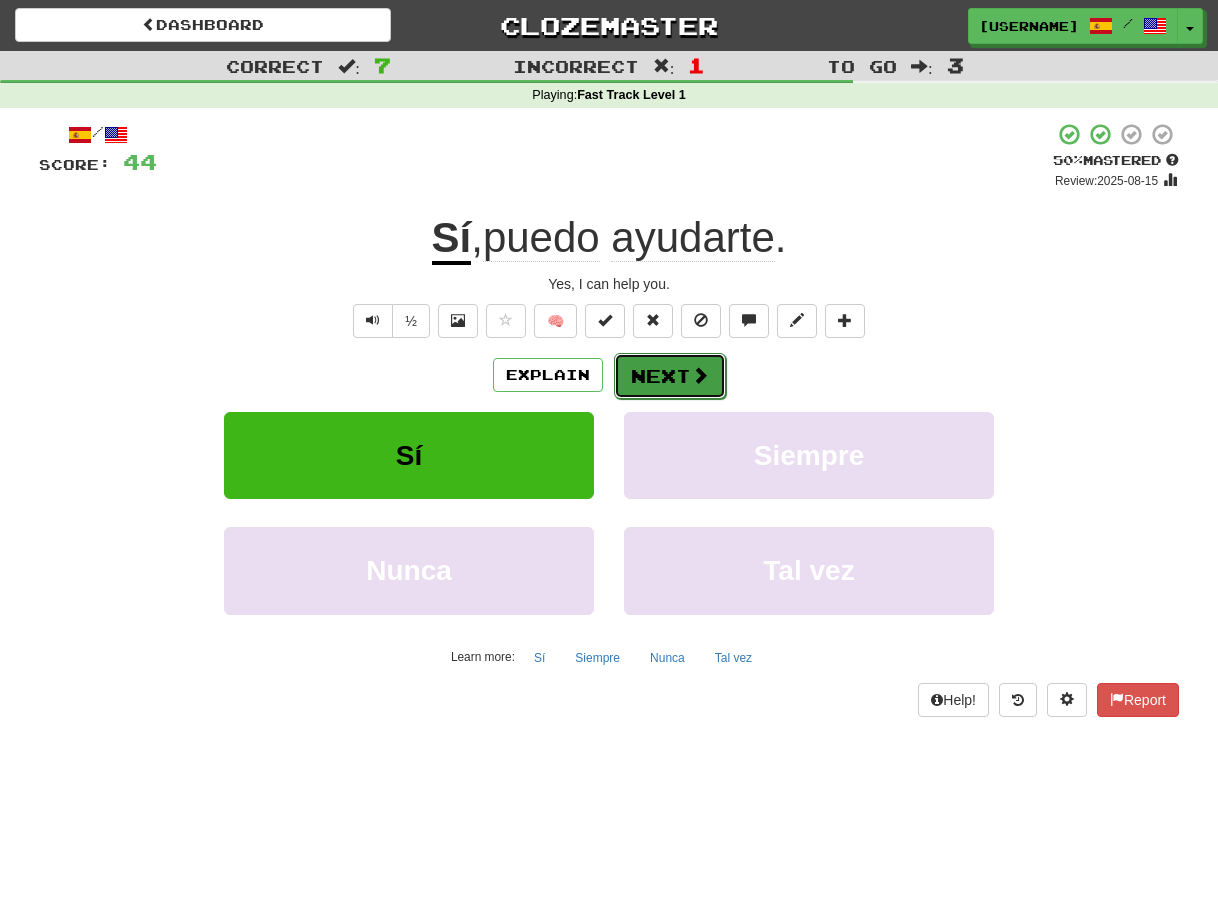click on "Next" at bounding box center (670, 376) 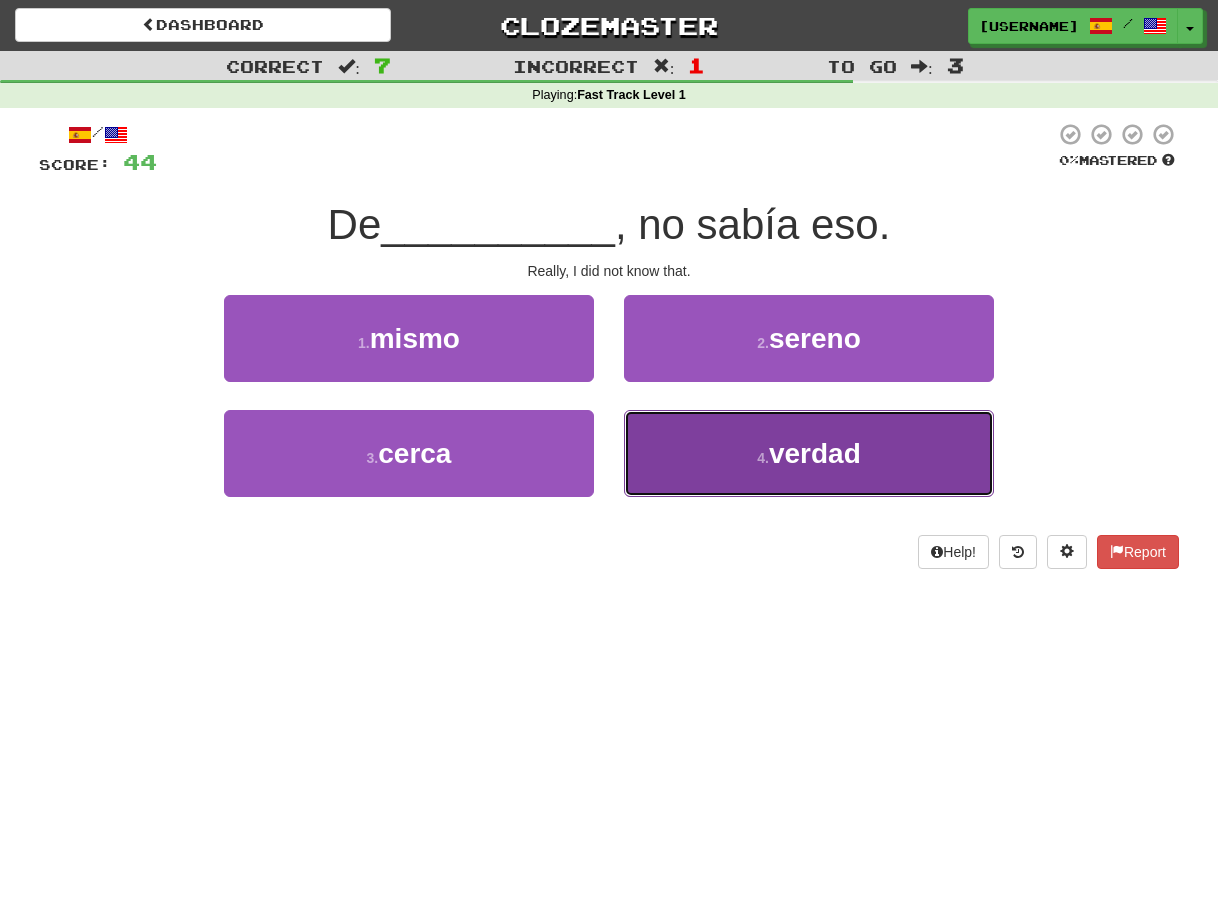 click on "4 .  verdad" at bounding box center (809, 453) 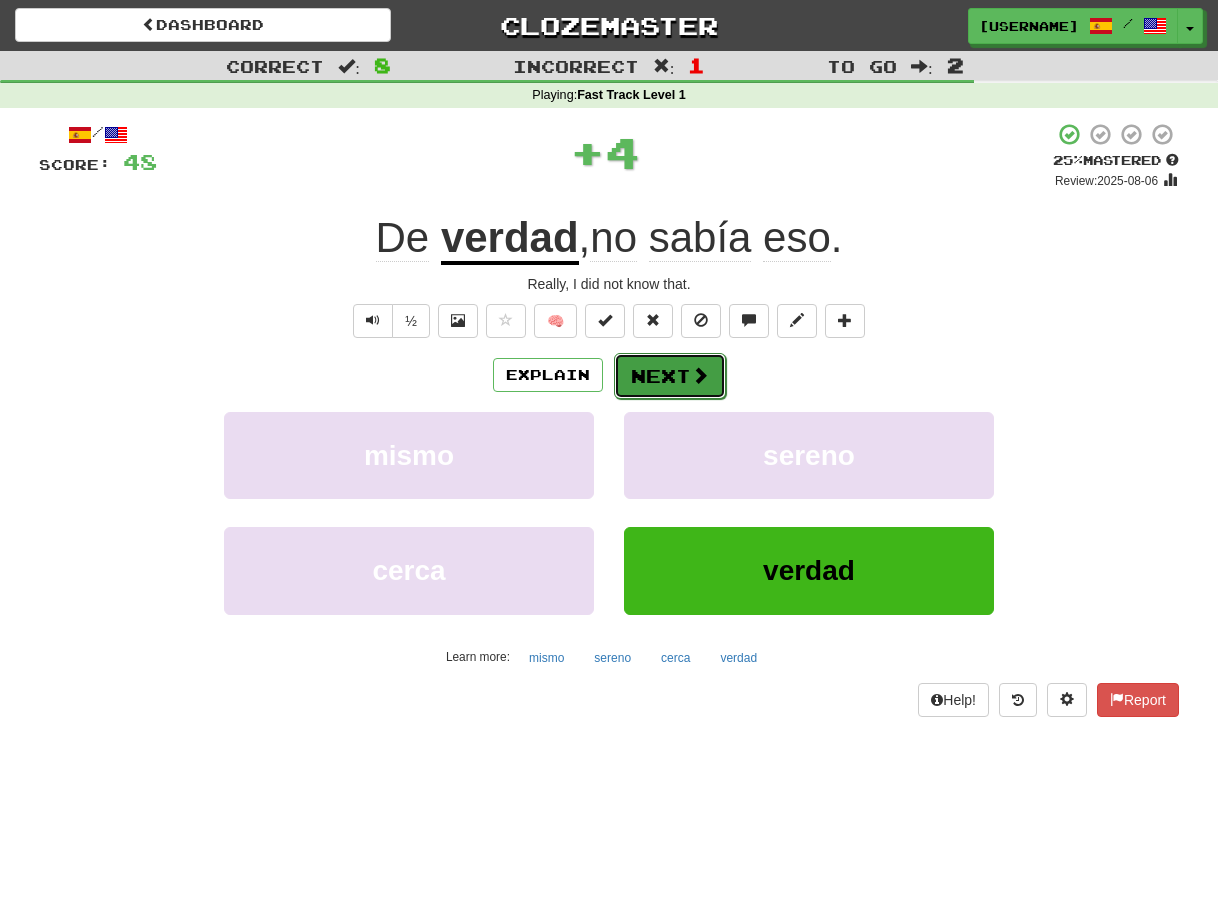 click on "Next" at bounding box center [670, 376] 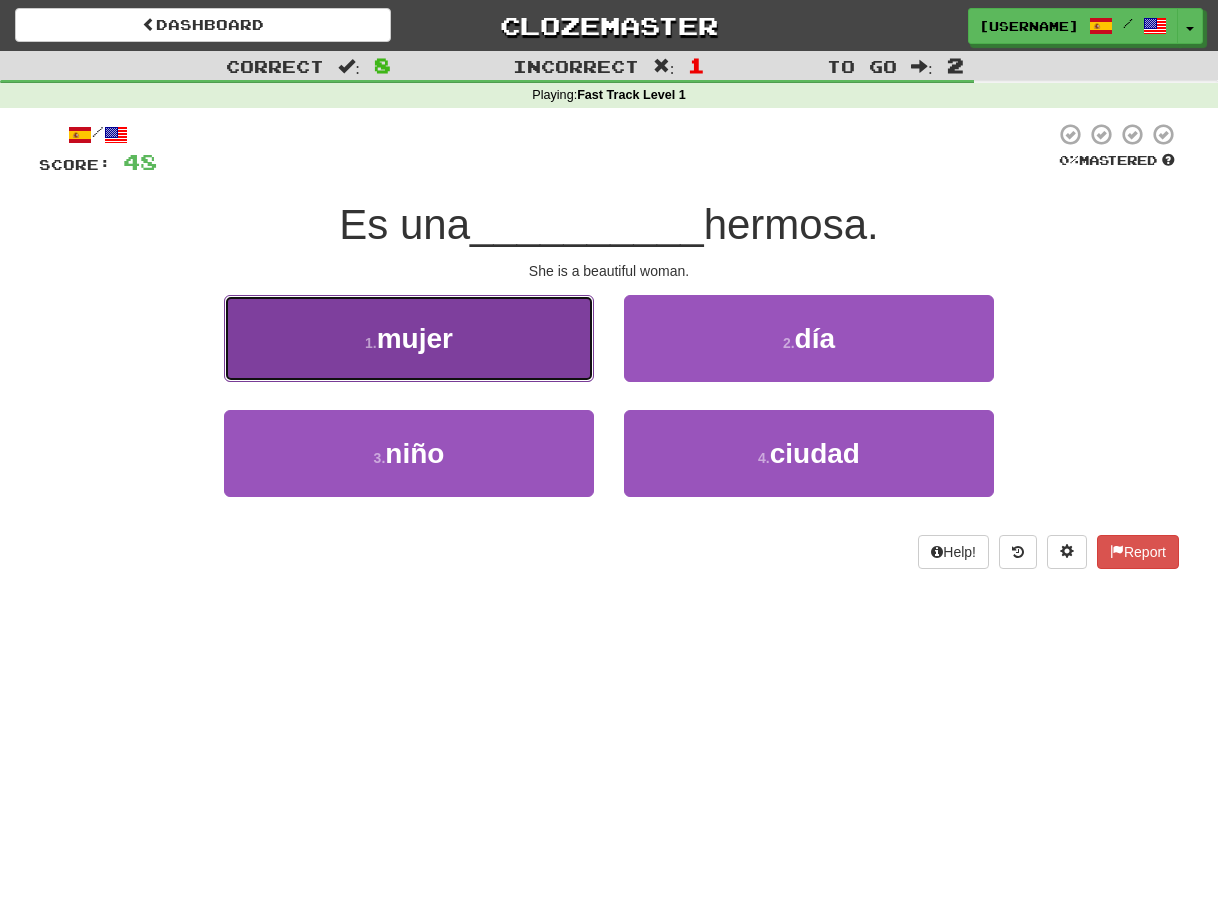 click on "1 .  mujer" at bounding box center [409, 338] 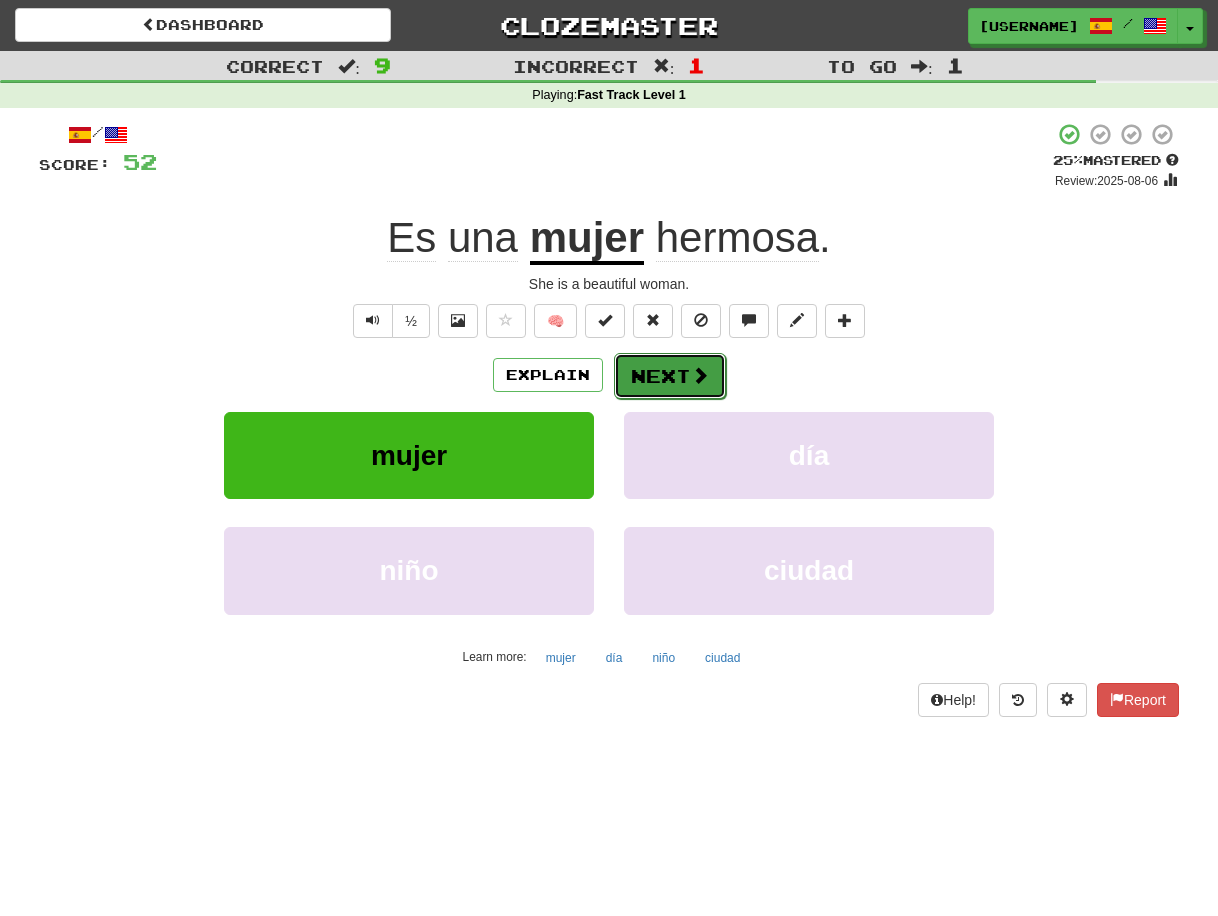 click on "Next" at bounding box center (670, 376) 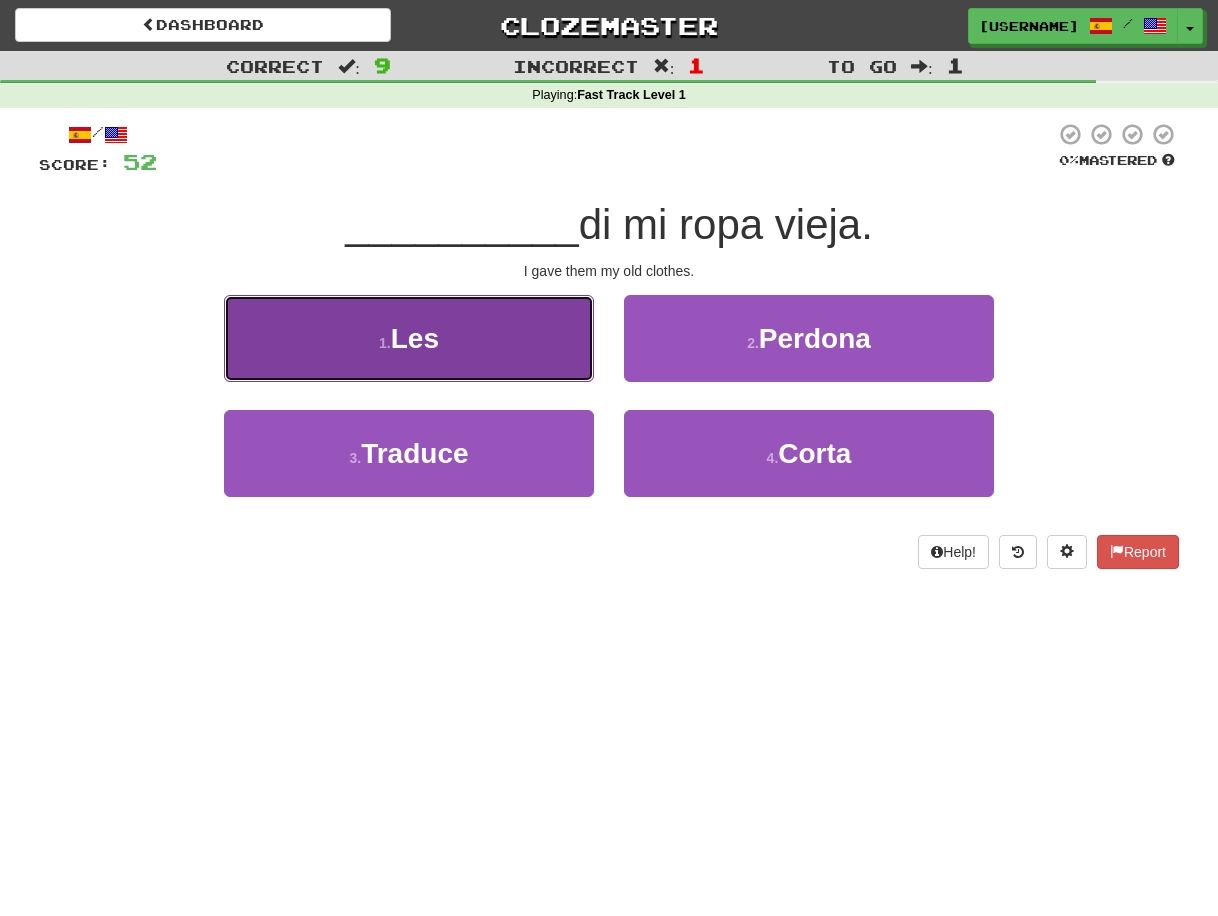click on "1 .  Les" at bounding box center (409, 338) 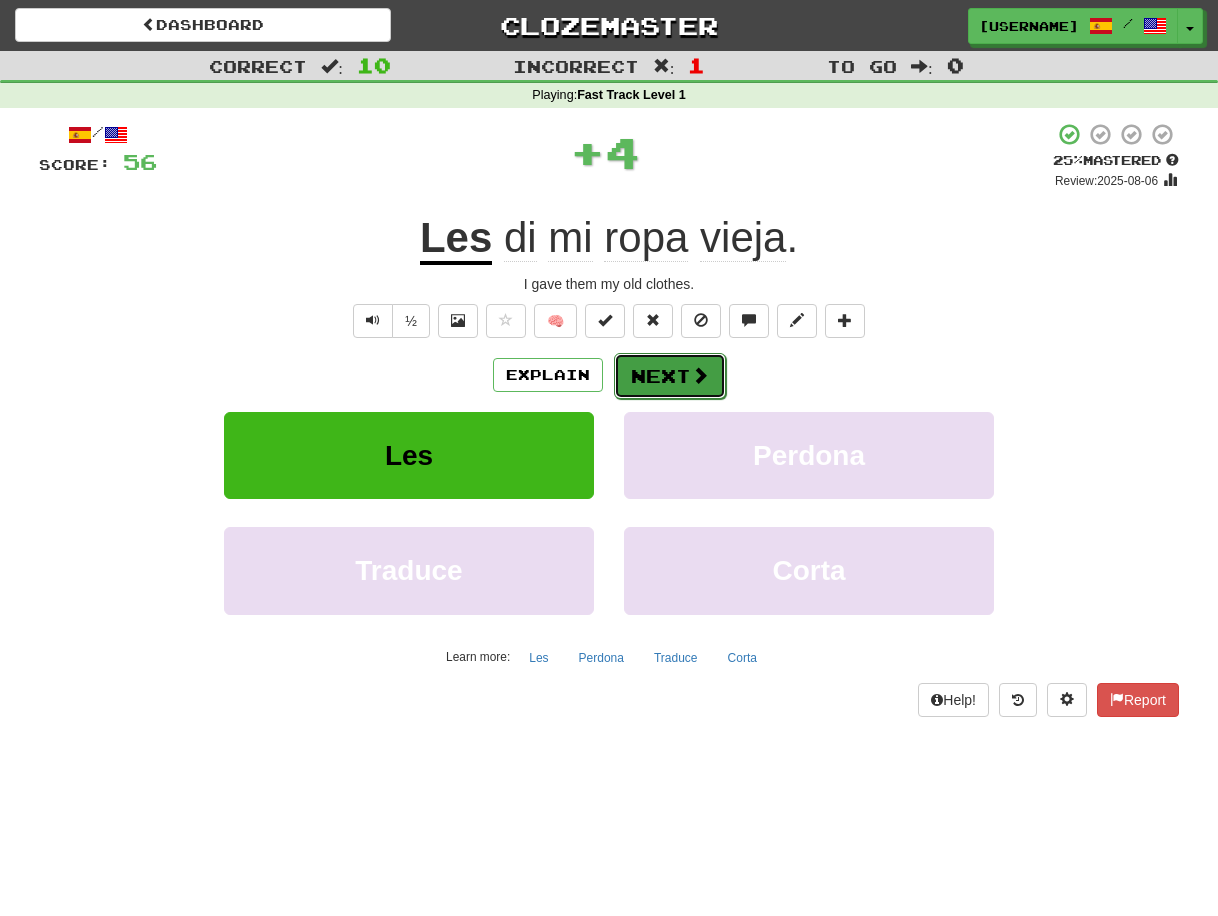 click on "Next" at bounding box center [670, 376] 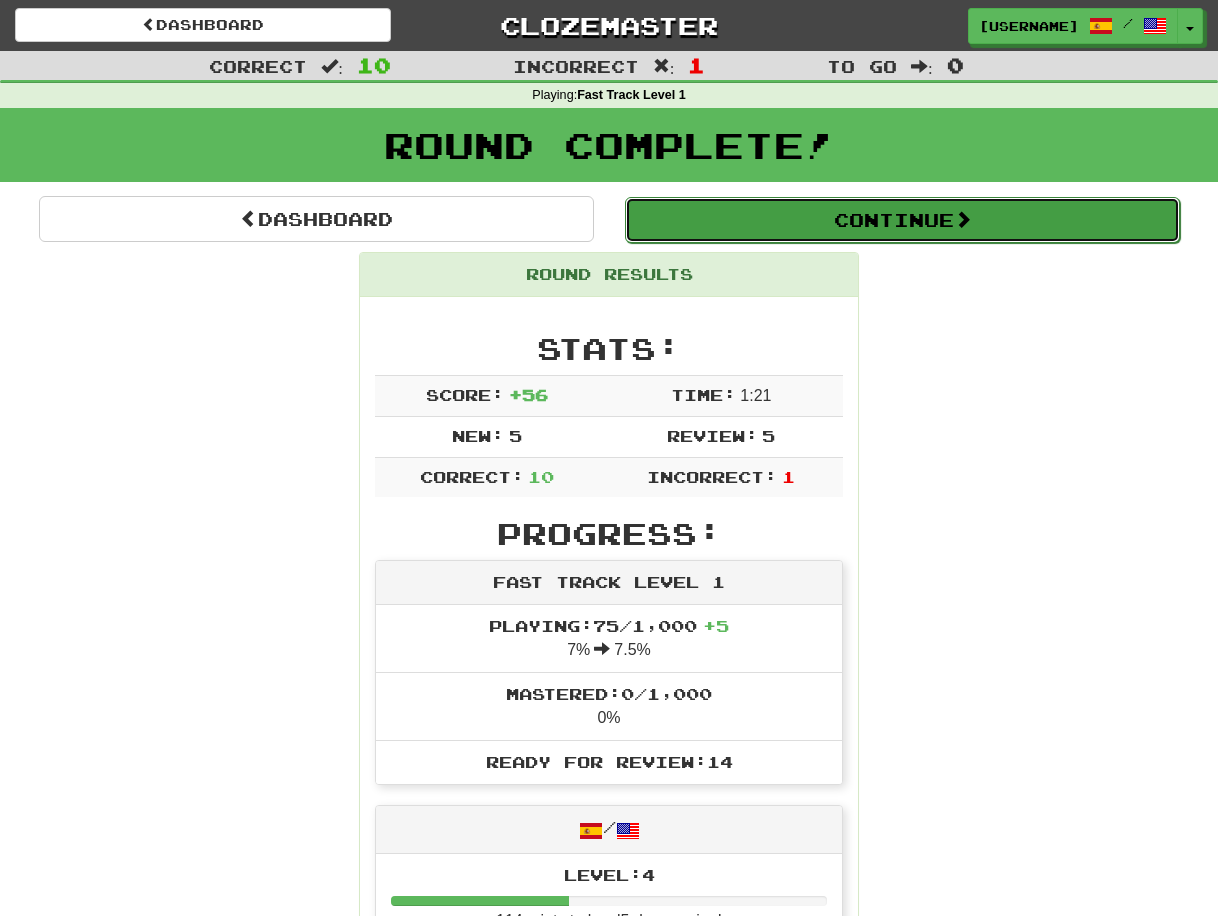 click on "Continue" at bounding box center [902, 220] 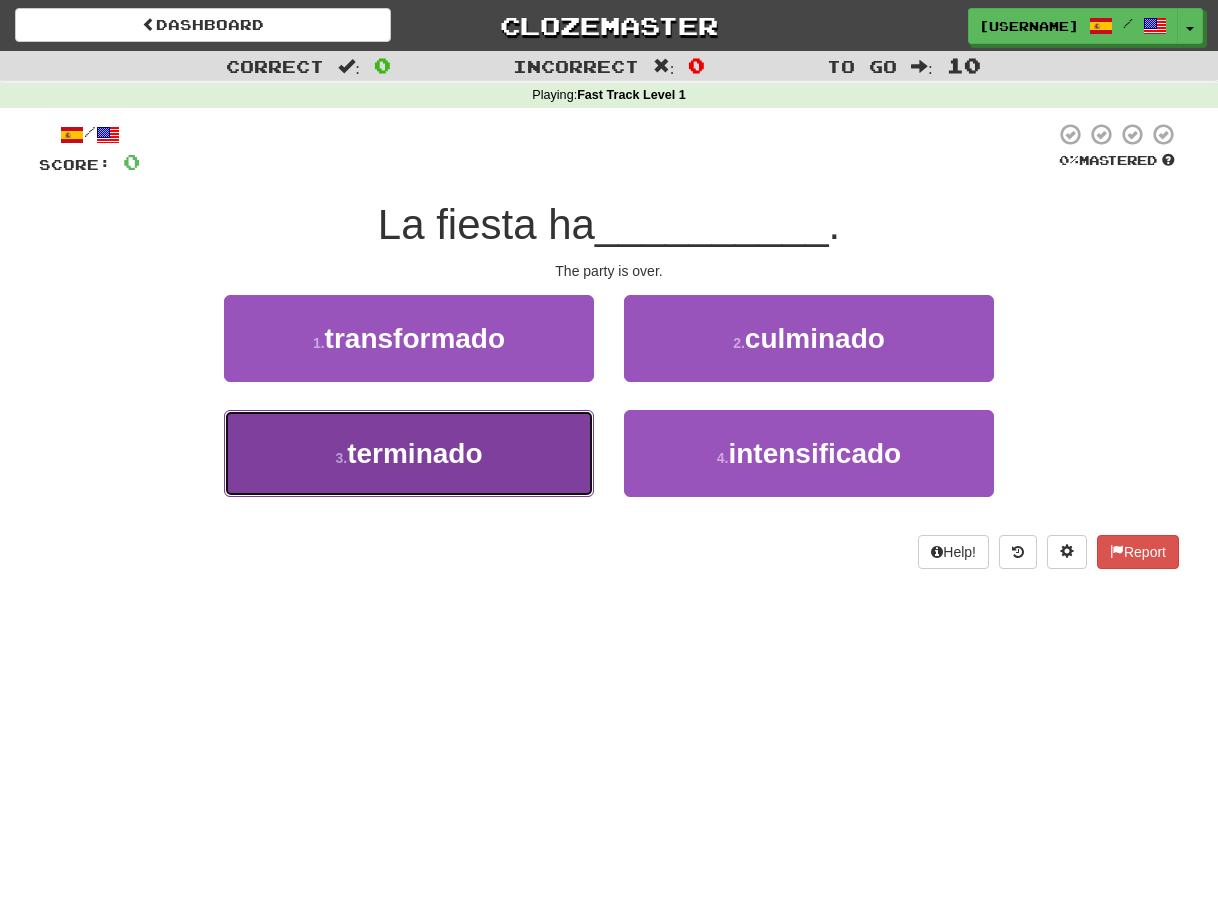 click on "3 .  terminado" at bounding box center [409, 453] 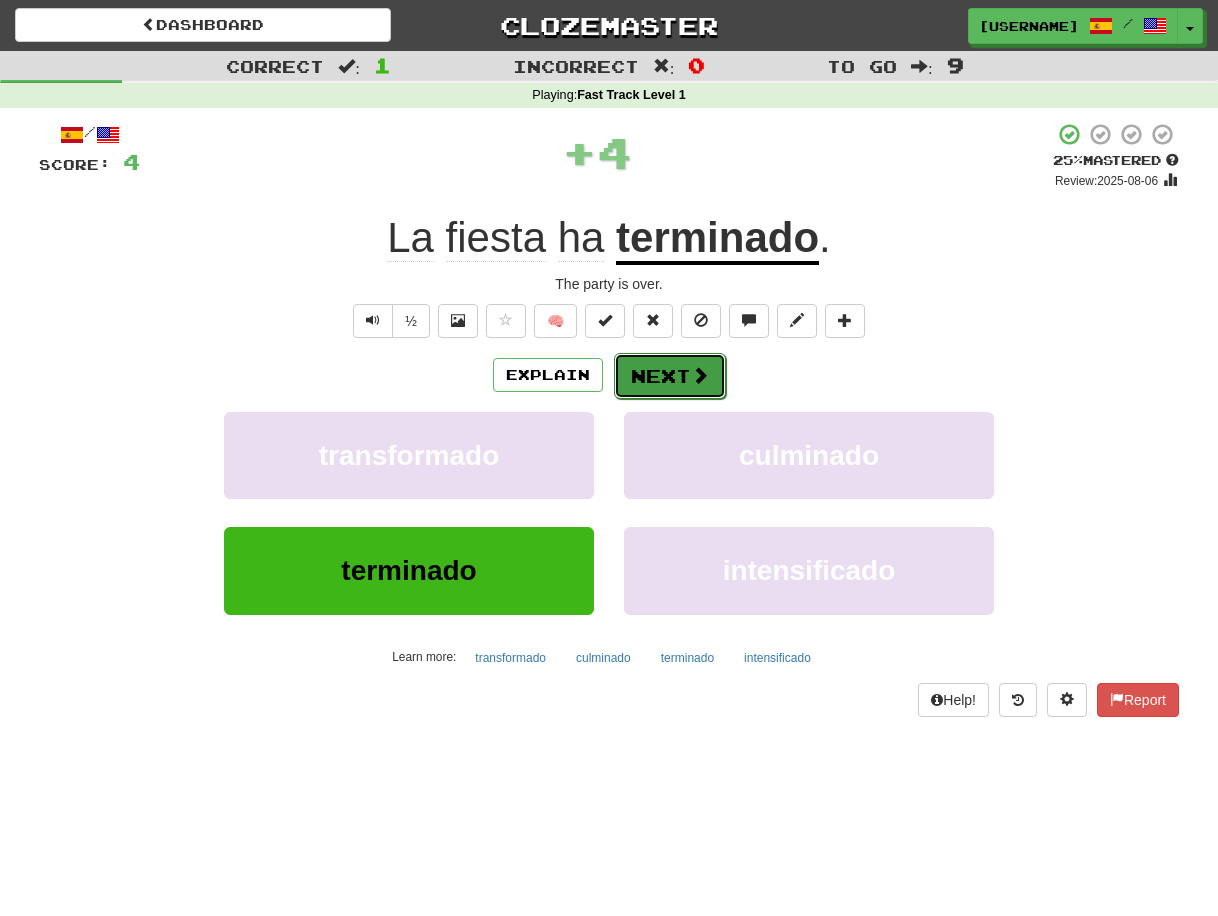 click on "Next" at bounding box center [670, 376] 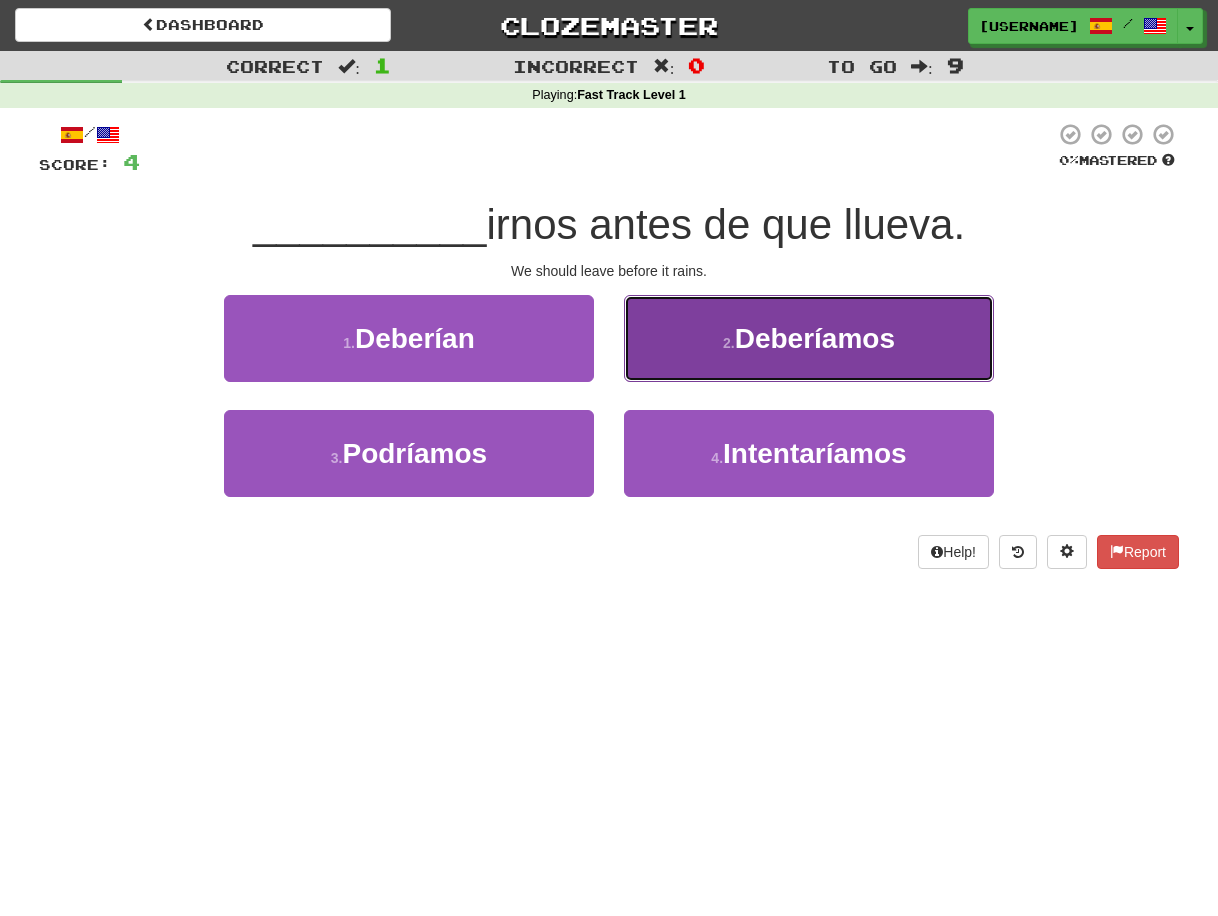 click on "Deberíamos" at bounding box center [815, 338] 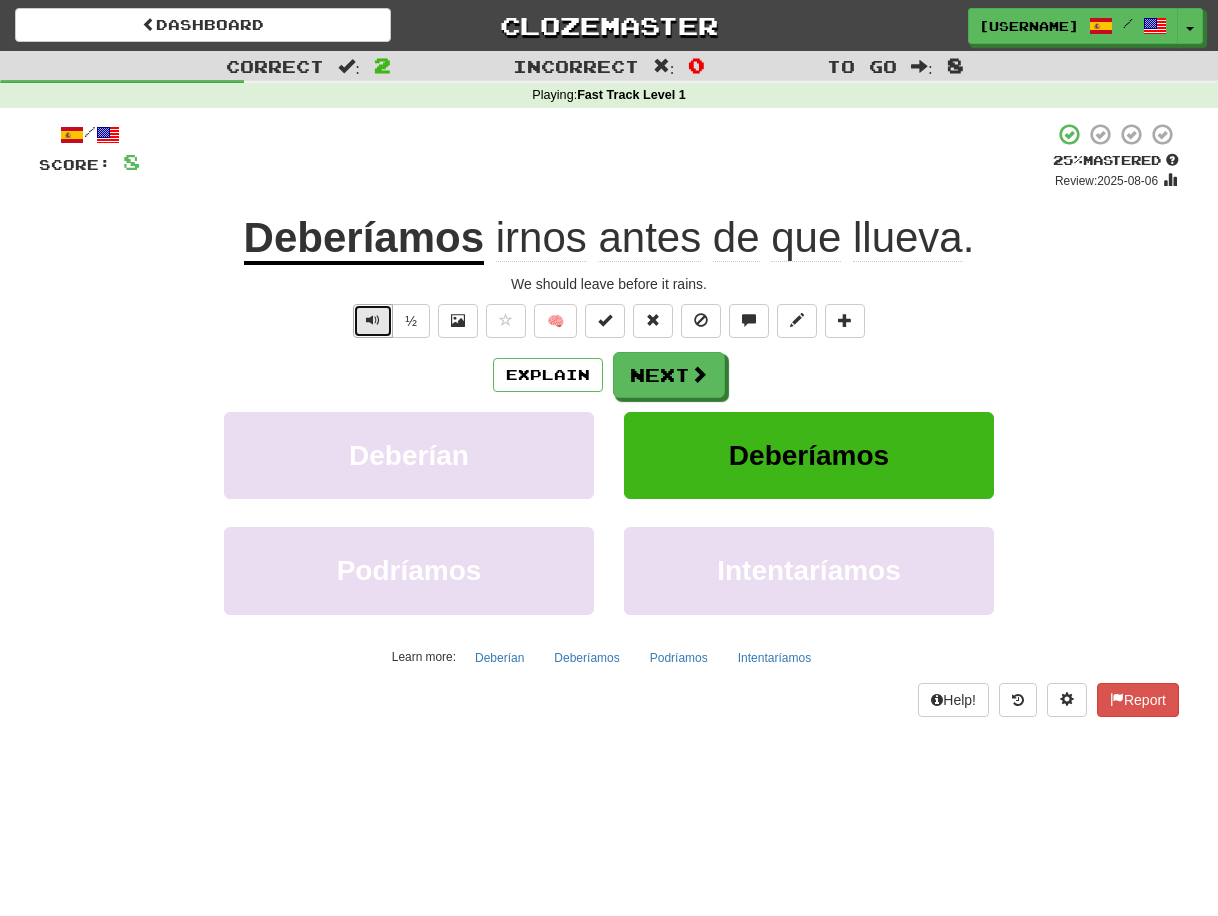 click at bounding box center (373, 320) 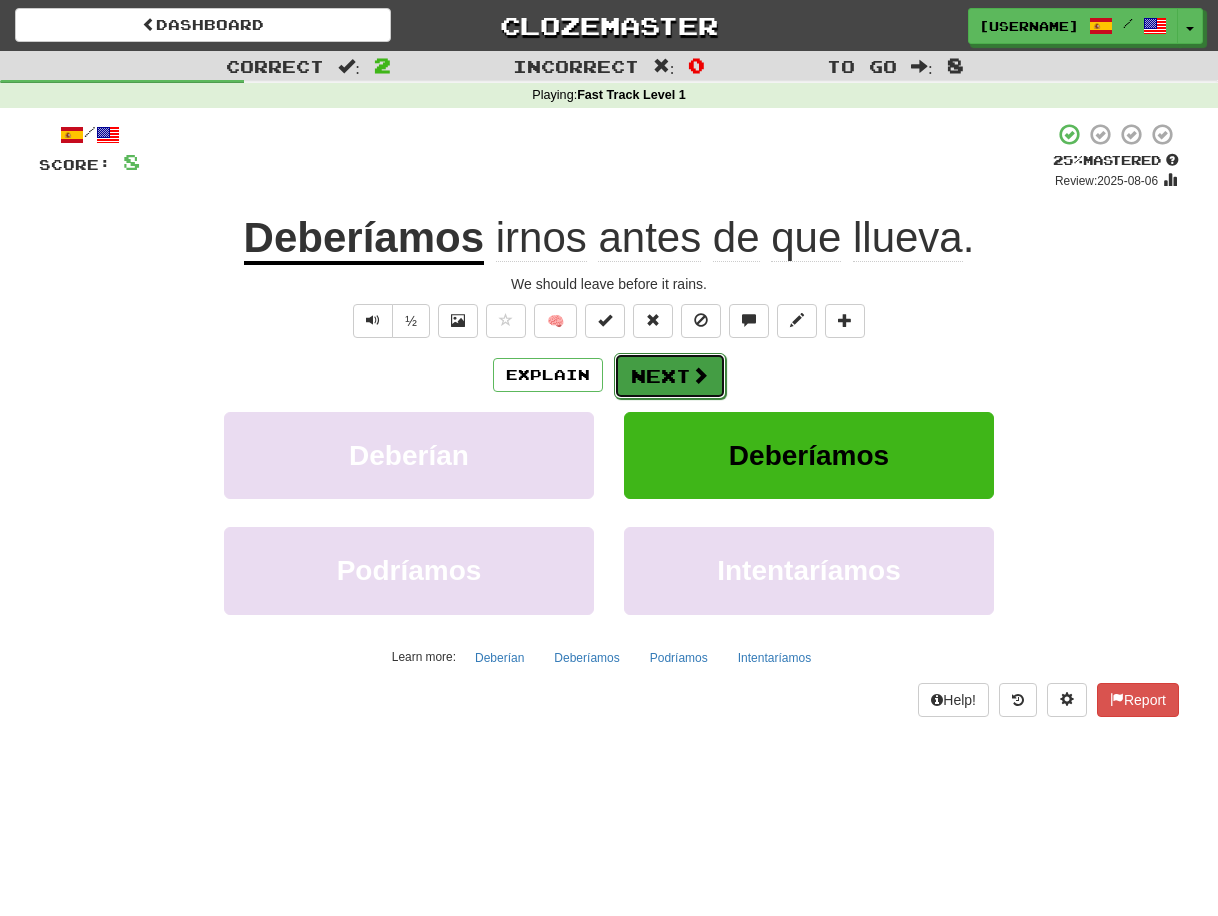 click on "Next" at bounding box center [670, 376] 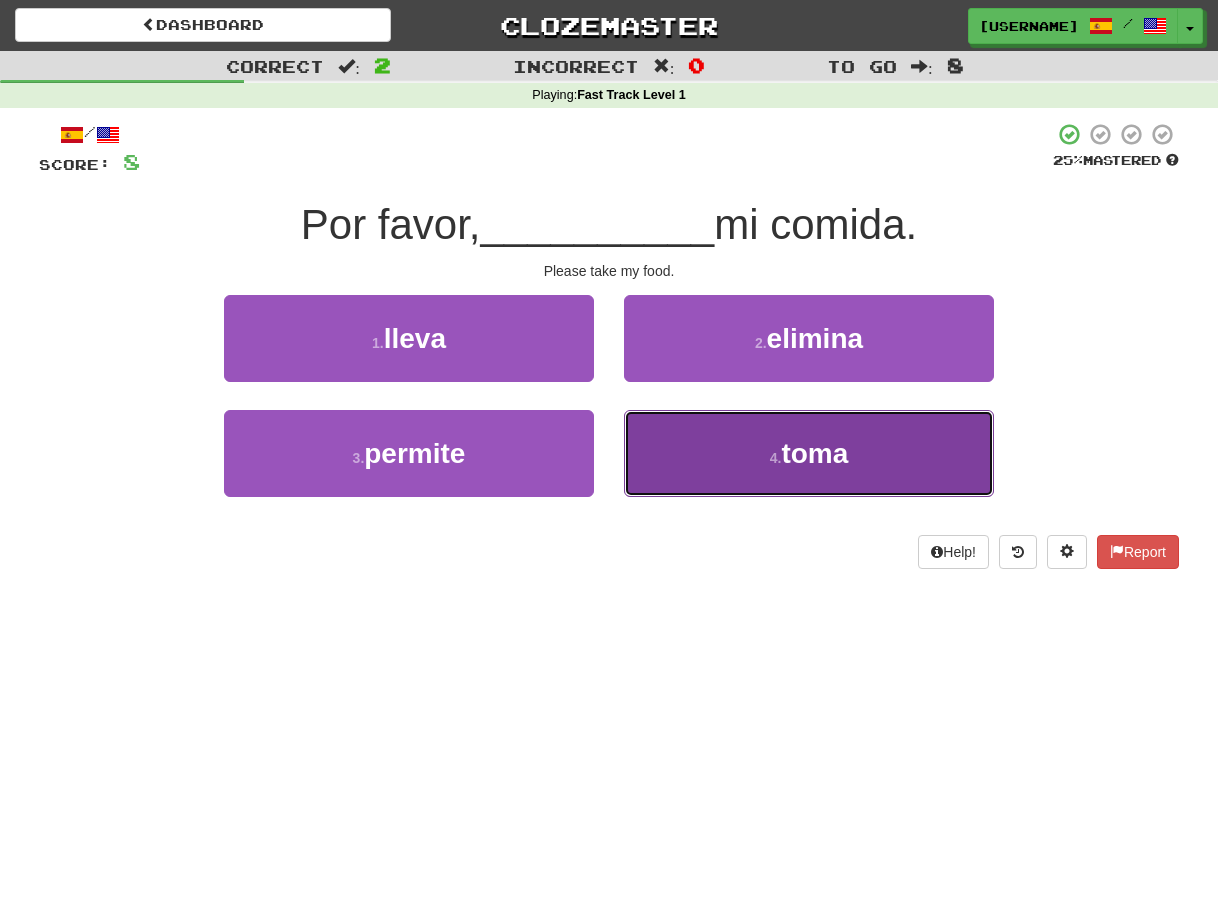 click on "4 .  toma" at bounding box center [809, 453] 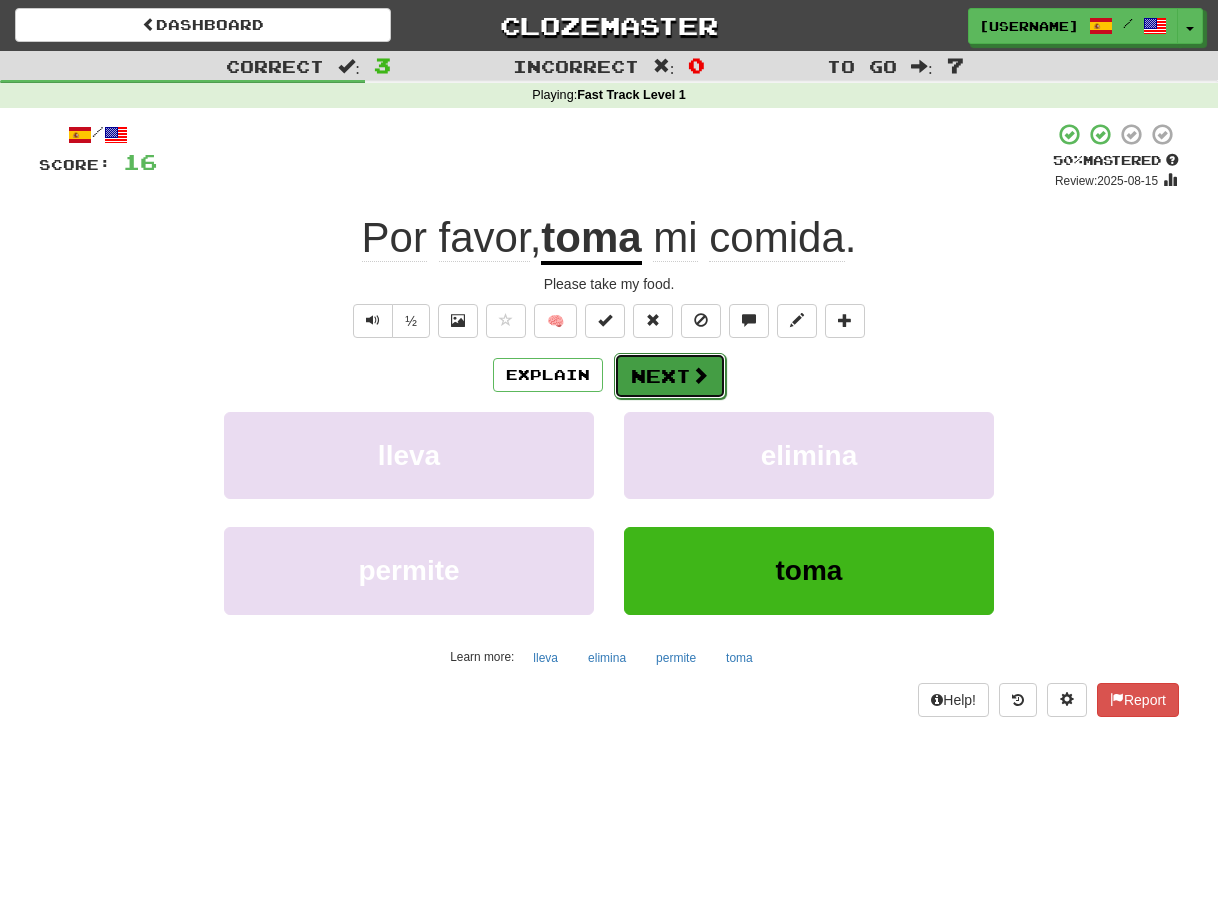 click on "Next" at bounding box center (670, 376) 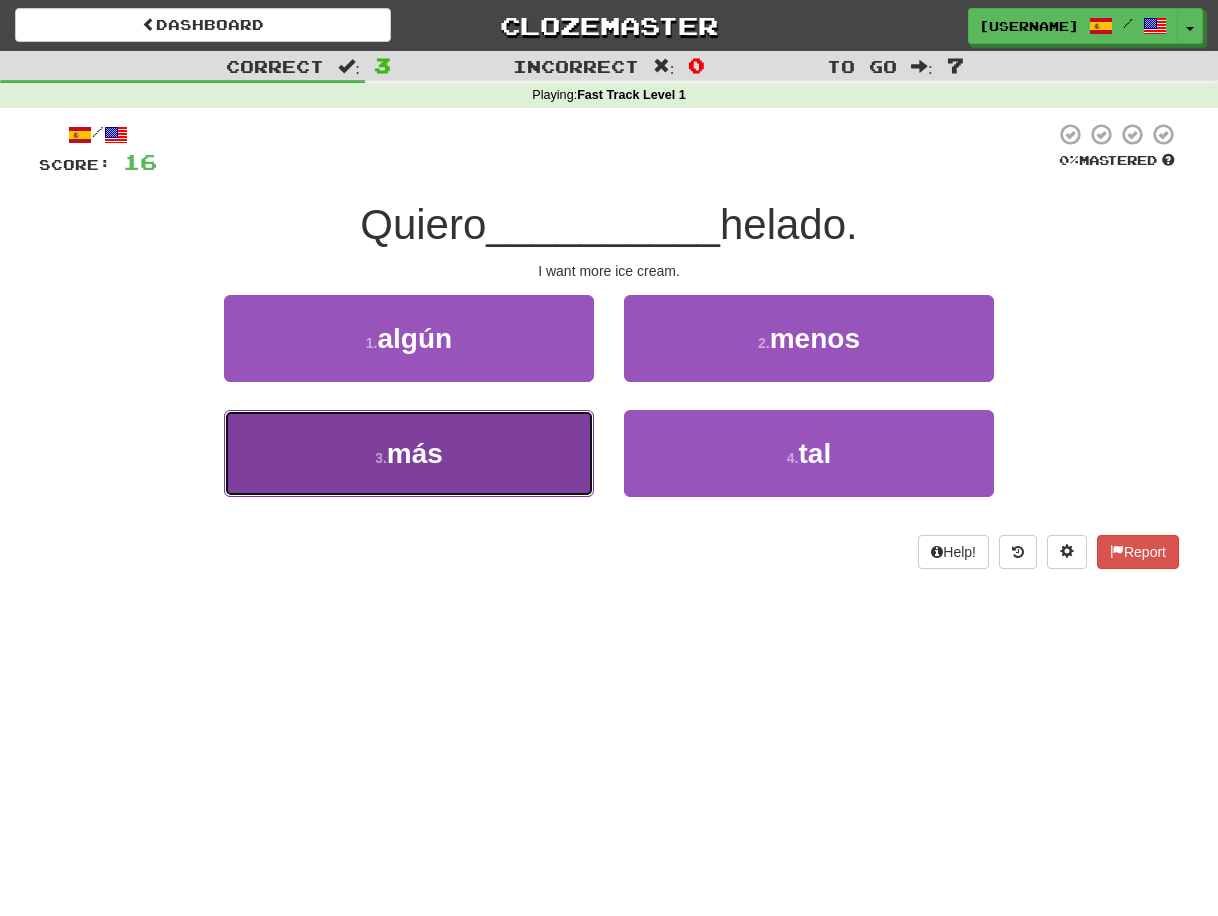 click on "más" at bounding box center (415, 453) 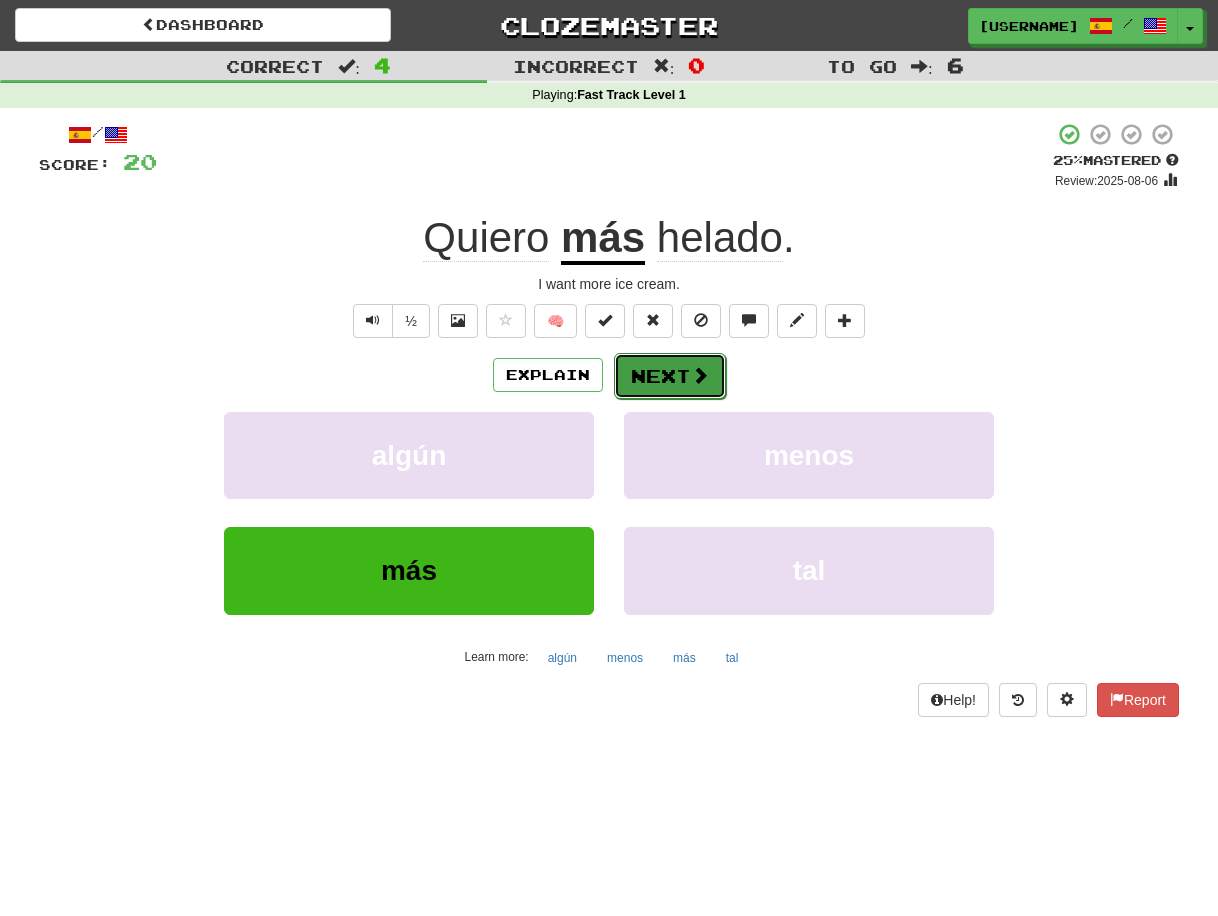 click on "Next" at bounding box center (670, 376) 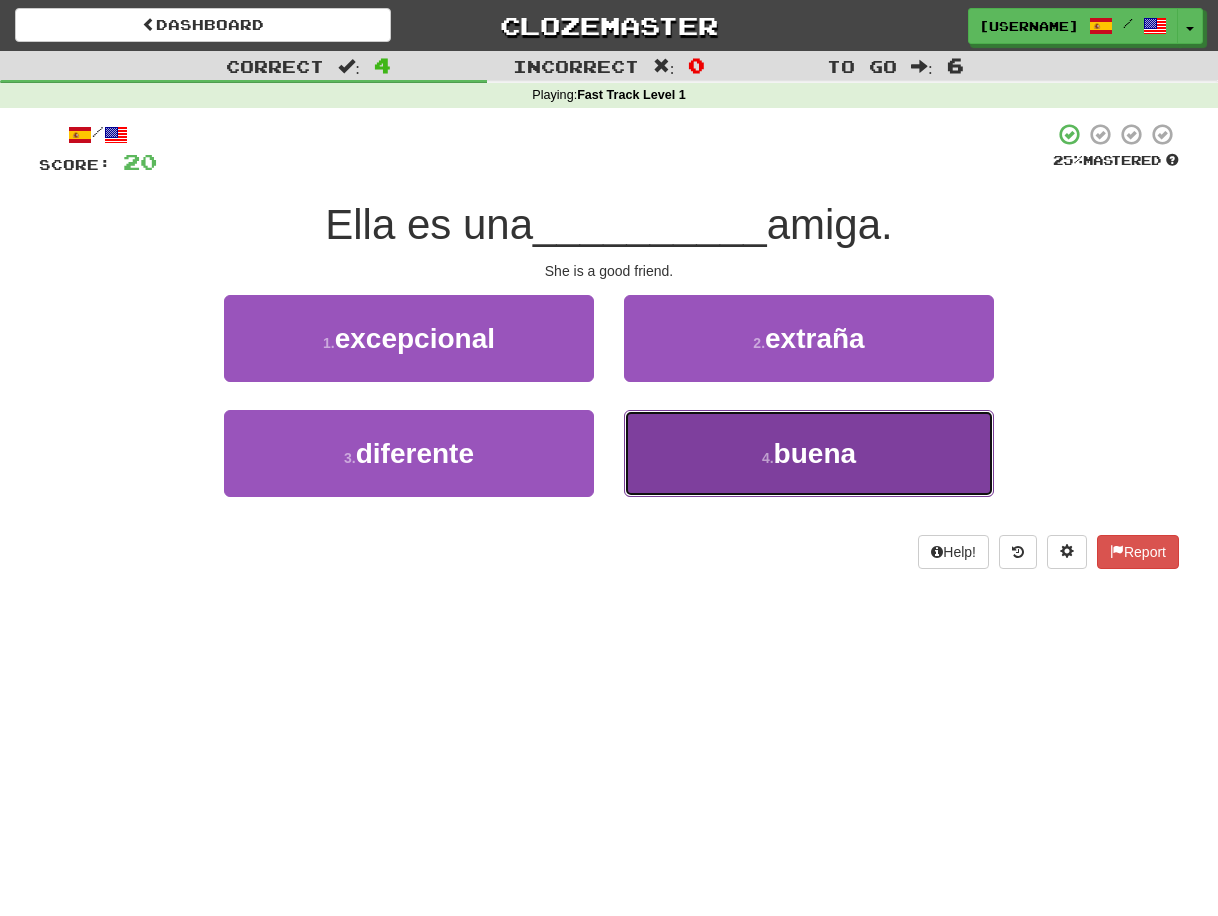 click on "4 .  buena" at bounding box center (809, 453) 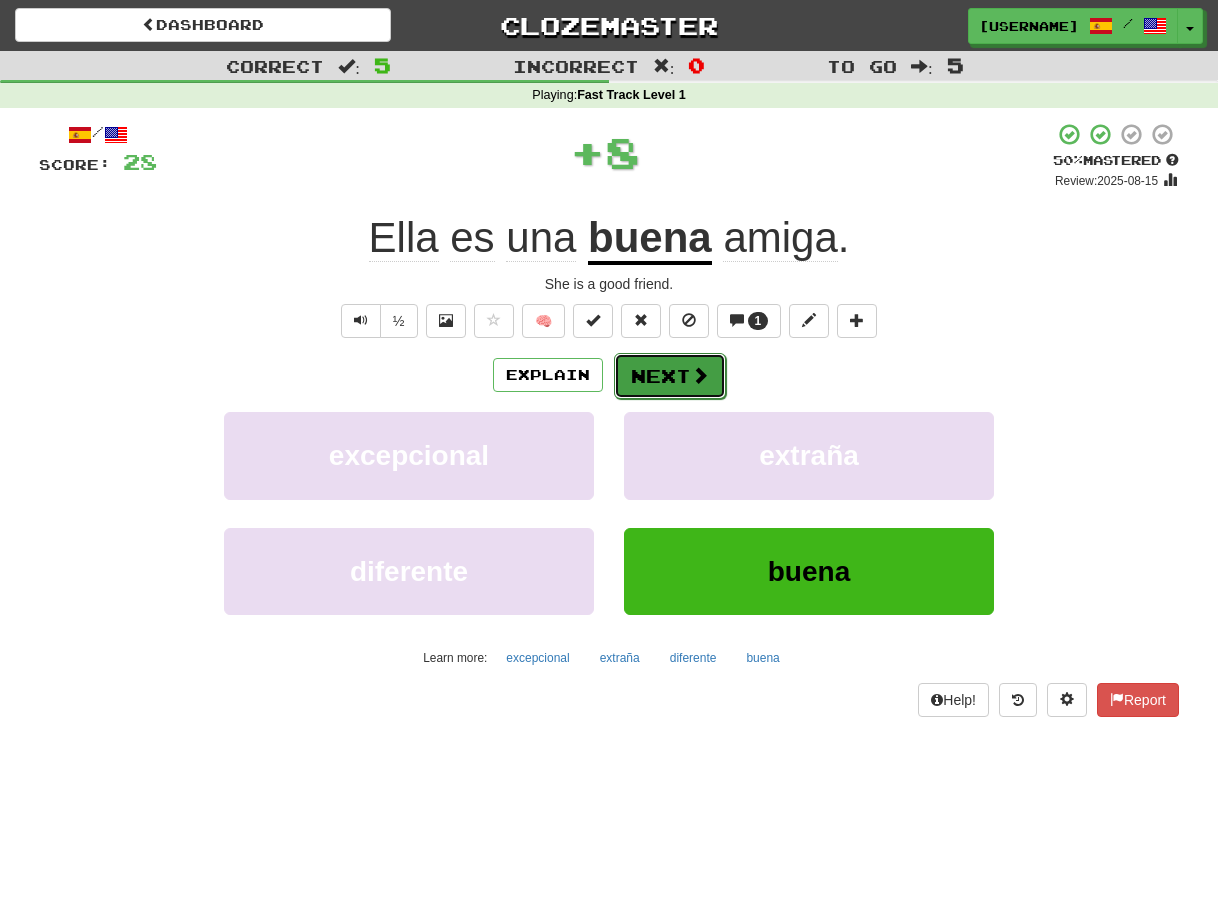 click on "Next" at bounding box center [670, 376] 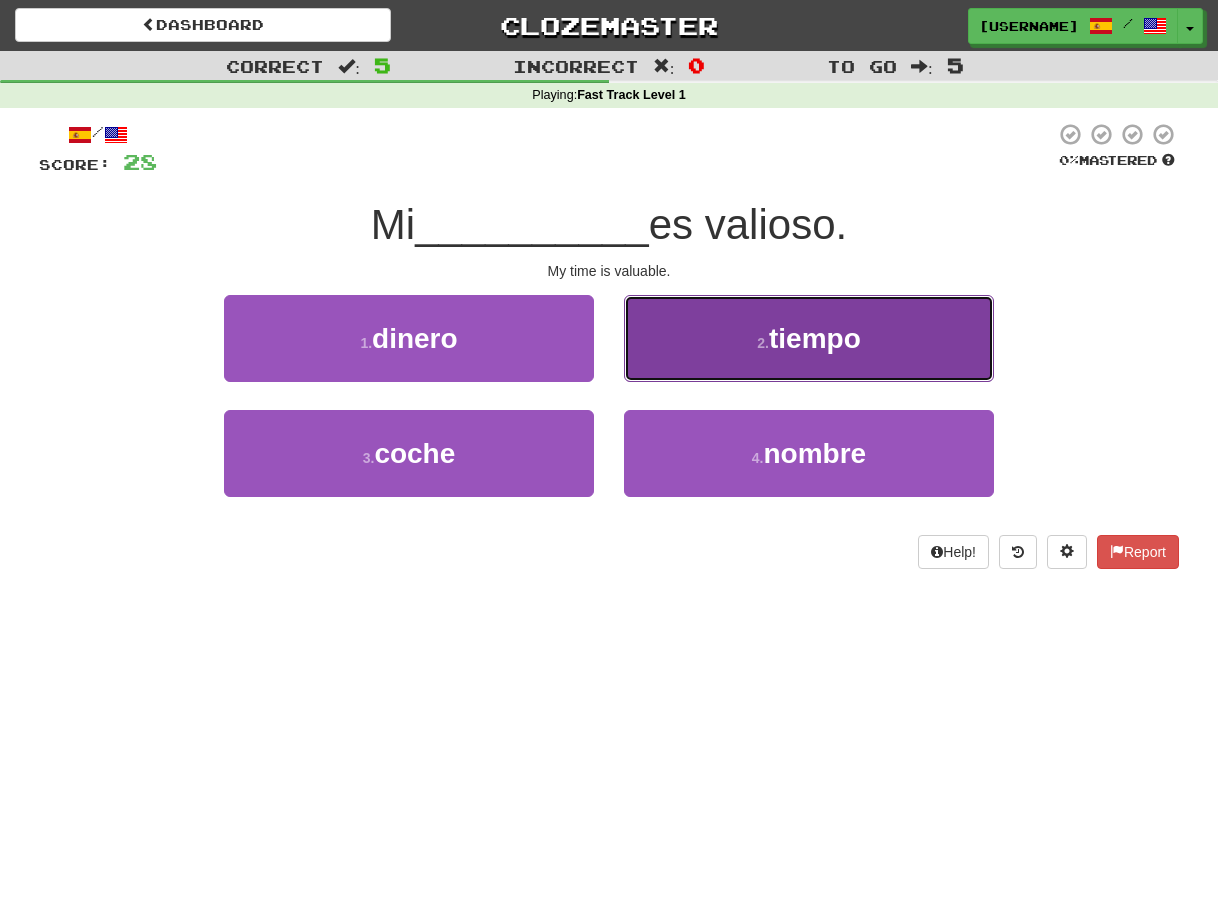 click on "2 .  tiempo" at bounding box center [809, 338] 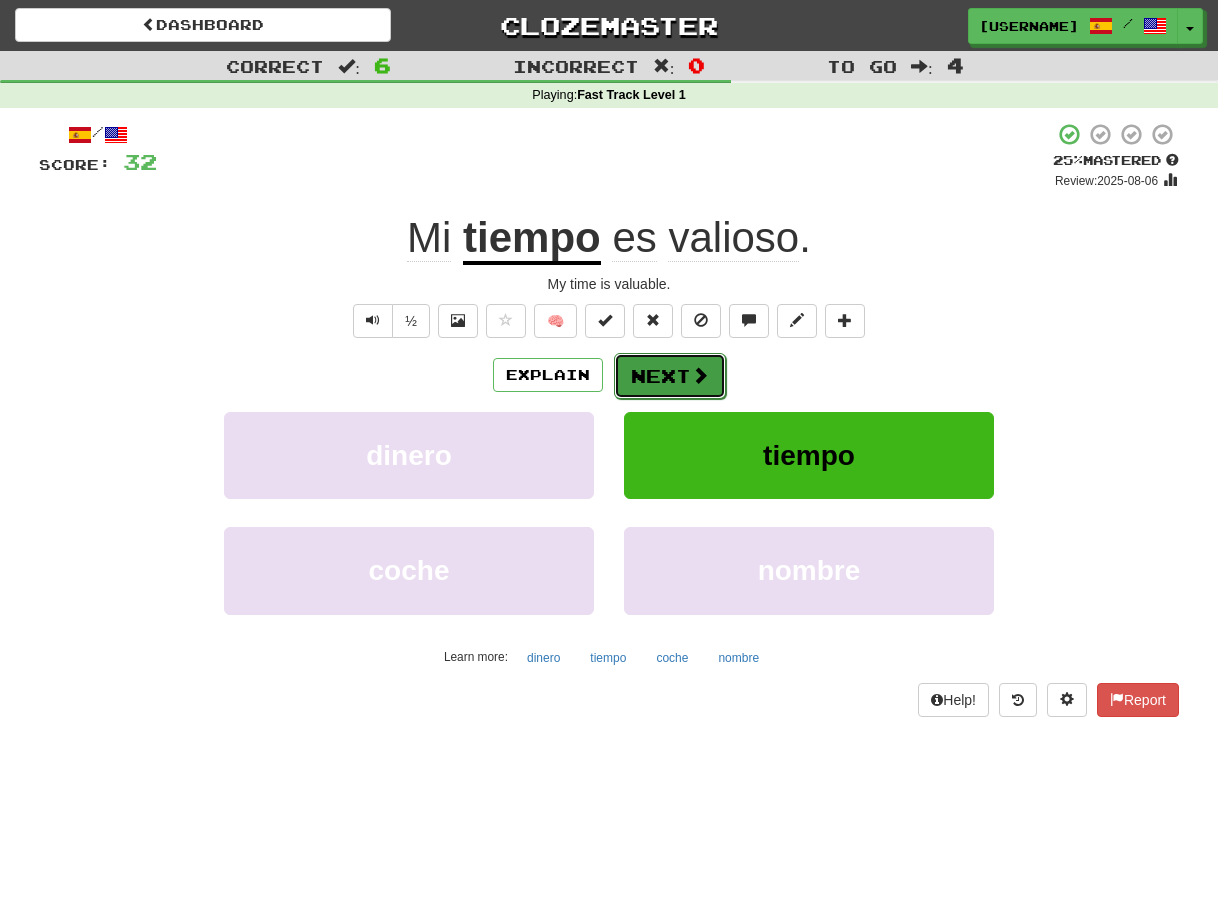 click on "Next" at bounding box center (670, 376) 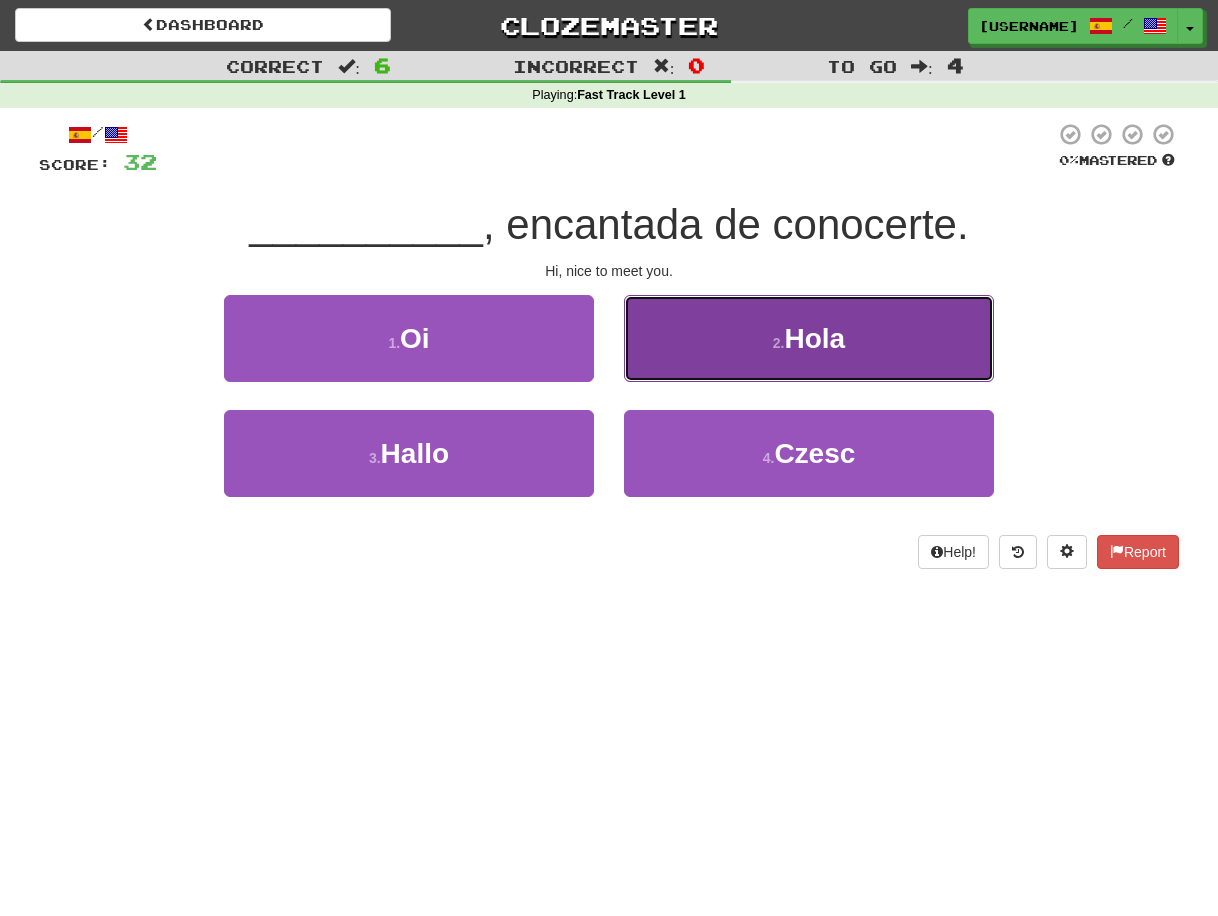 click on "Hola" at bounding box center [815, 338] 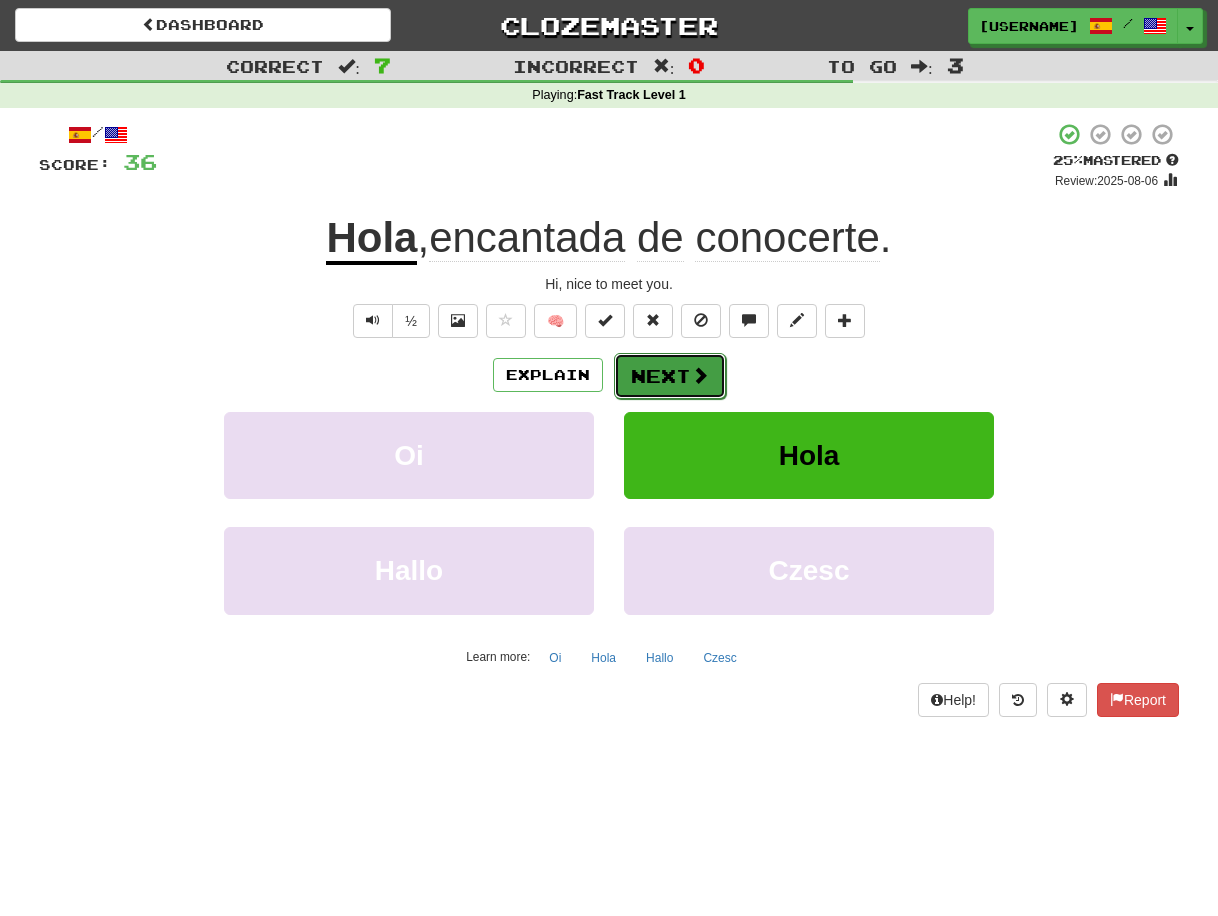 click on "Next" at bounding box center (670, 376) 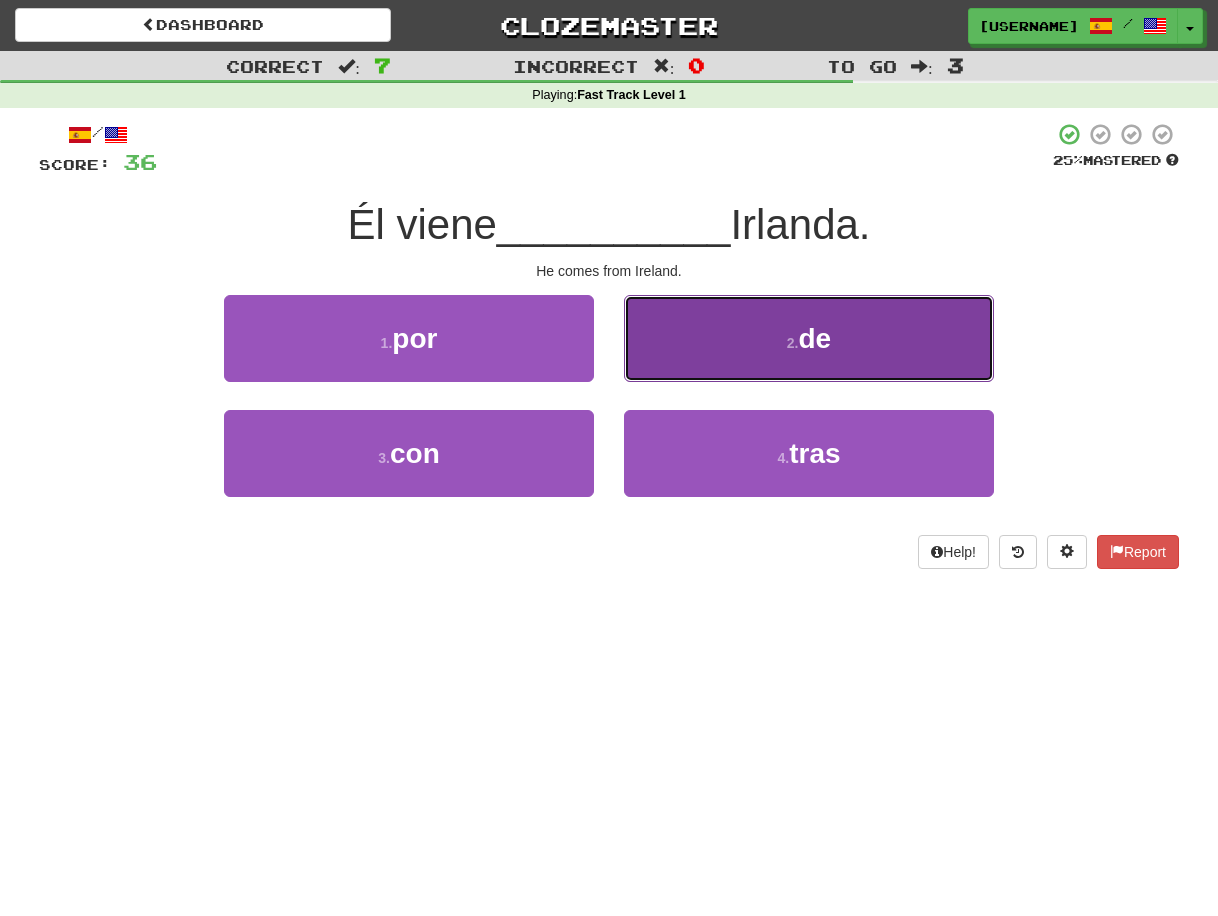 click on "2 .  de" at bounding box center [809, 338] 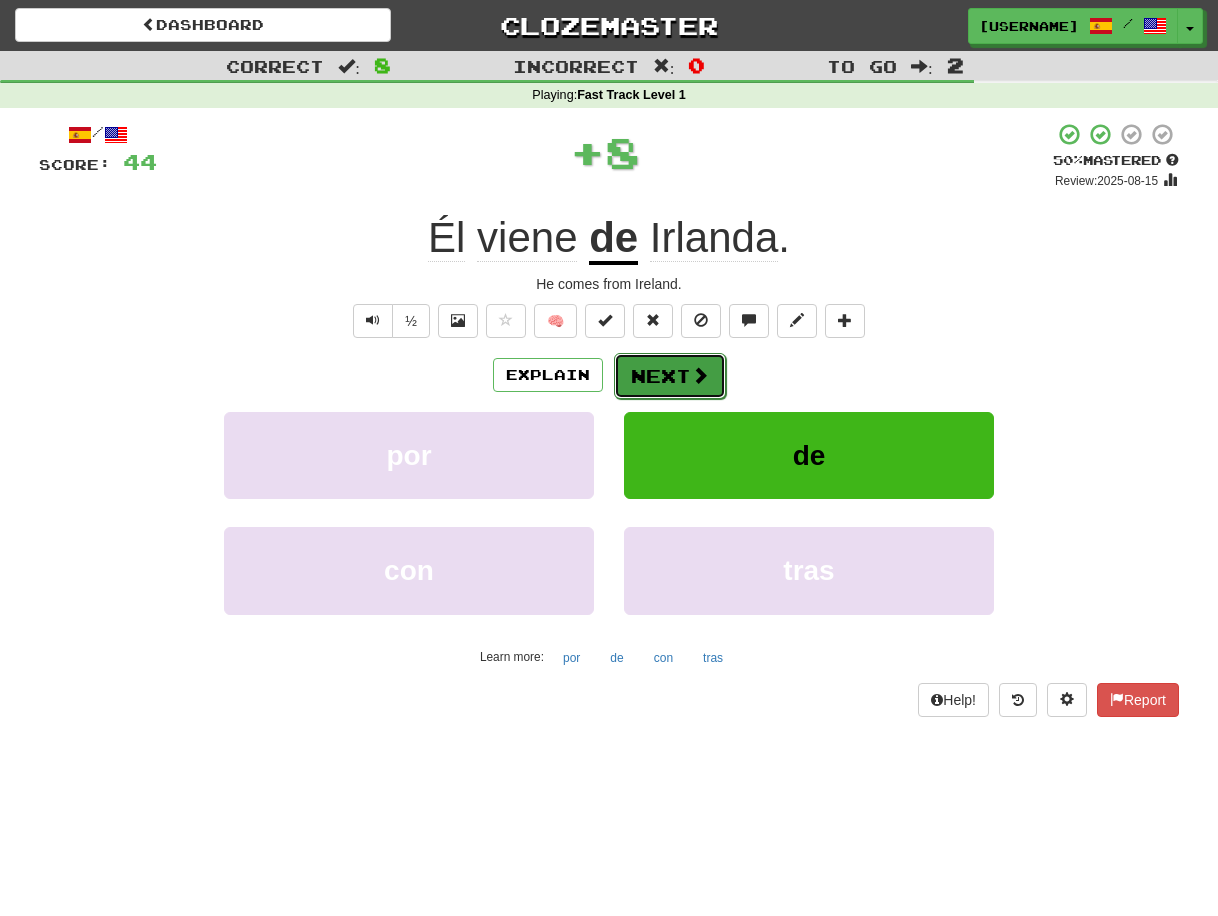 click on "Next" at bounding box center (670, 376) 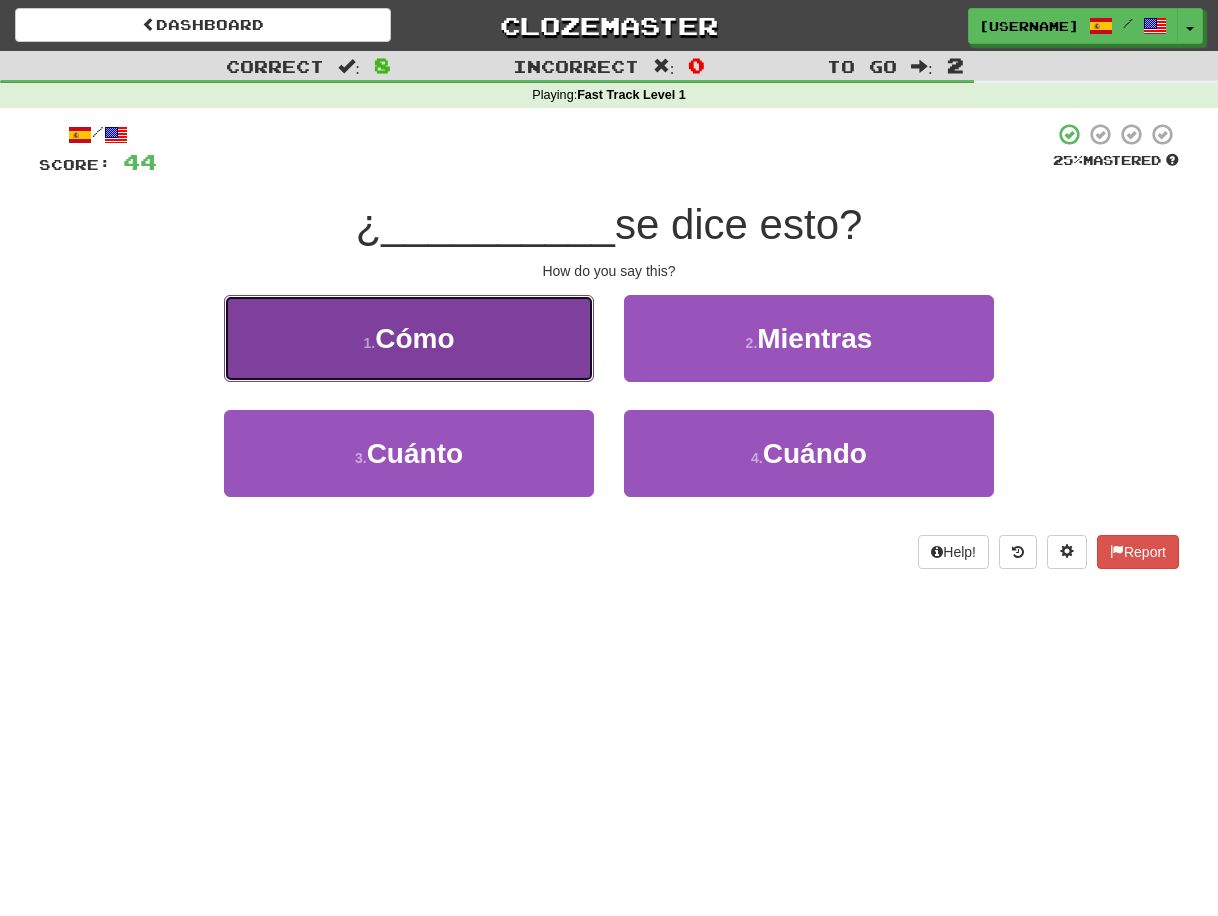 click on "1 .  Cómo" at bounding box center [409, 338] 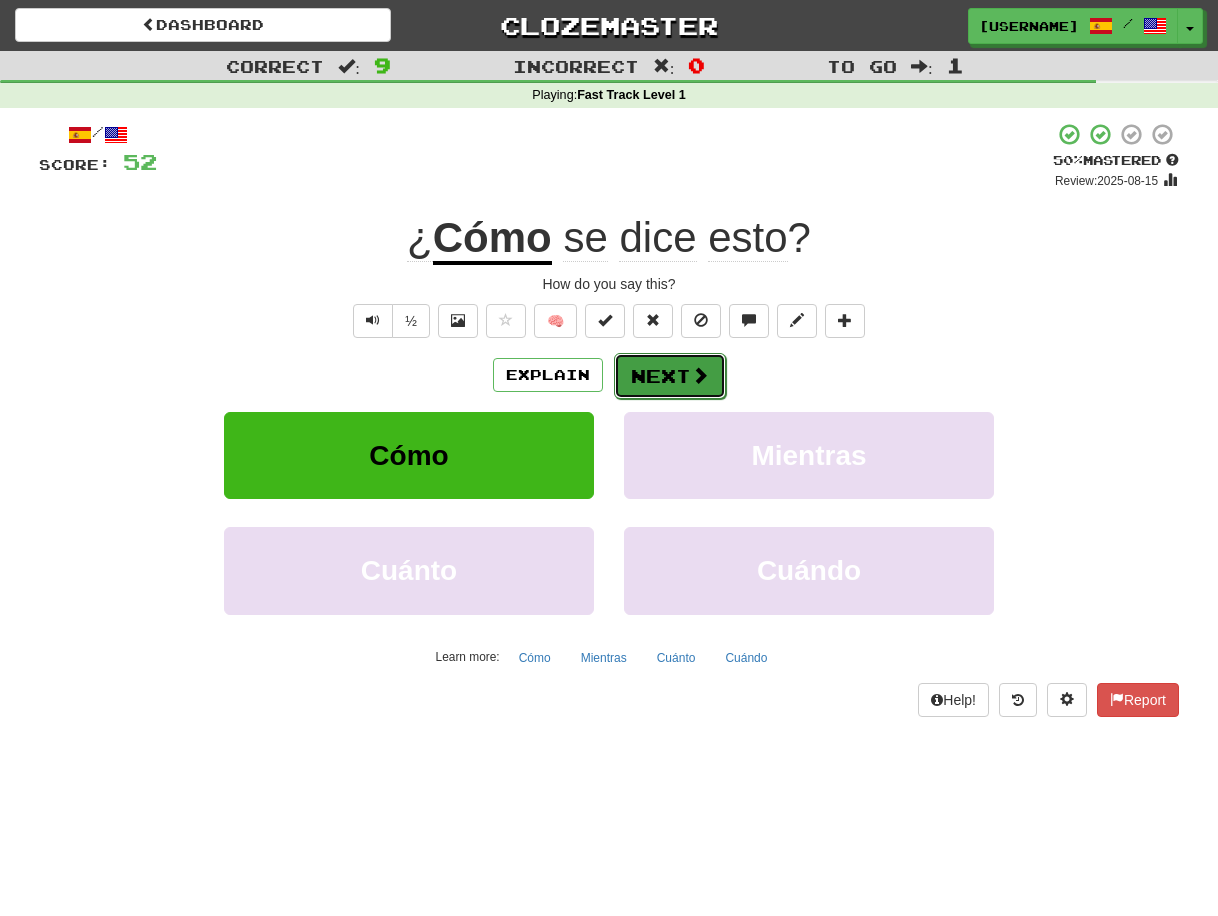 click on "Next" at bounding box center (670, 376) 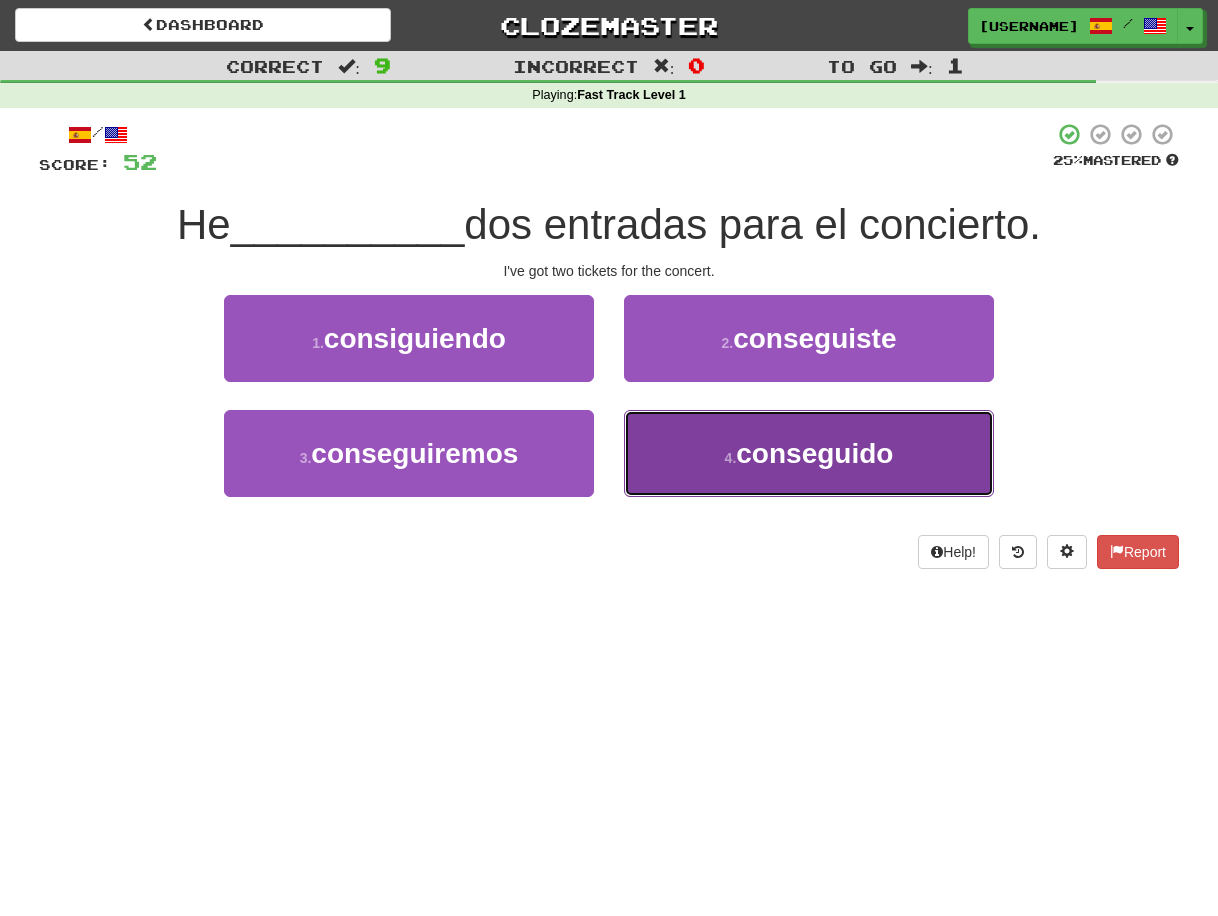 click on "4 ." at bounding box center [731, 458] 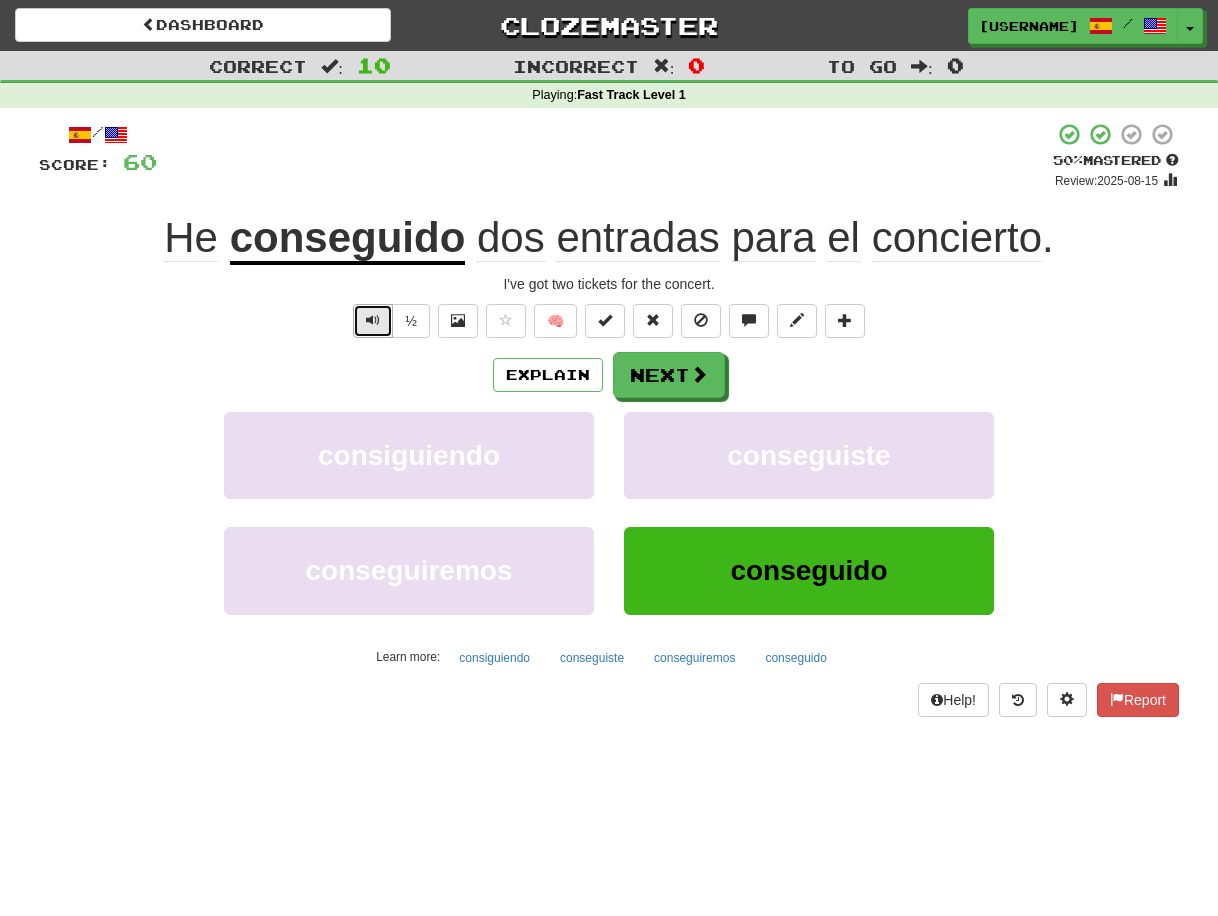 click at bounding box center [373, 320] 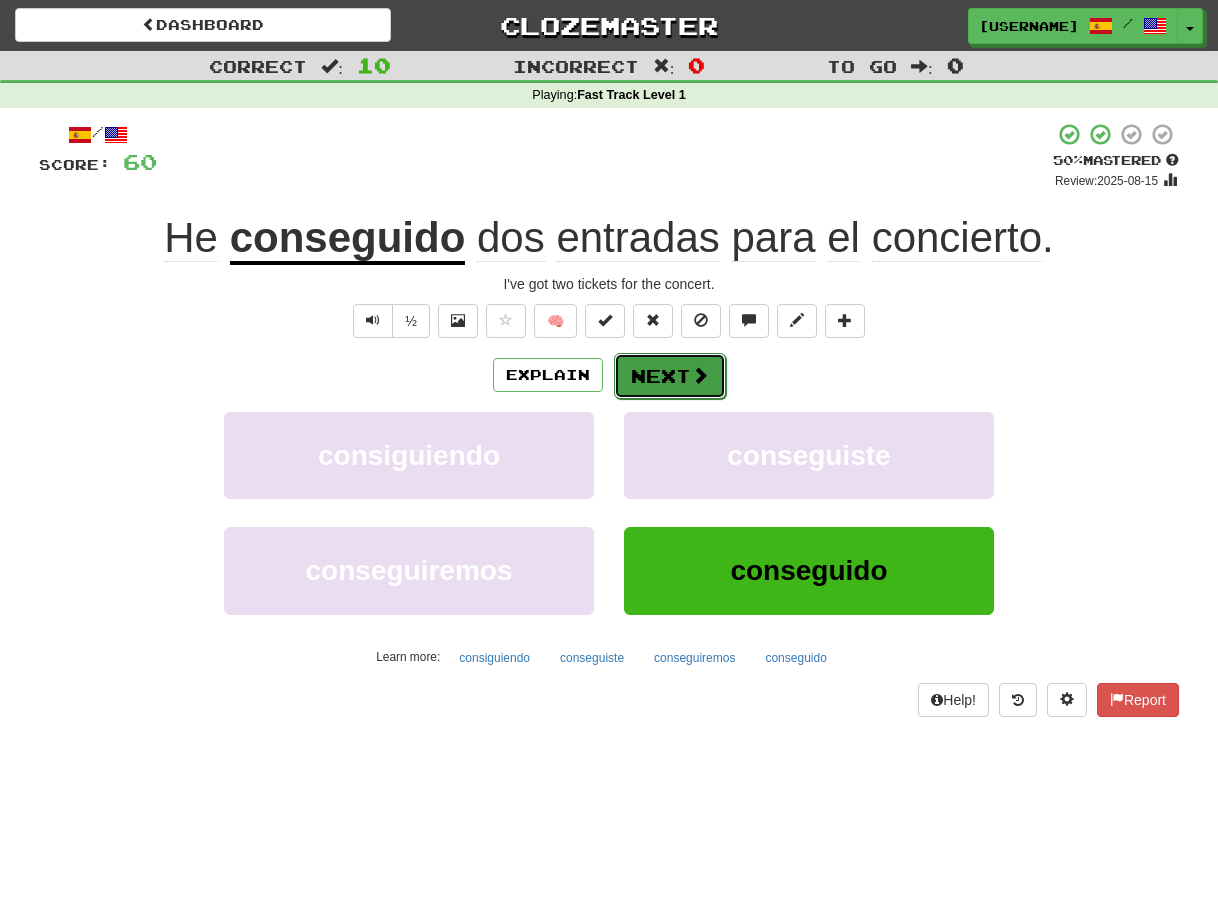 click on "Next" at bounding box center [670, 376] 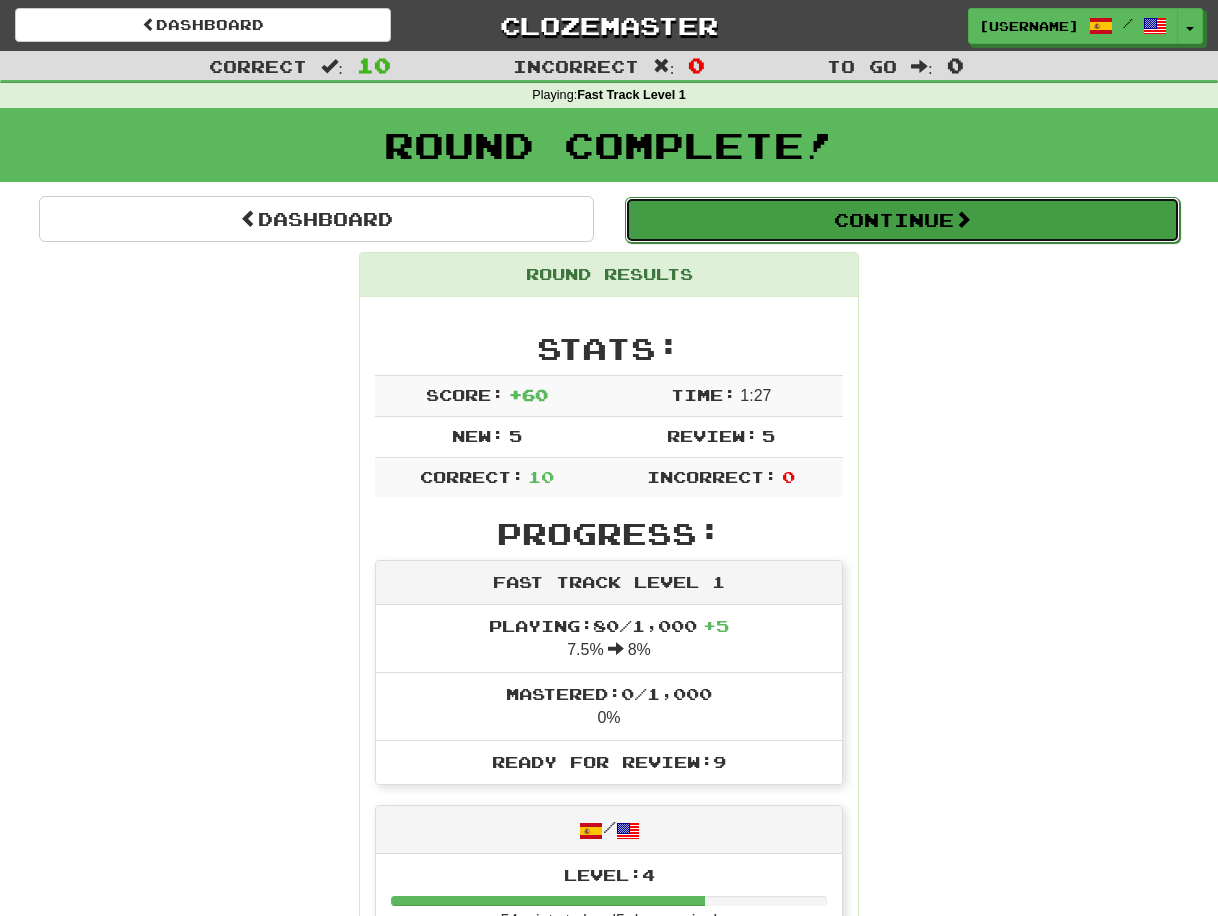 click on "Continue" at bounding box center [902, 220] 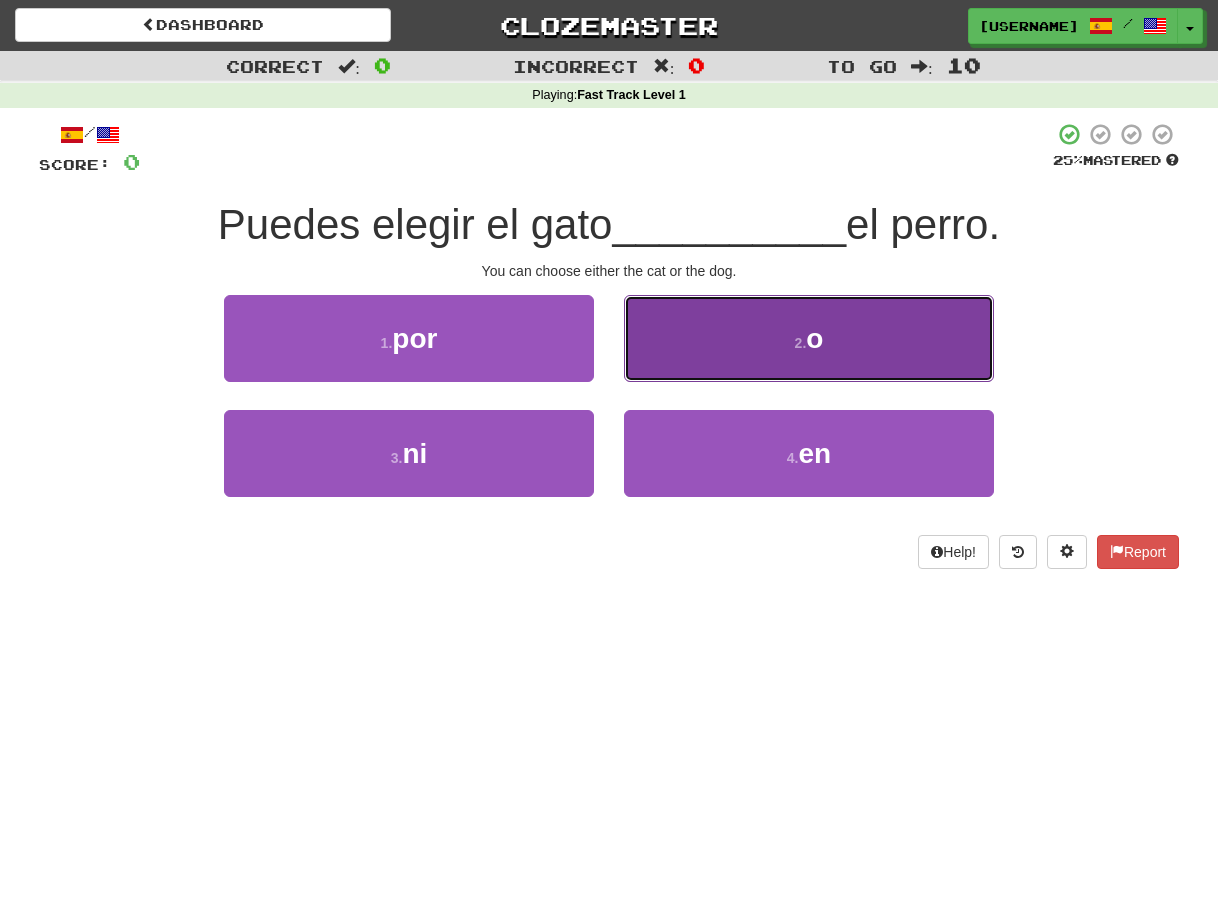 click on "2 .  o" at bounding box center [809, 338] 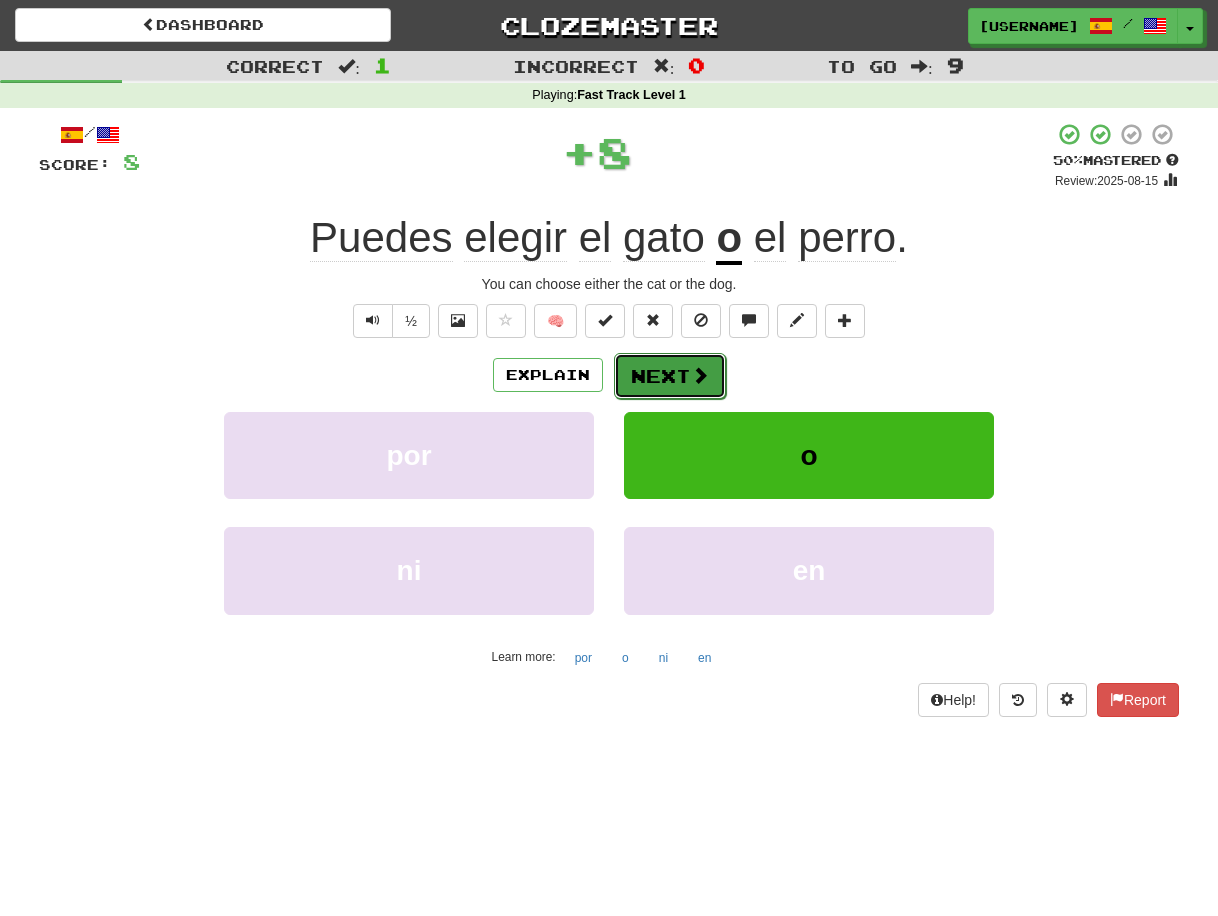 click on "Next" at bounding box center (670, 376) 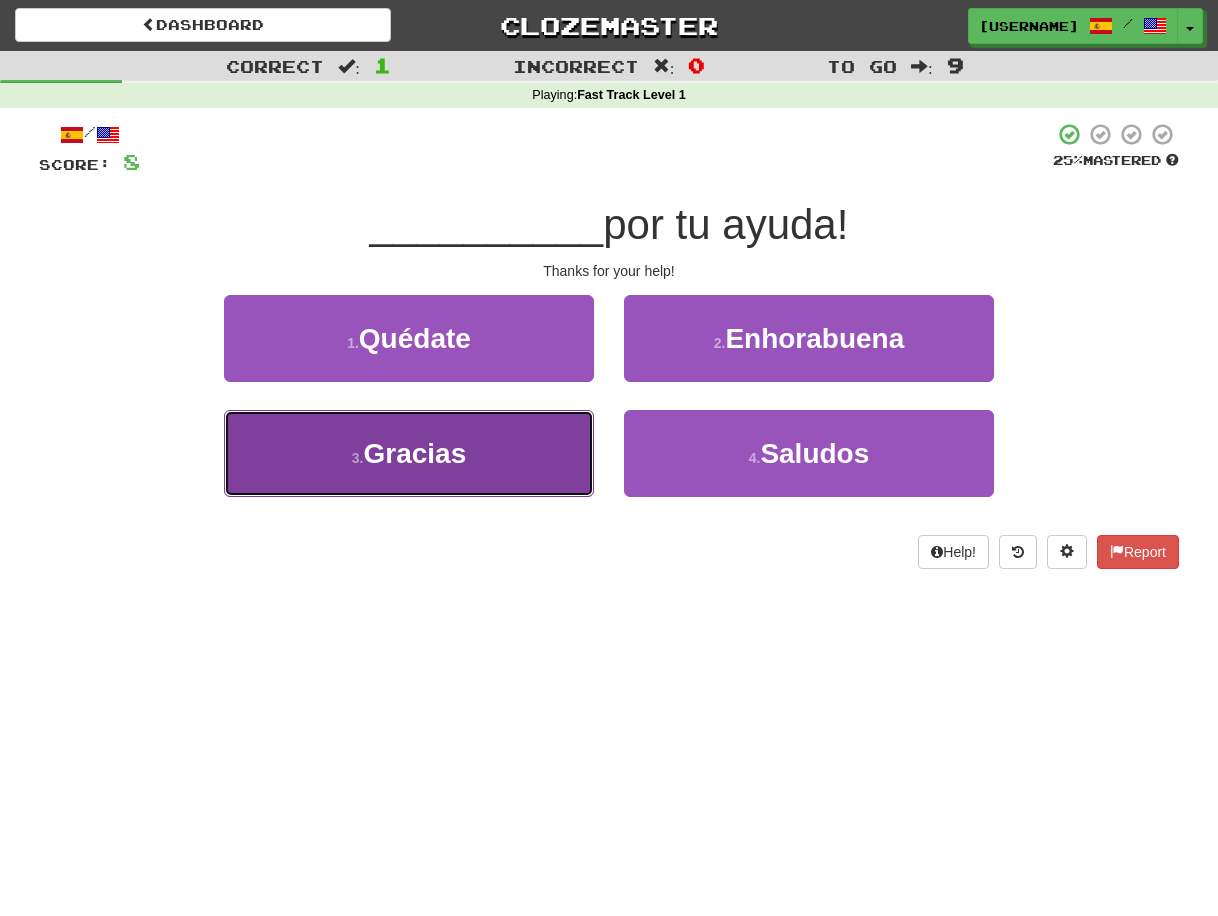 click on "3 .  Gracias" at bounding box center [409, 453] 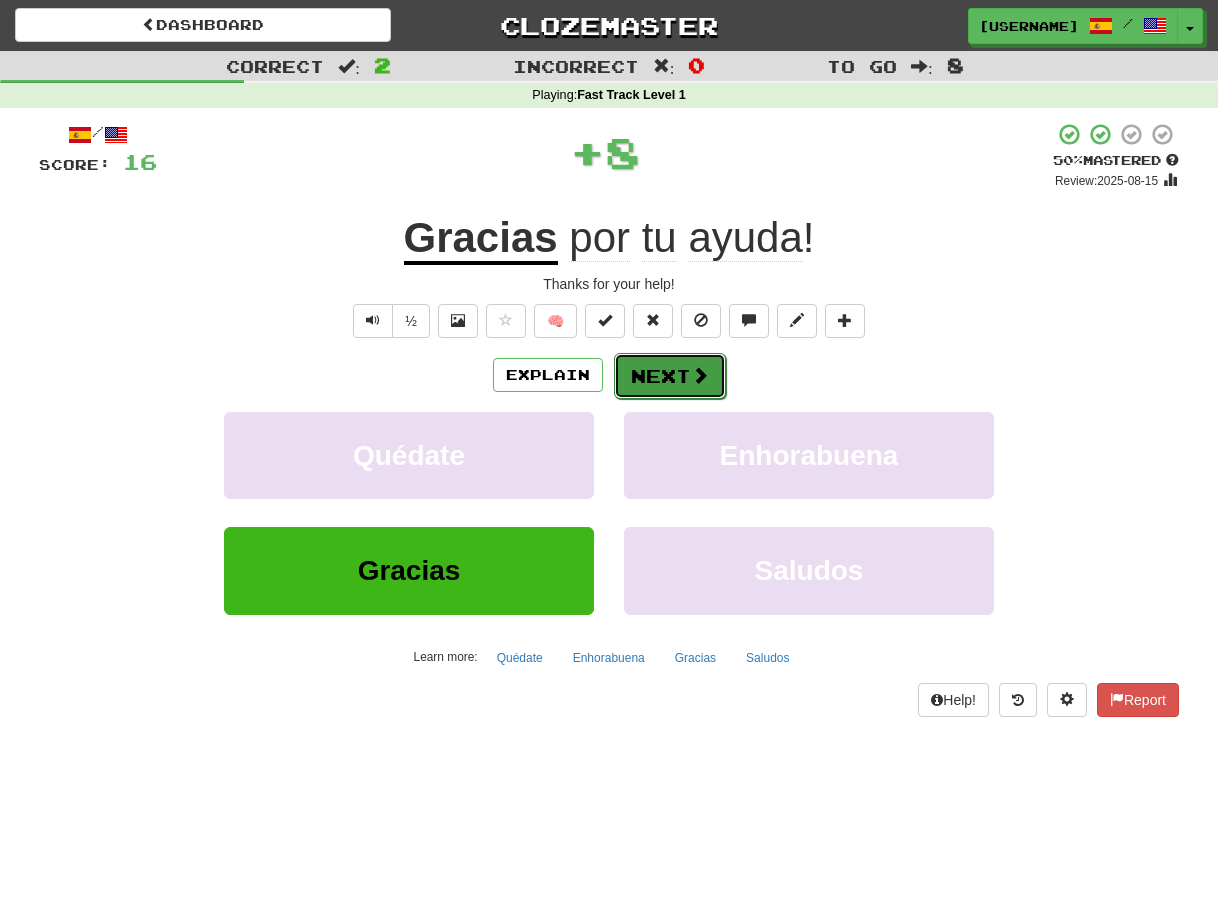 click on "Next" at bounding box center [670, 376] 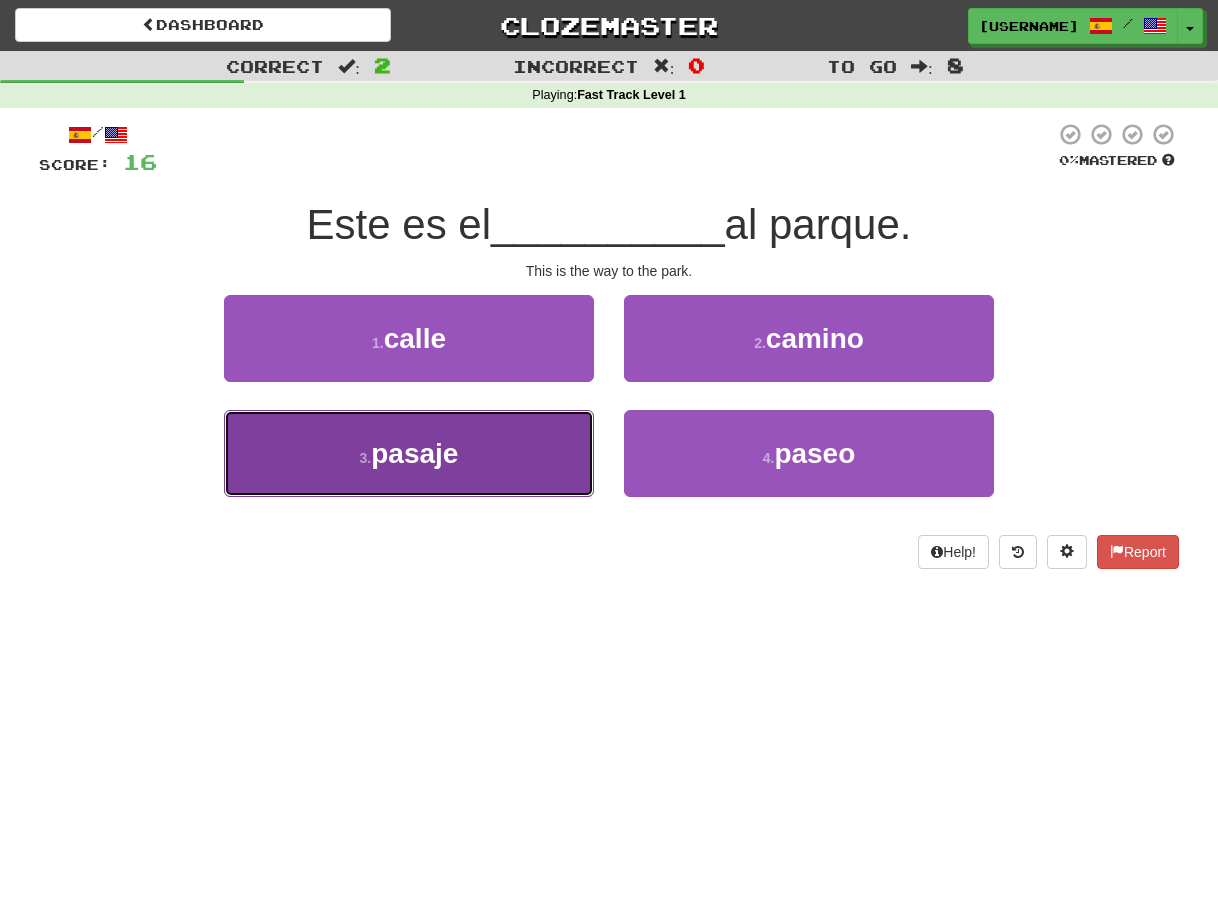 click on "pasaje" at bounding box center (414, 453) 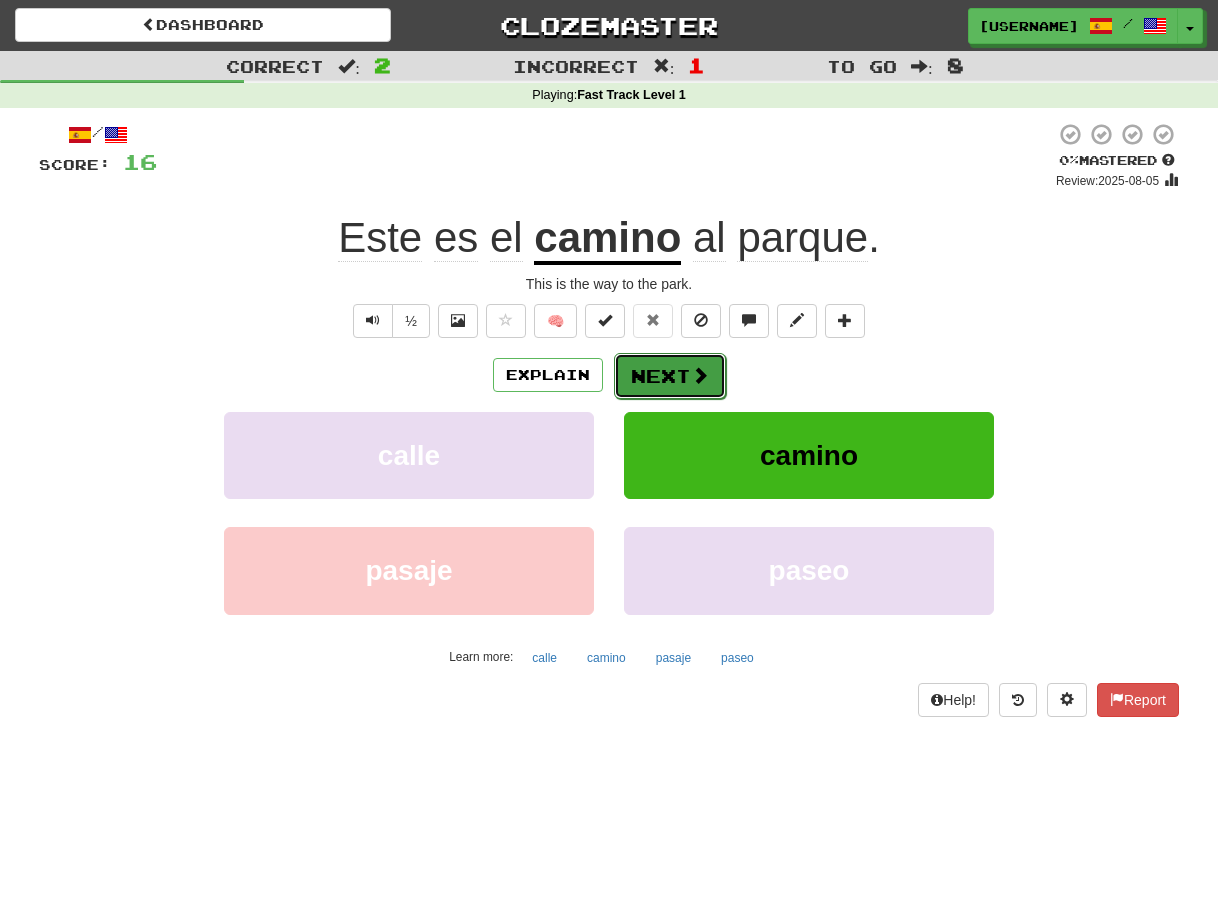 click on "Next" at bounding box center (670, 376) 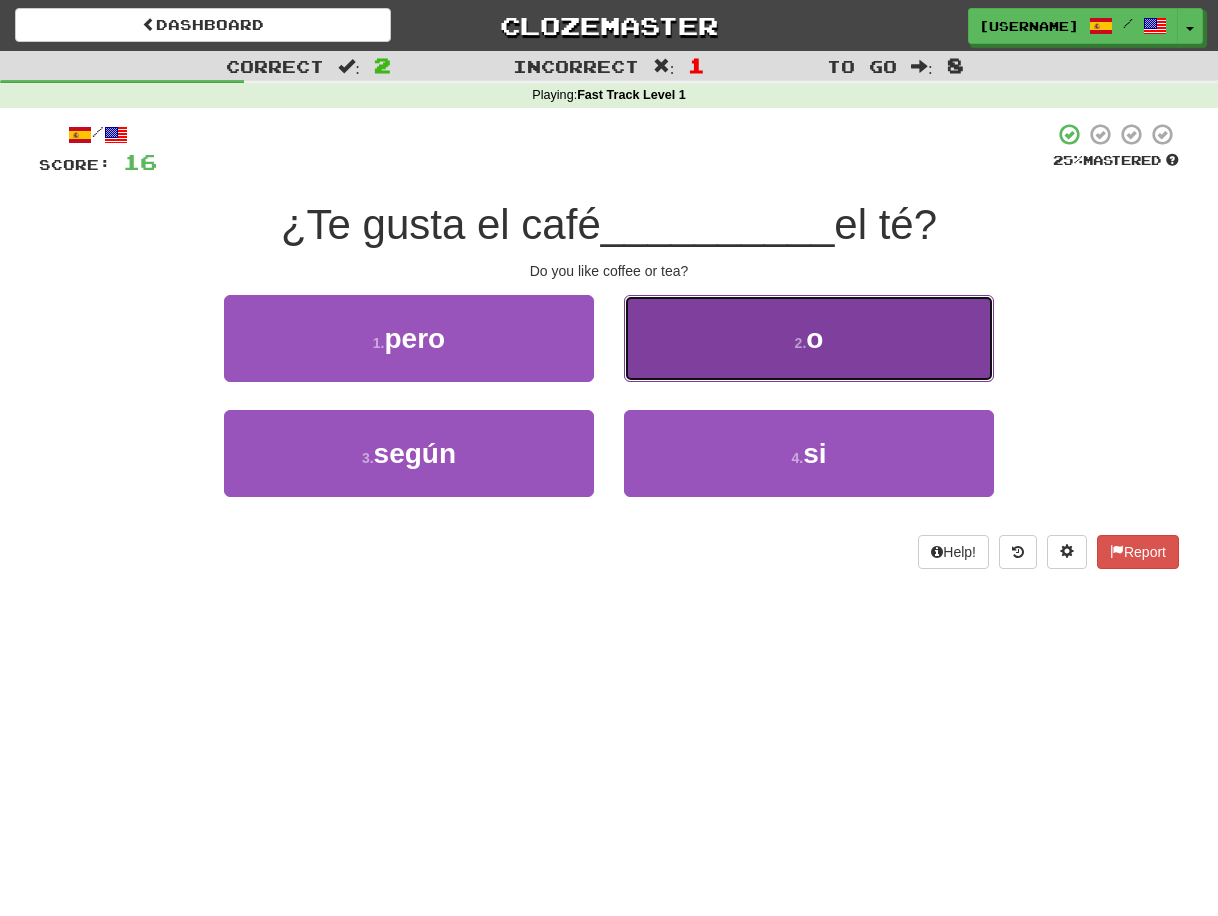 click on "2 .  o" at bounding box center (809, 338) 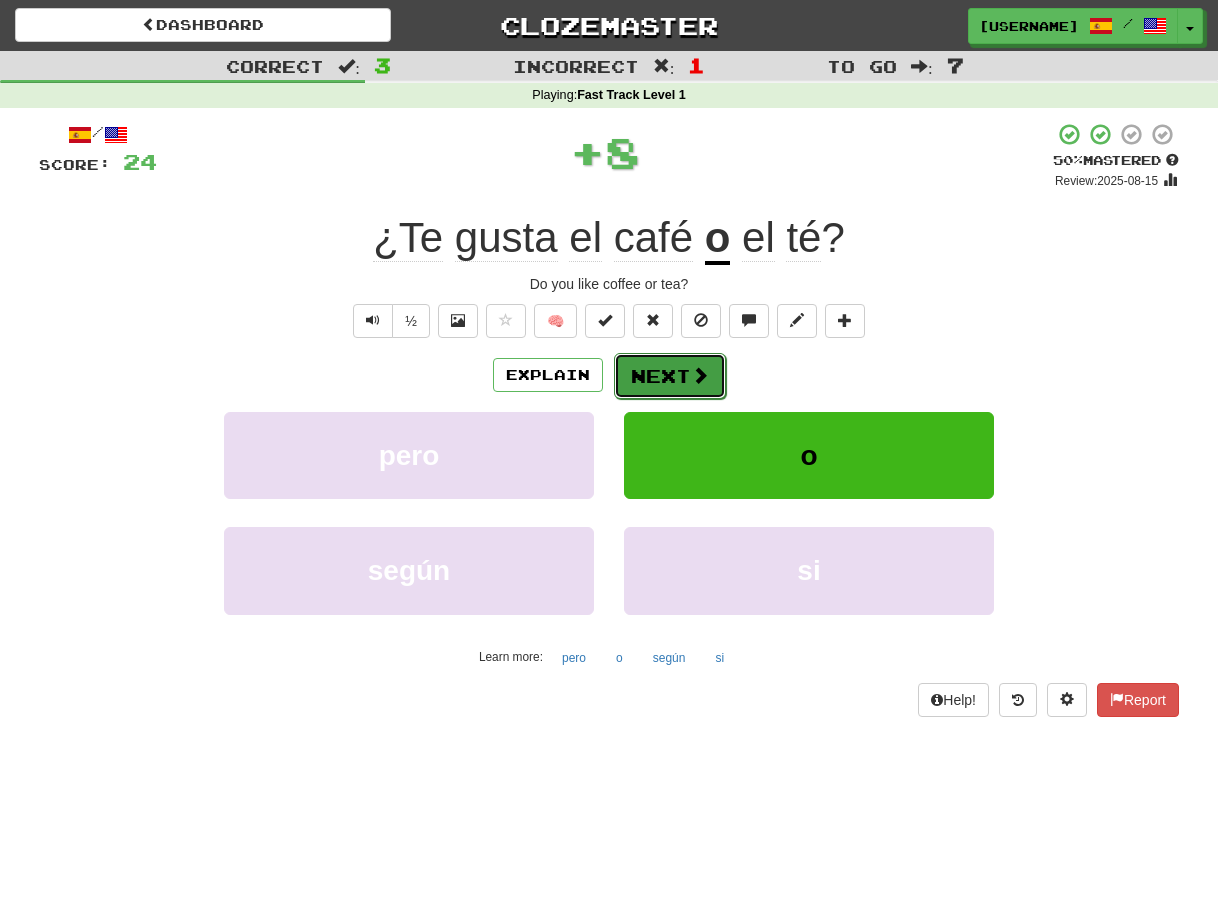 click on "Next" at bounding box center [670, 376] 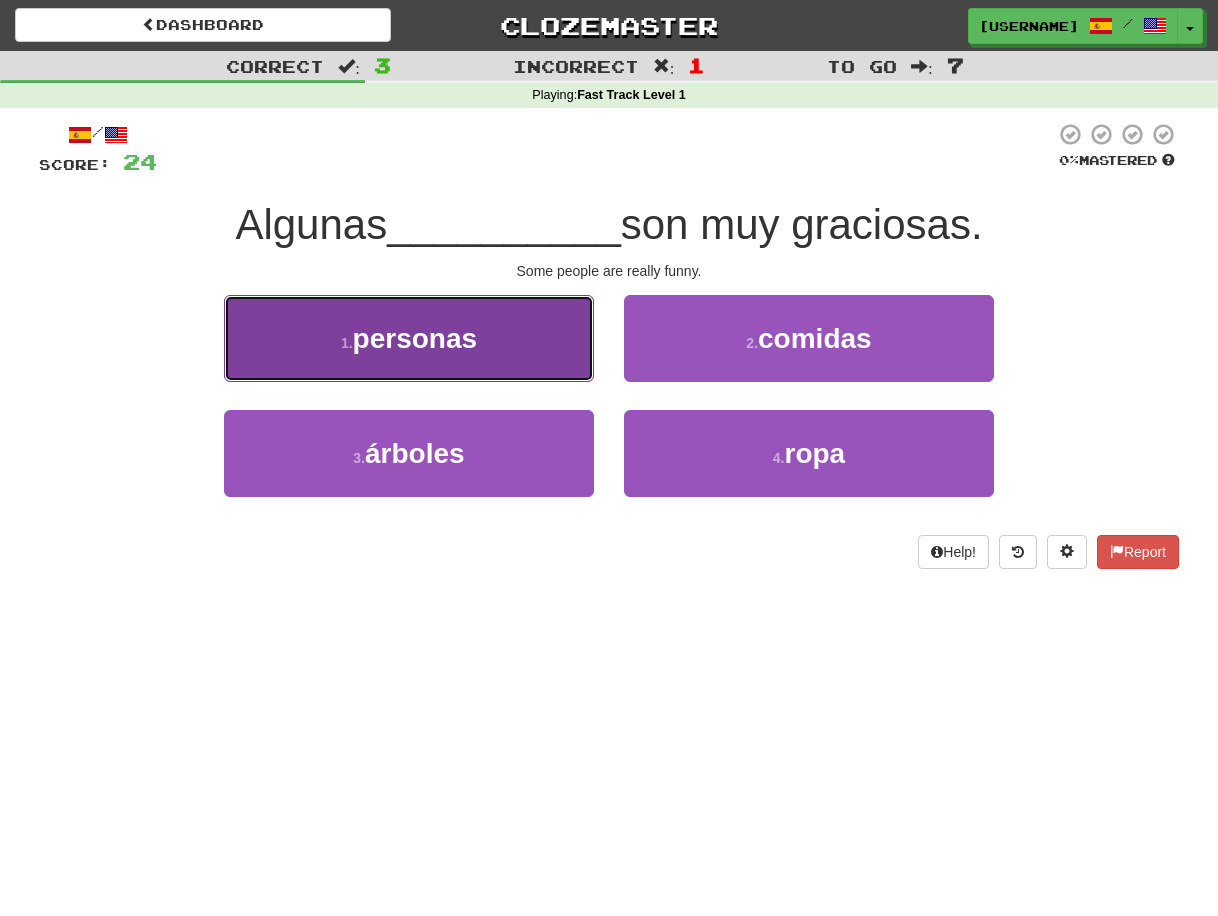 click on "personas" at bounding box center [415, 338] 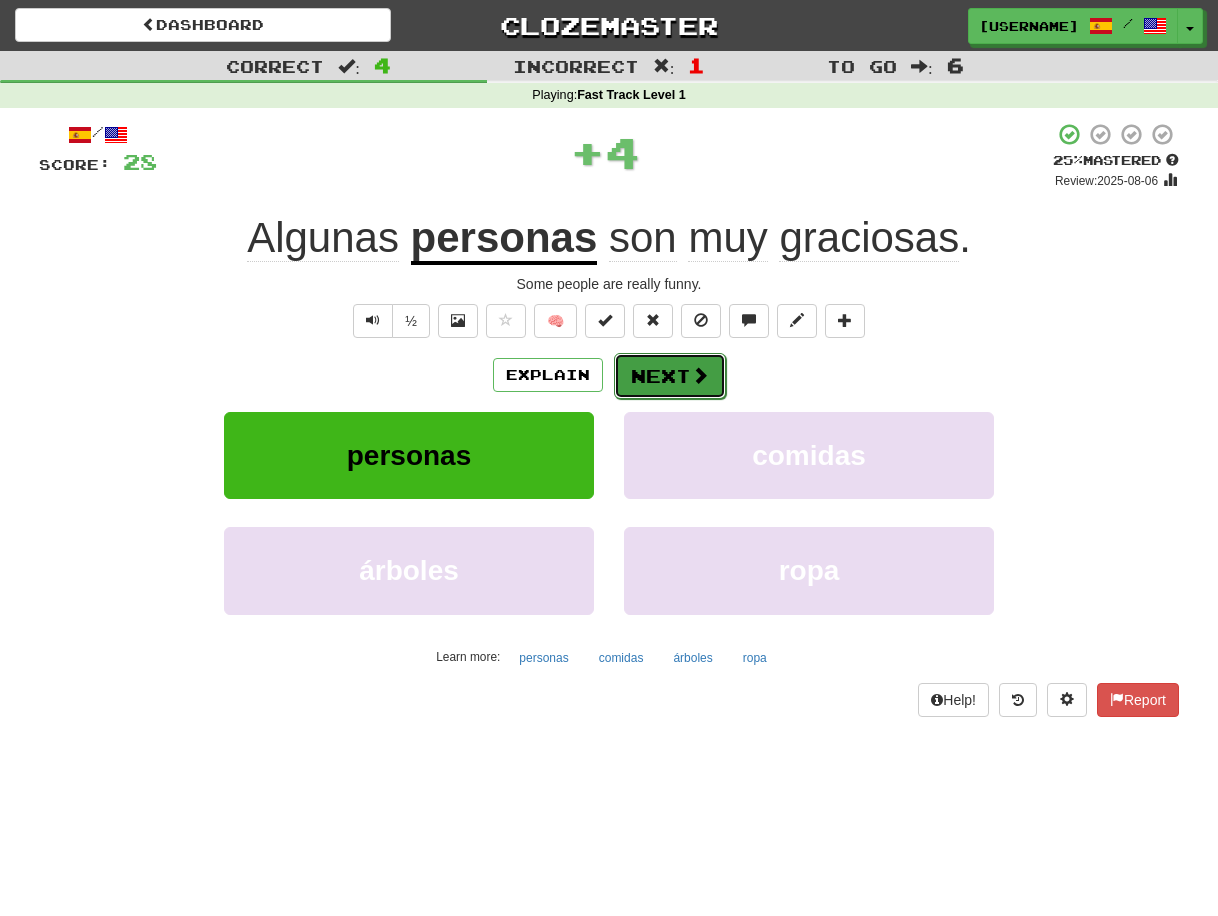click on "Next" at bounding box center [670, 376] 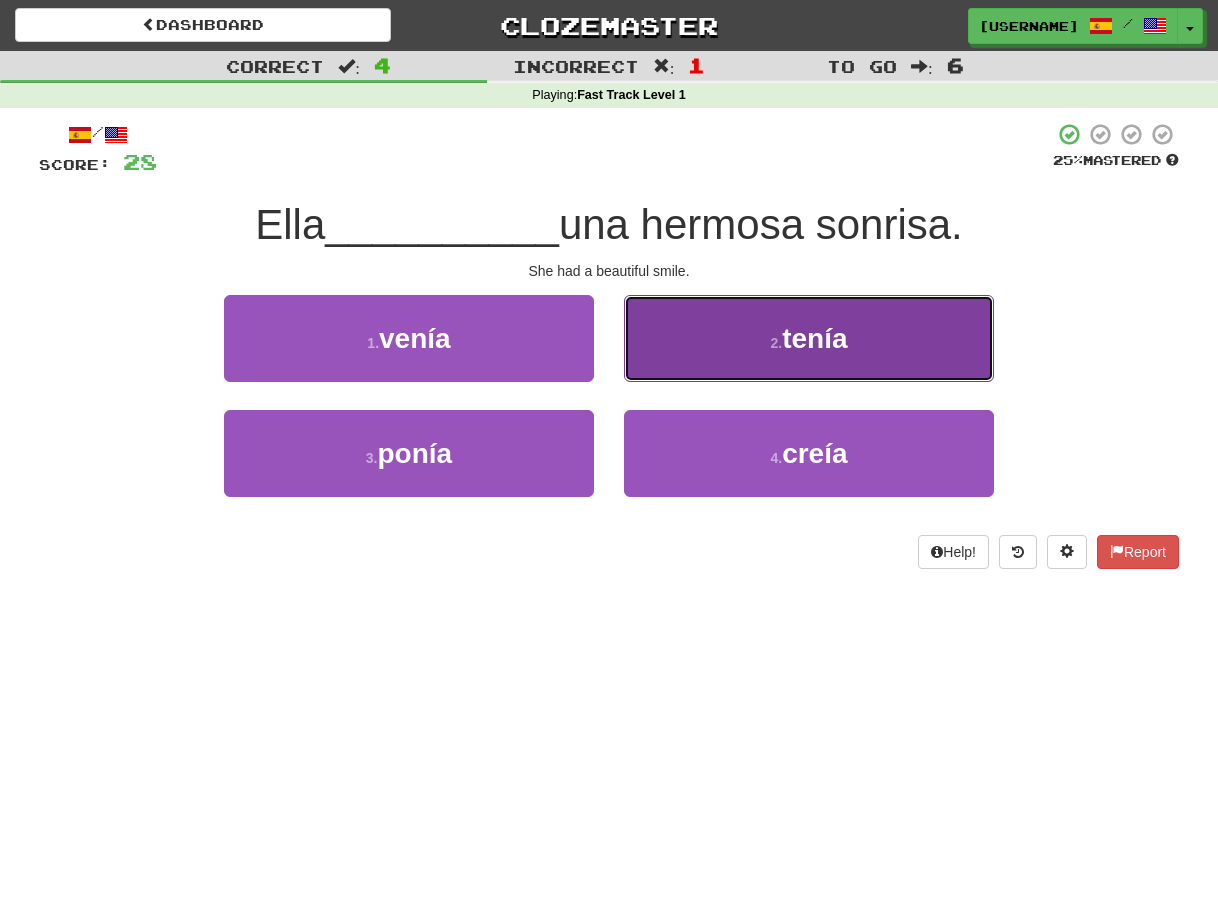 click on "tenía" at bounding box center (814, 338) 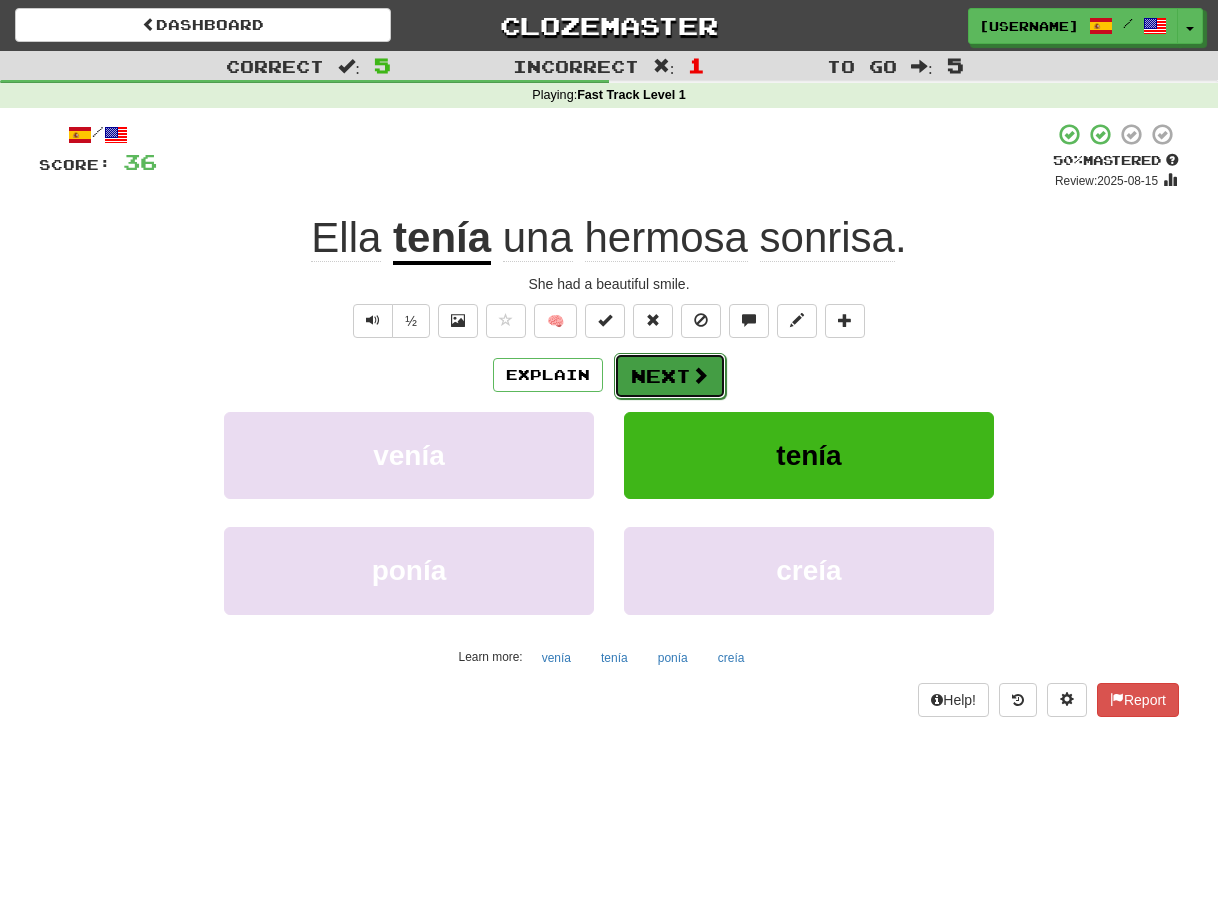 click on "Next" at bounding box center [670, 376] 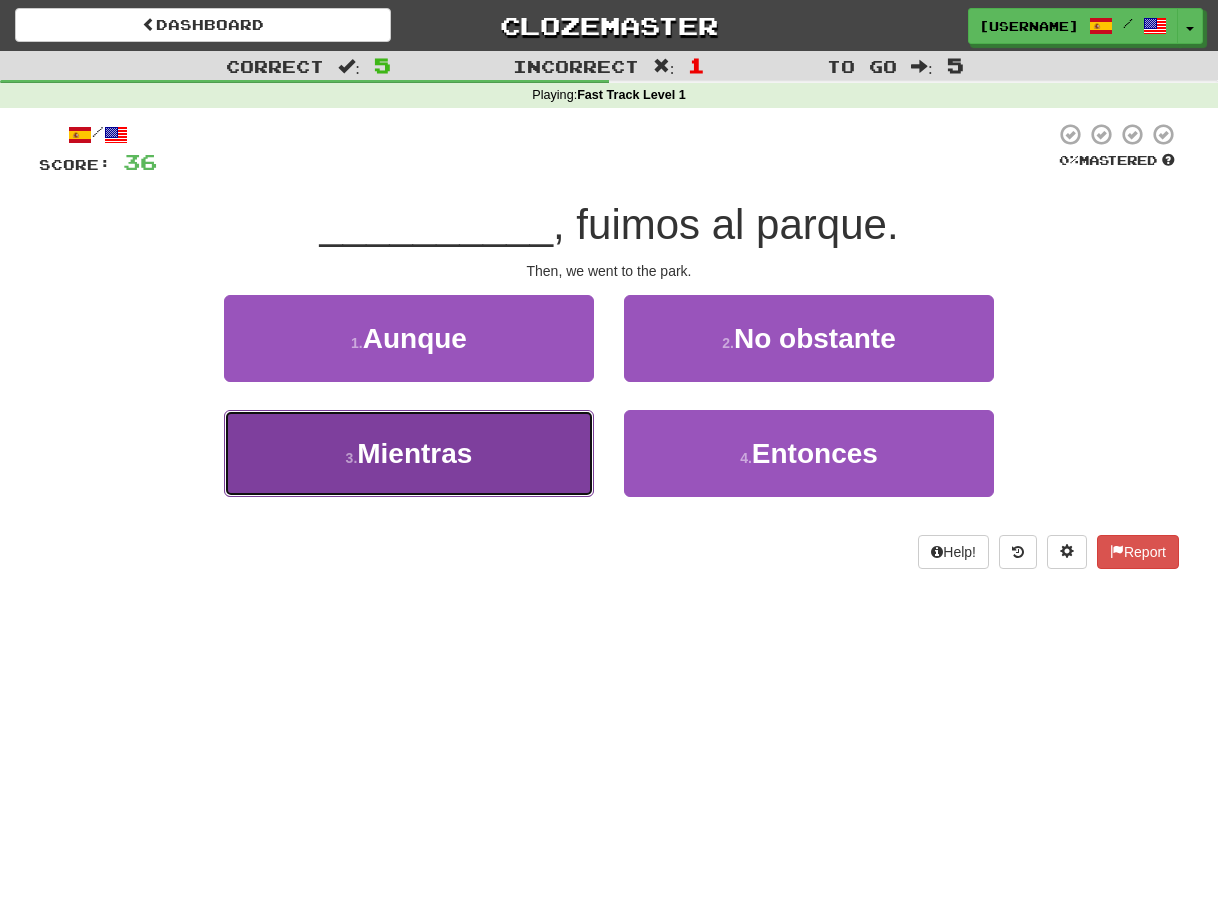 click on "Mientras" at bounding box center (414, 453) 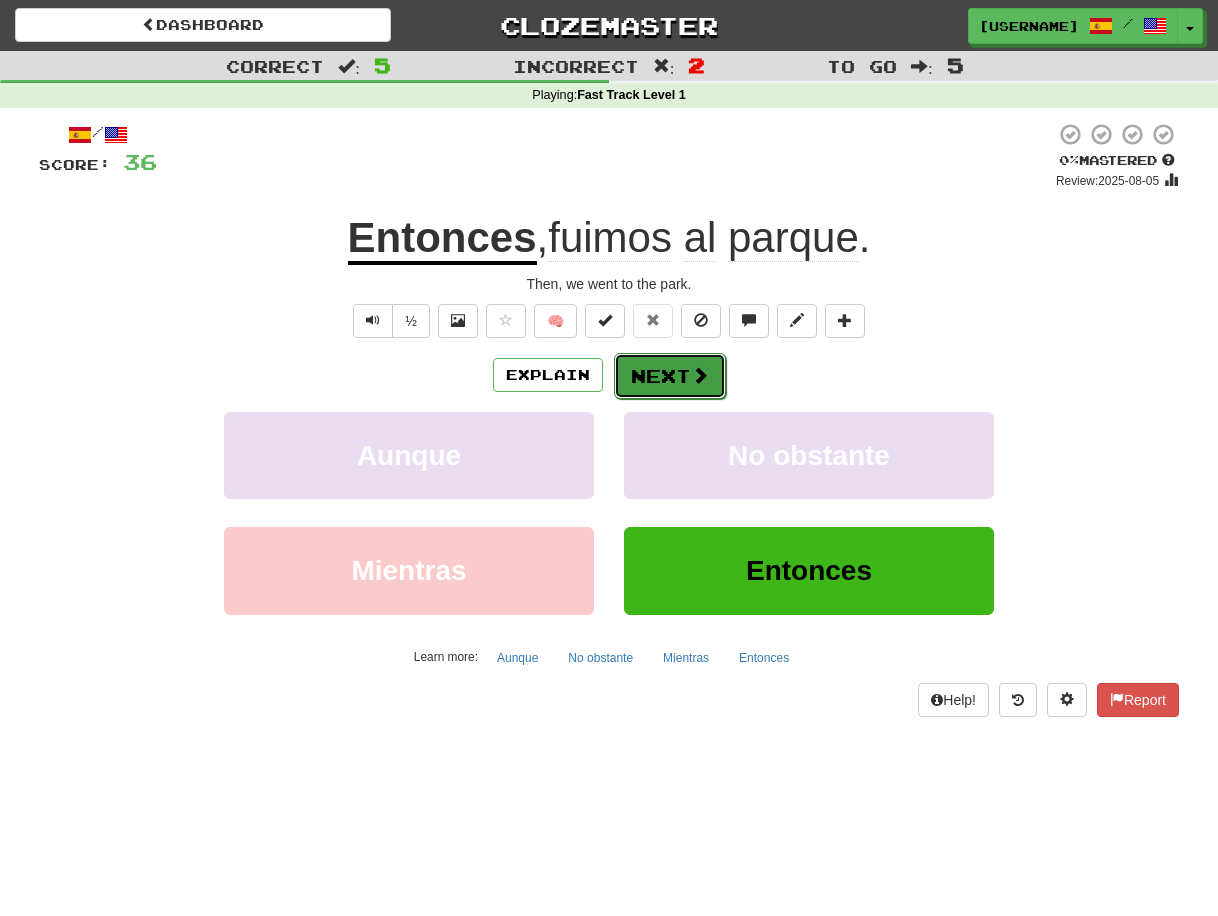 click on "Next" at bounding box center [670, 376] 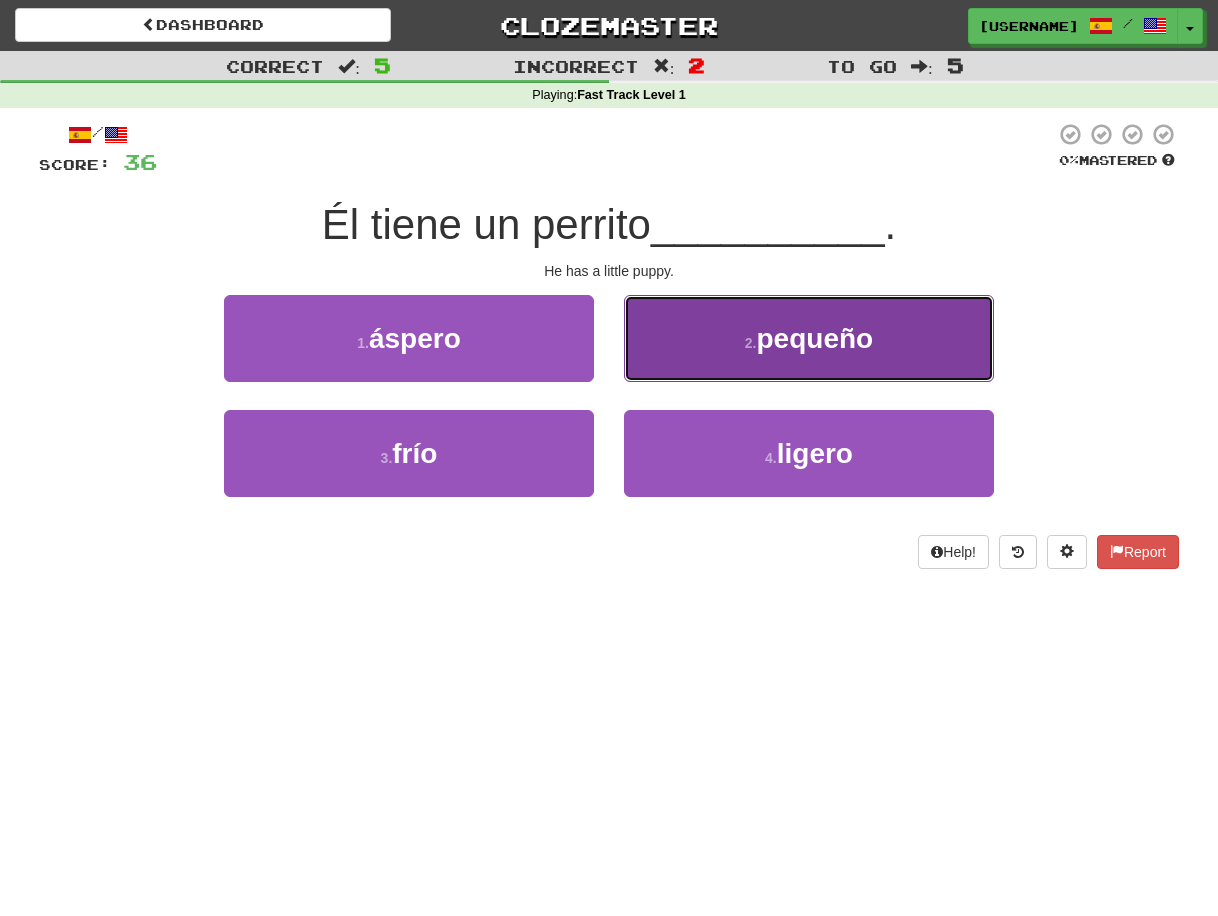 click on "pequeño" at bounding box center (815, 338) 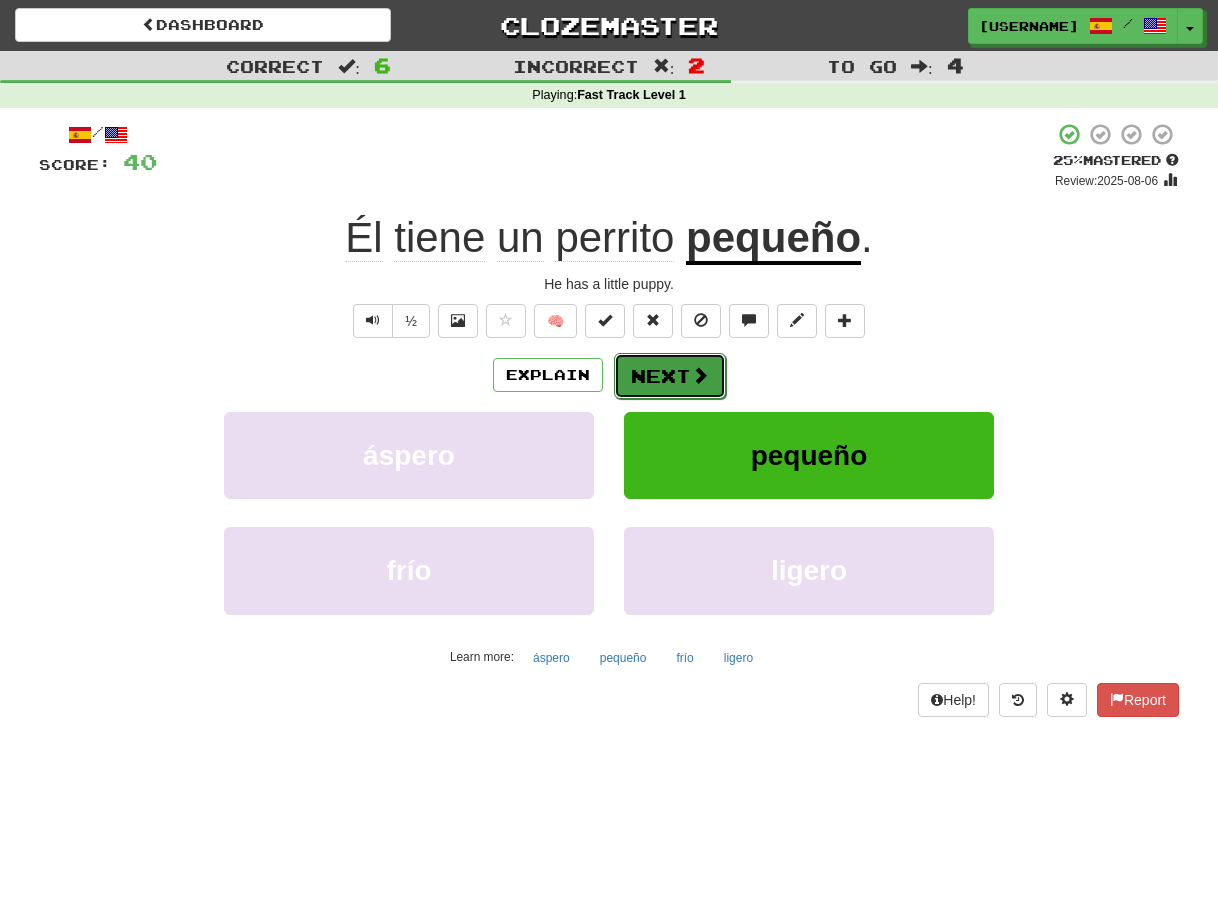 click on "Next" at bounding box center (670, 376) 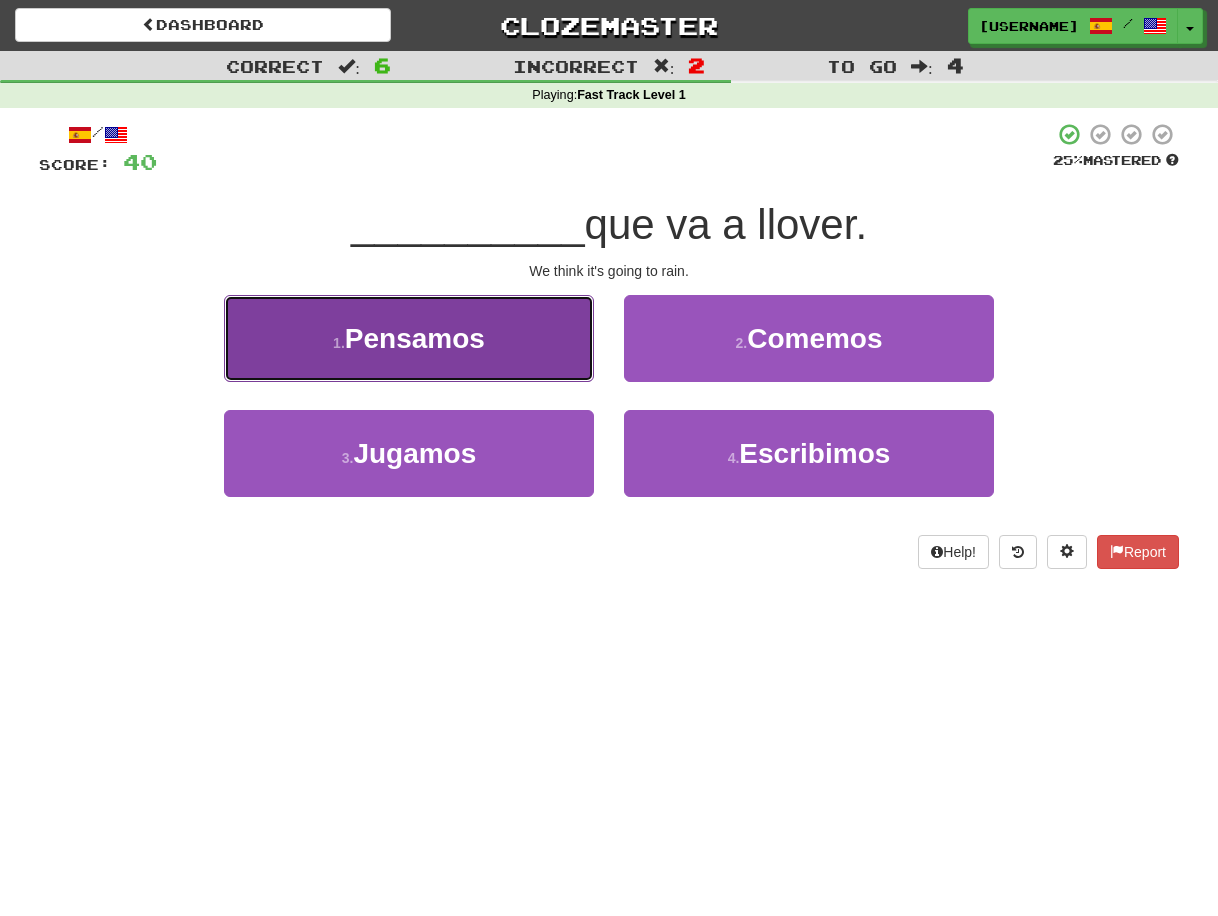 click on "Pensamos" at bounding box center (415, 338) 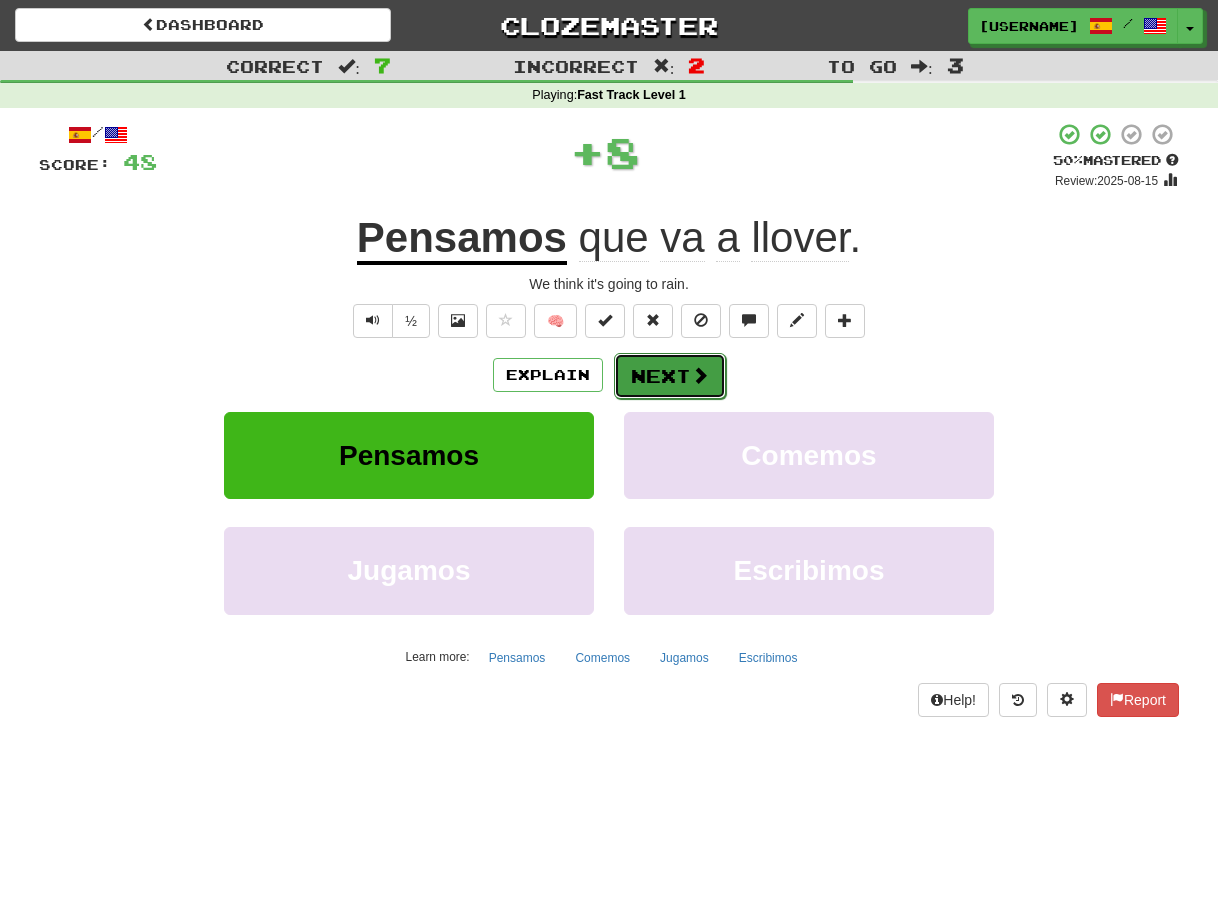 click on "Next" at bounding box center [670, 376] 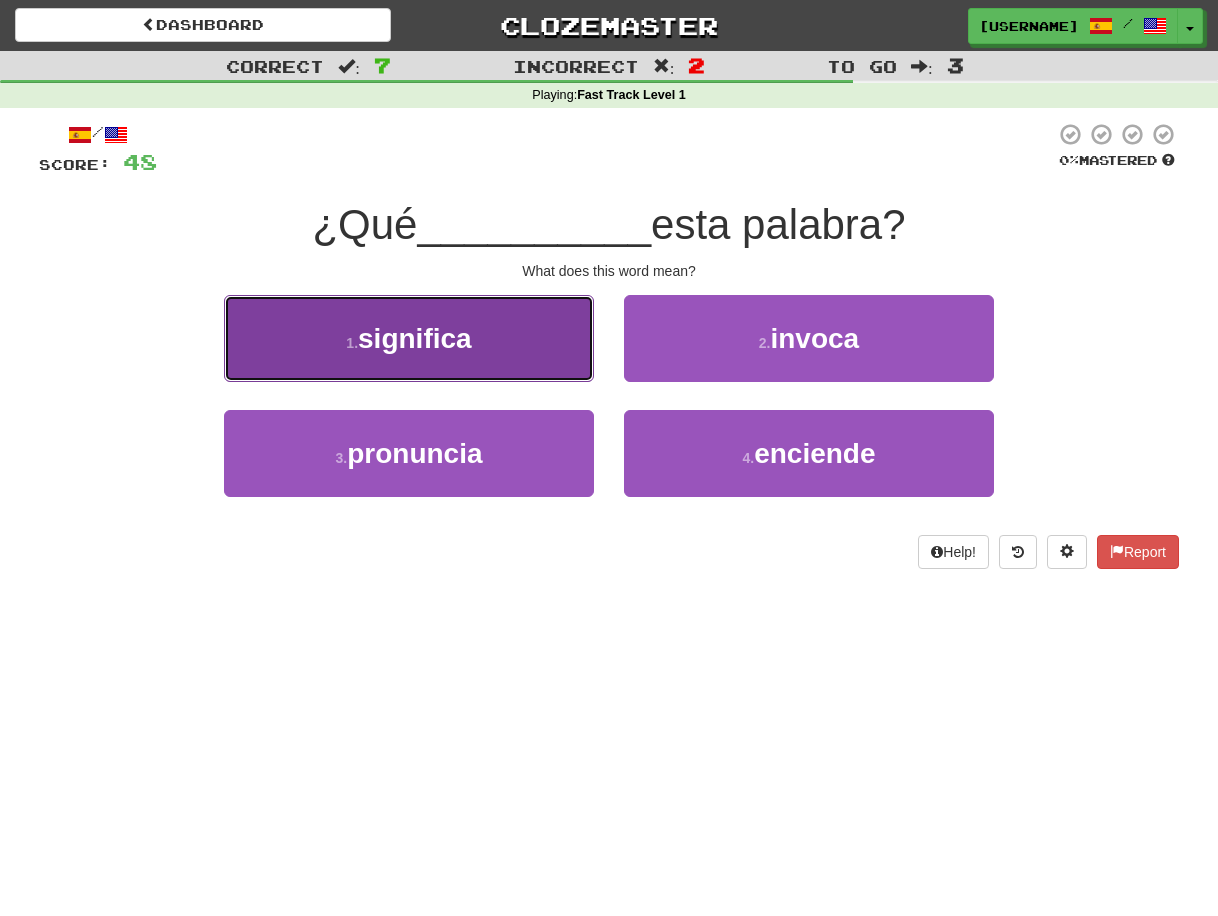 click on "1 .  significa" at bounding box center (409, 338) 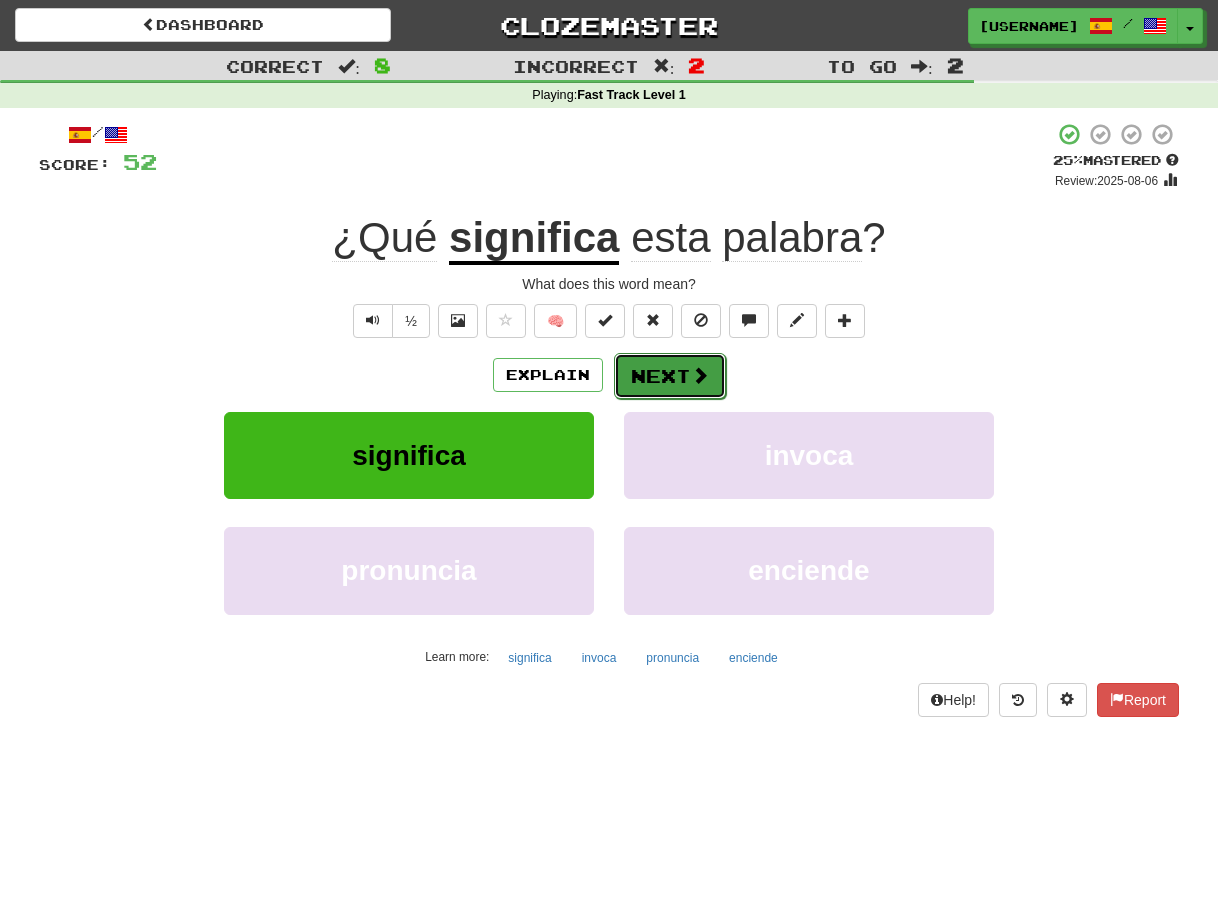 click on "Next" at bounding box center [670, 376] 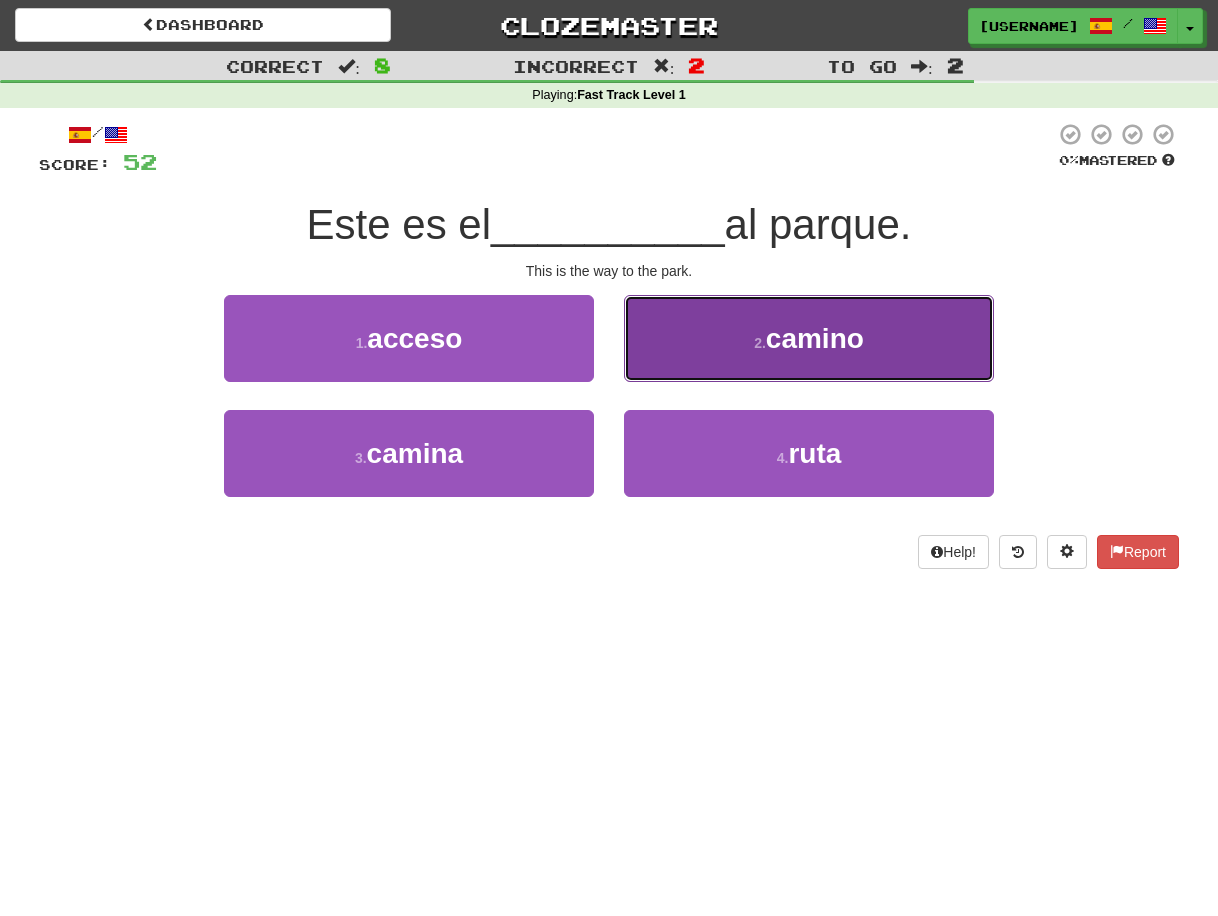 click on "camino" at bounding box center [815, 338] 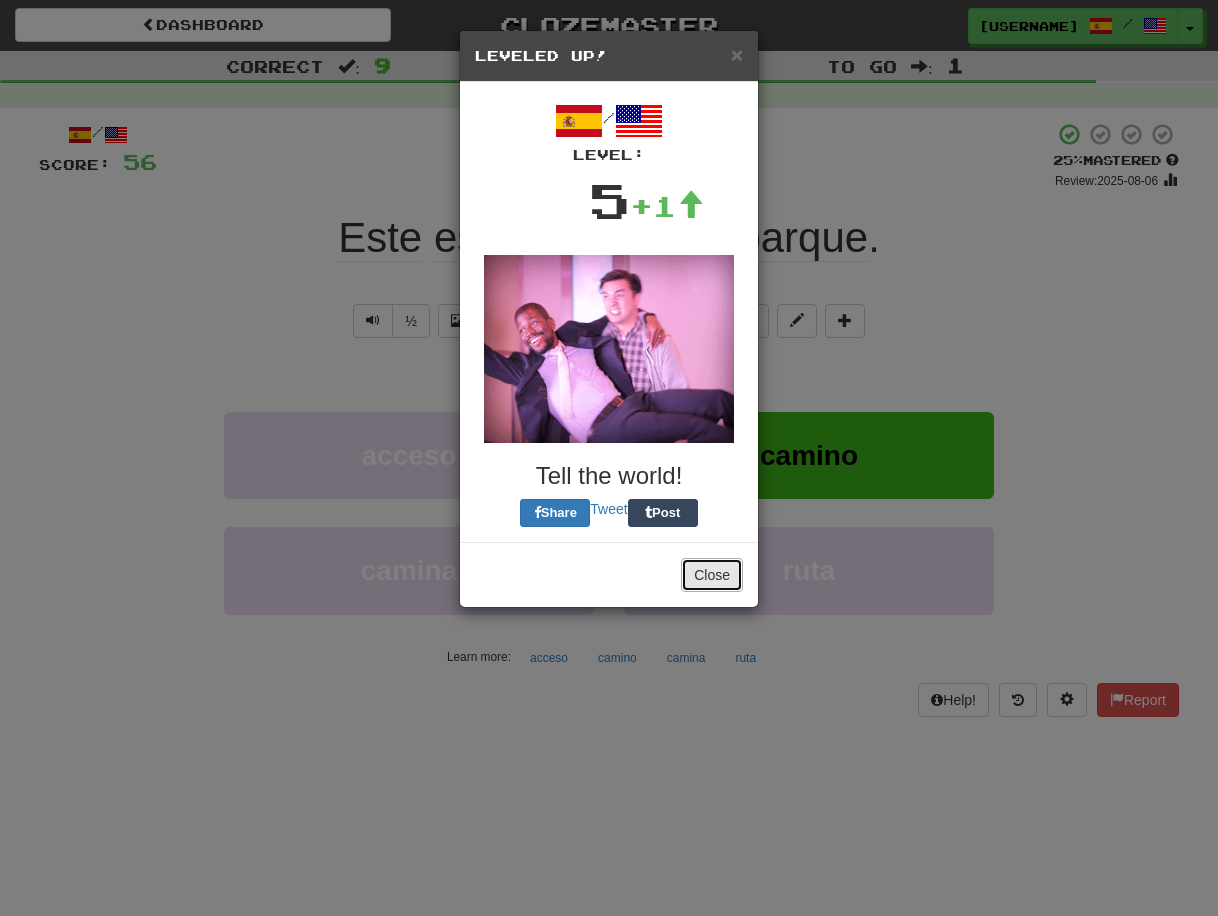 click on "Close" at bounding box center [712, 575] 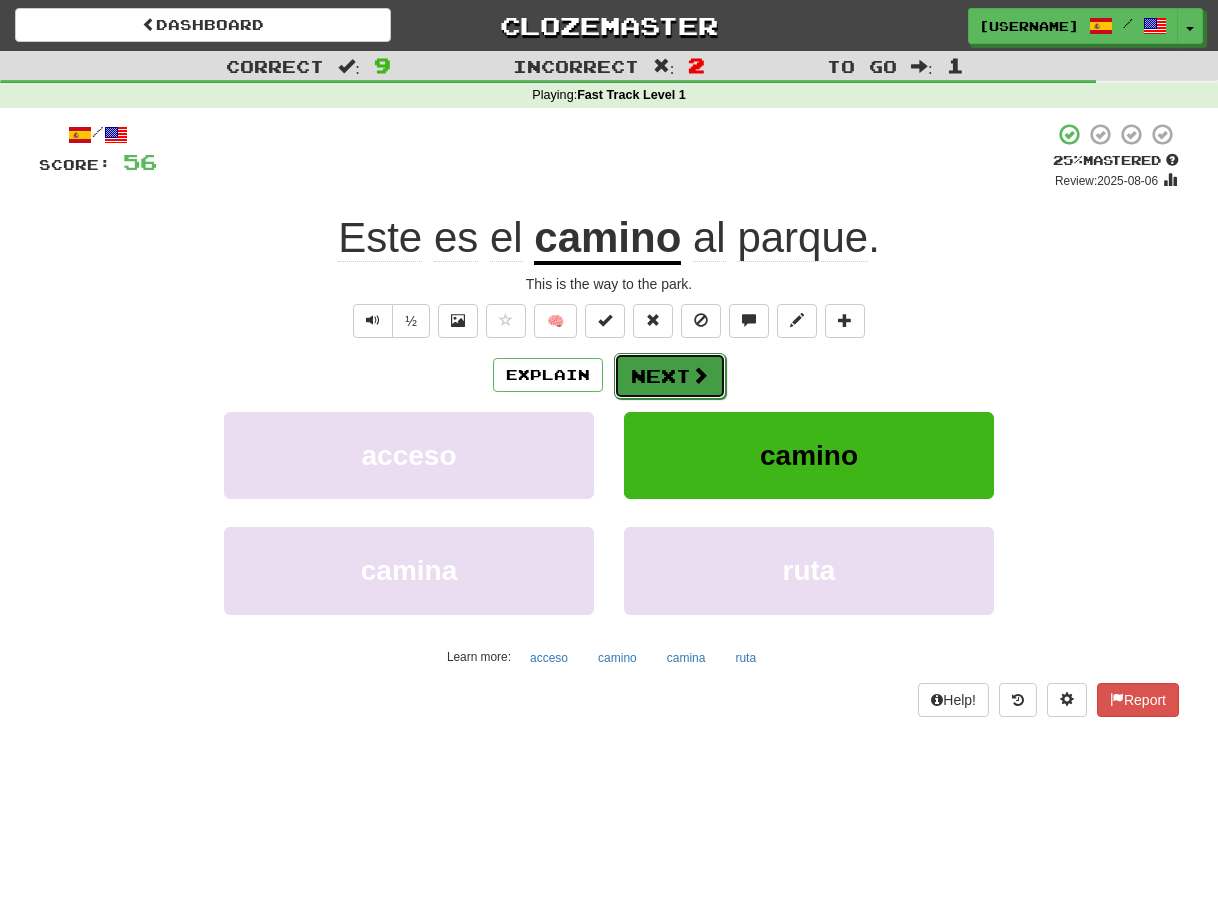 click on "Next" at bounding box center [670, 376] 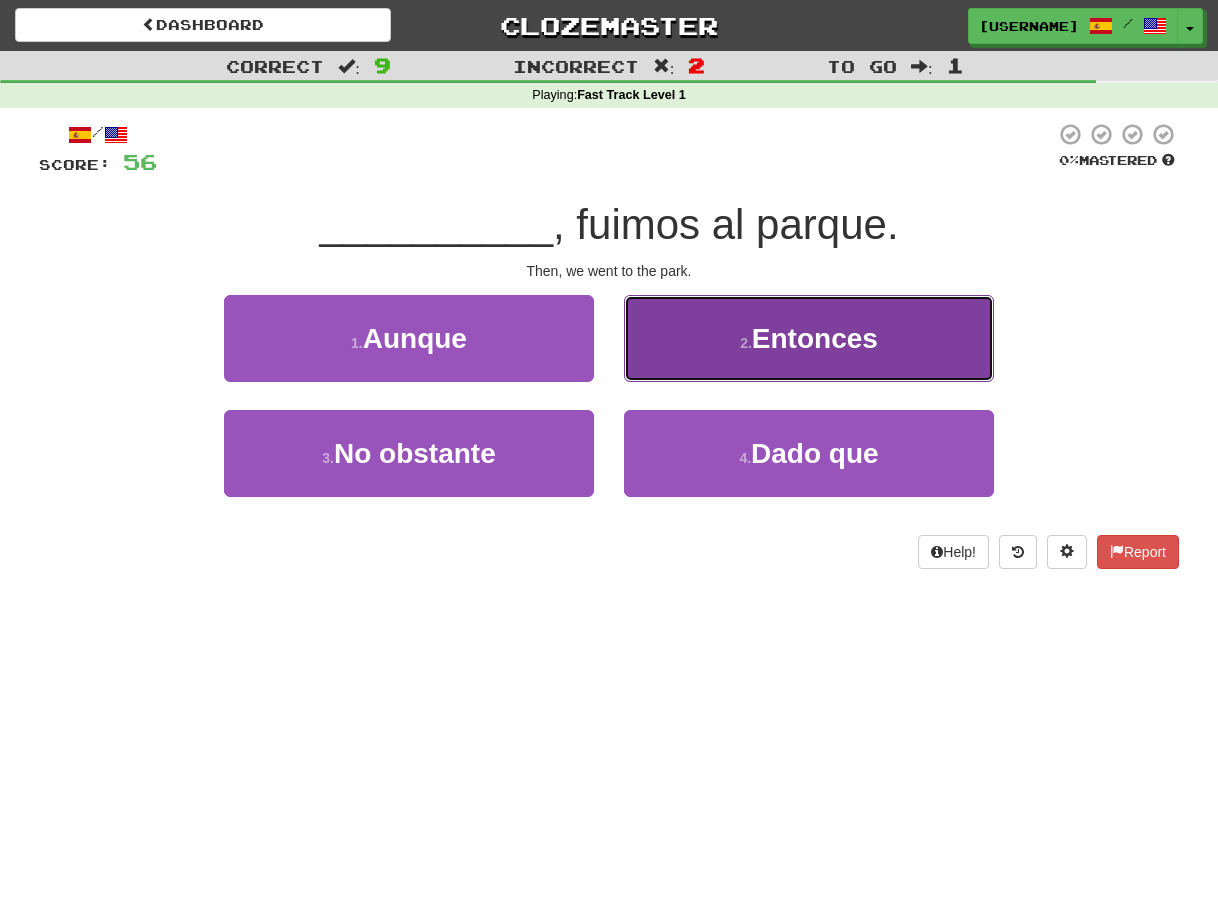 click on "Entonces" at bounding box center (815, 338) 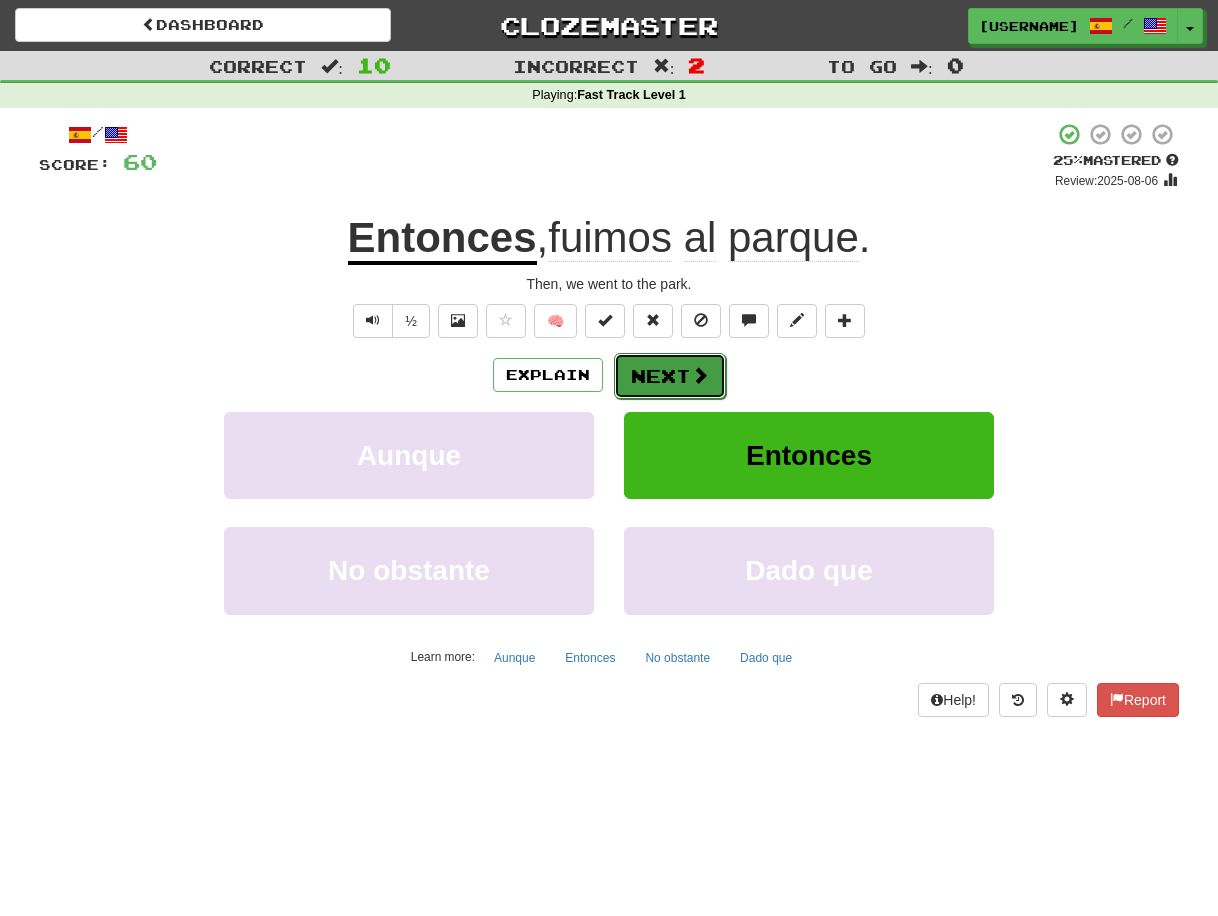 click on "Next" at bounding box center [670, 376] 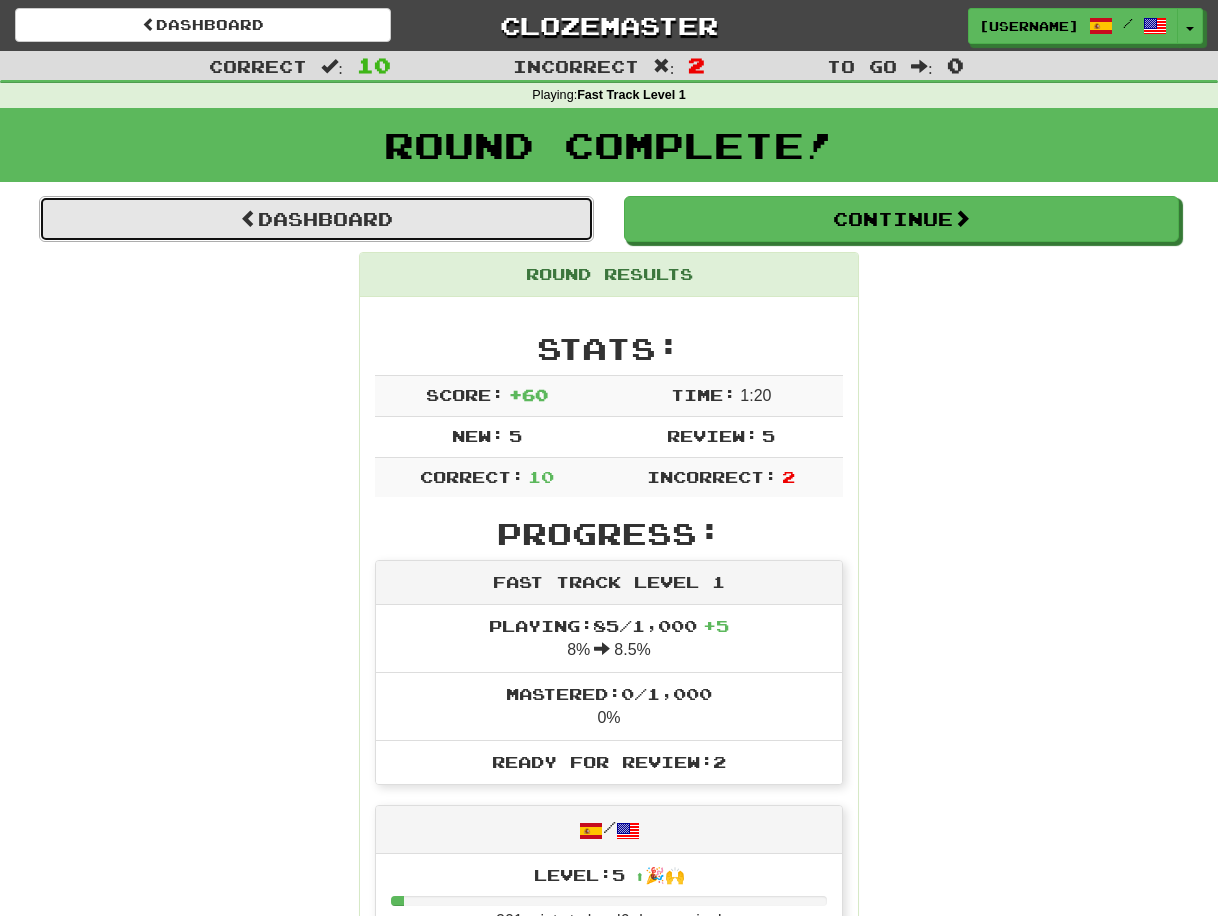click on "Dashboard" at bounding box center [316, 219] 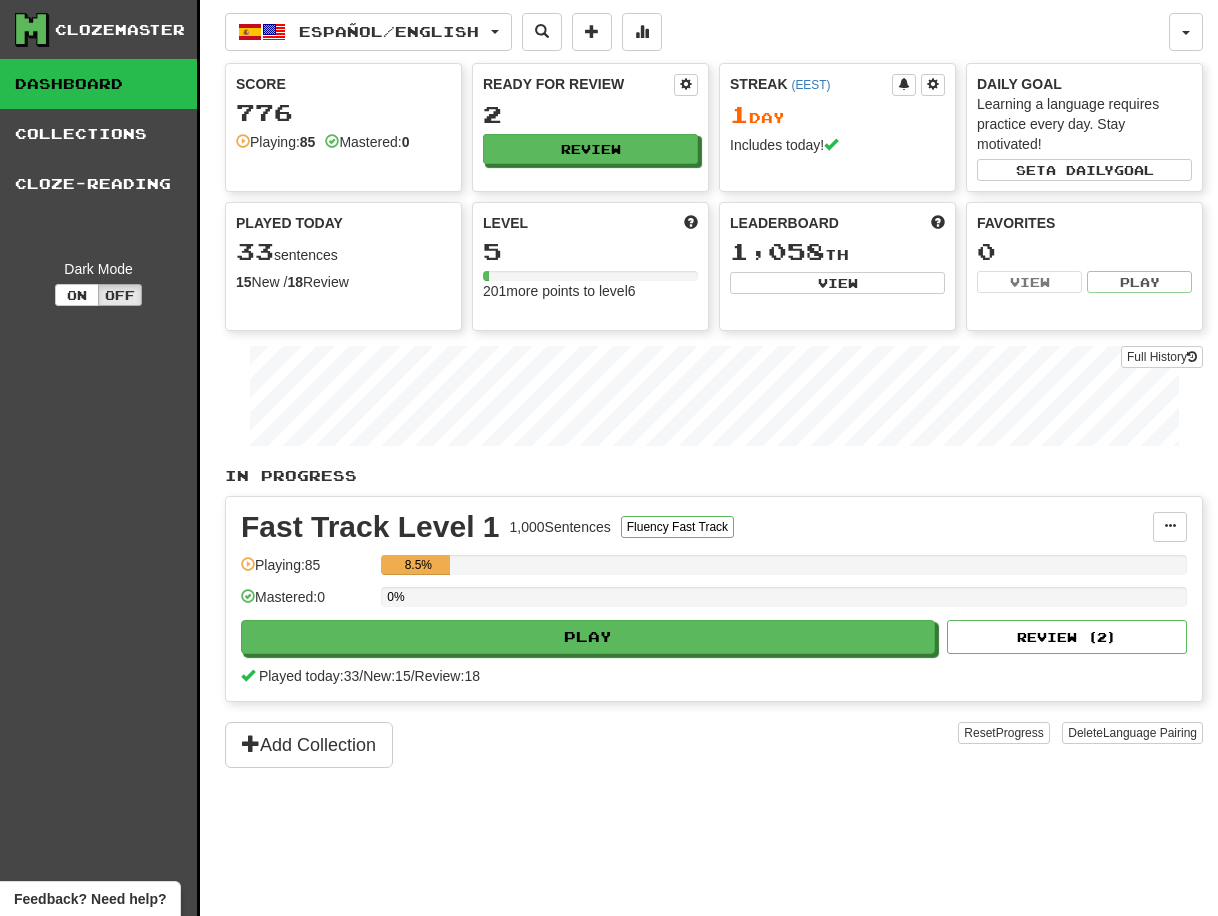 scroll, scrollTop: 0, scrollLeft: 0, axis: both 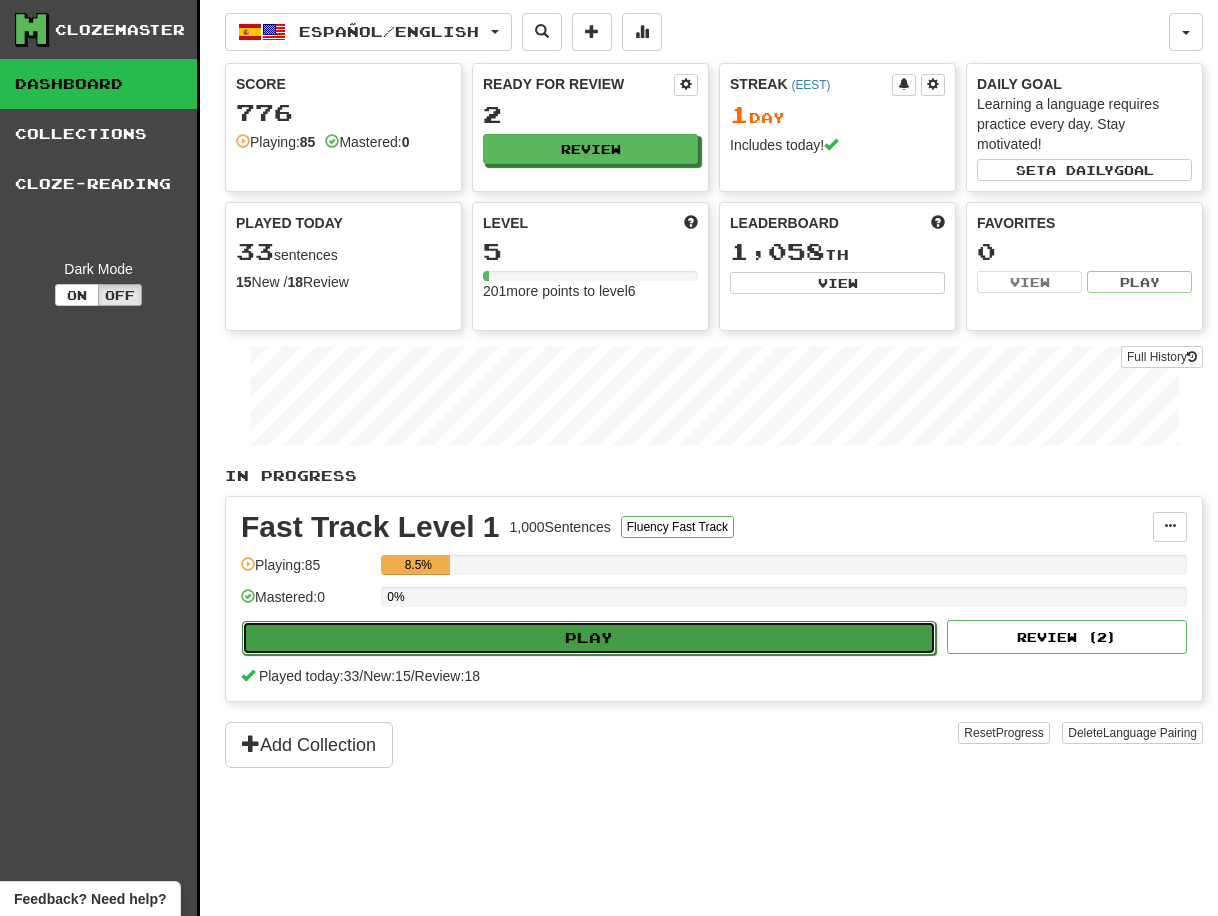 click on "Play" at bounding box center [589, 638] 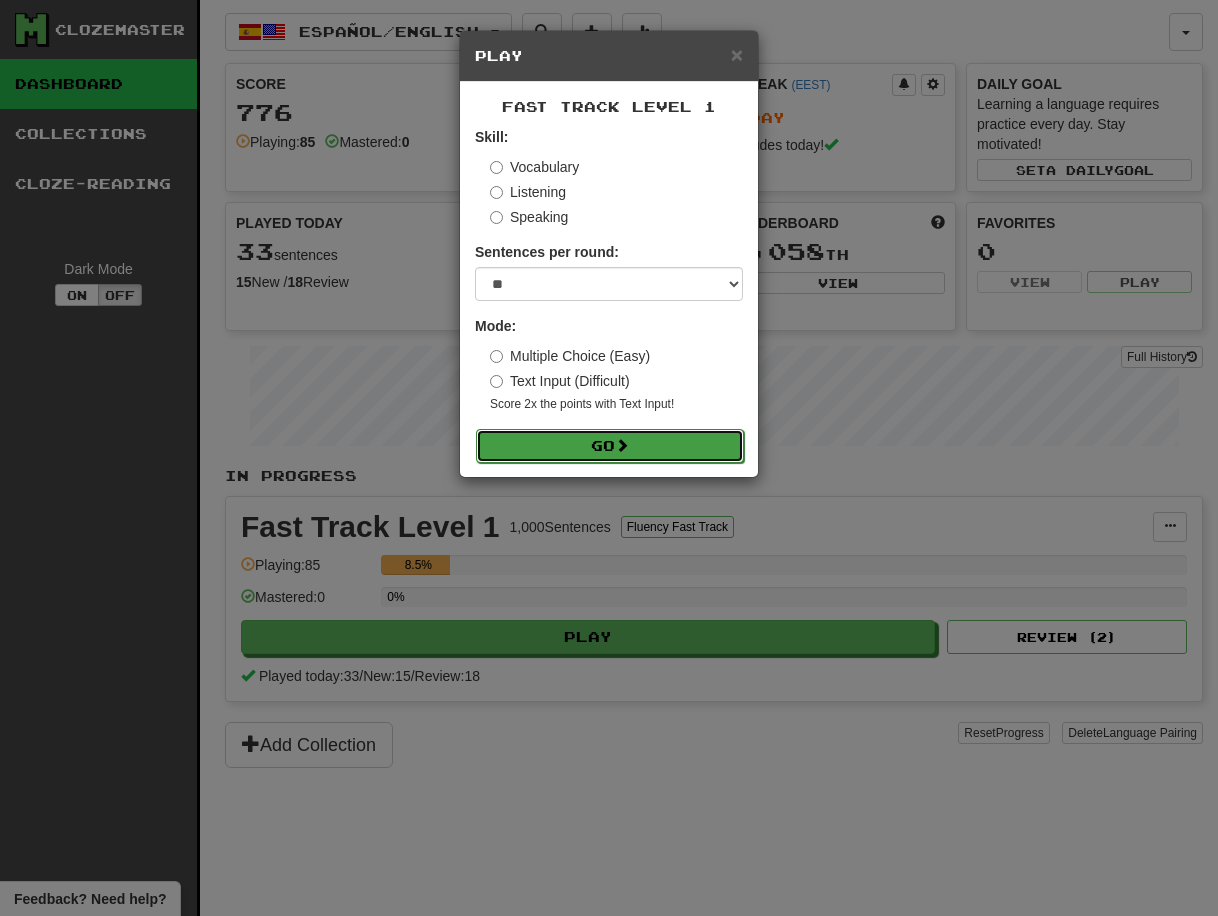 click on "Go" at bounding box center [610, 446] 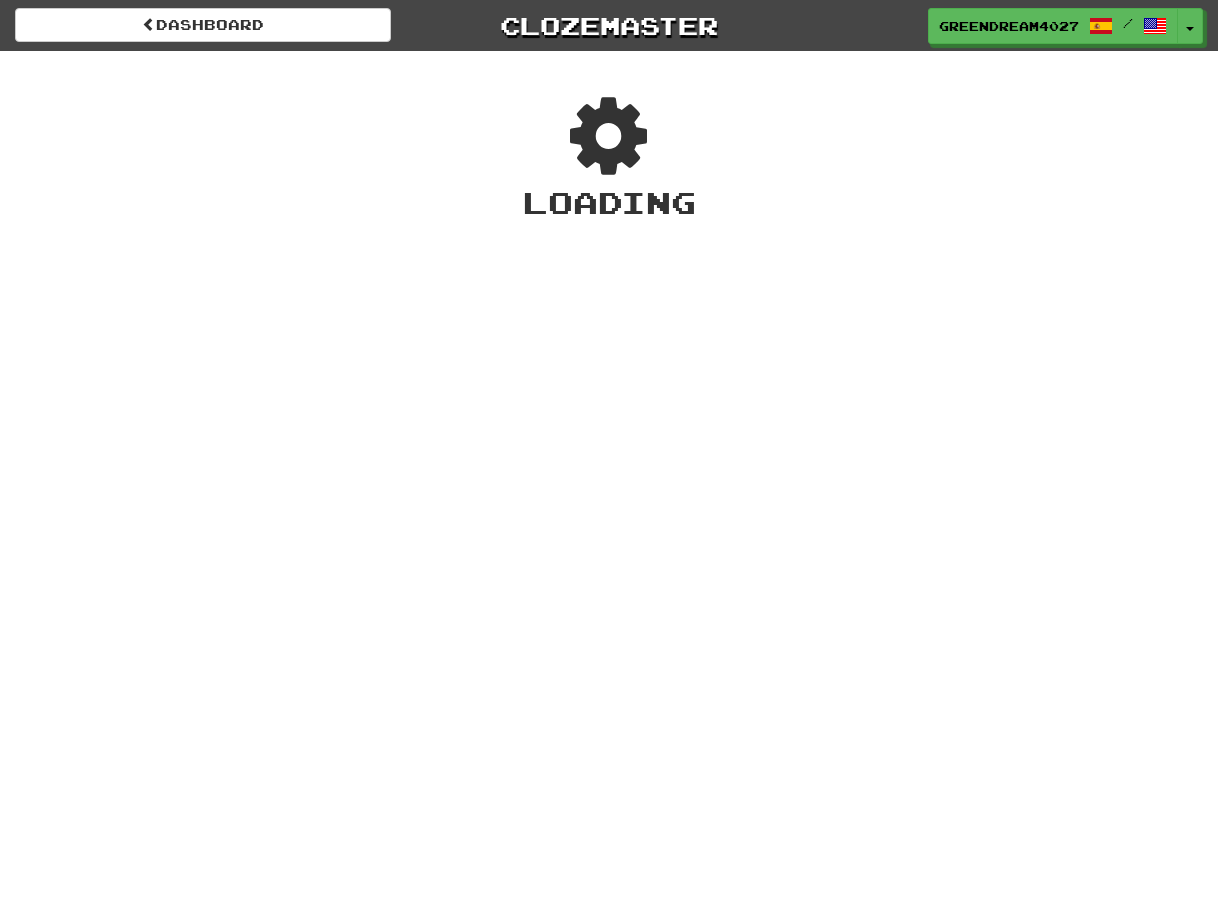 scroll, scrollTop: 0, scrollLeft: 0, axis: both 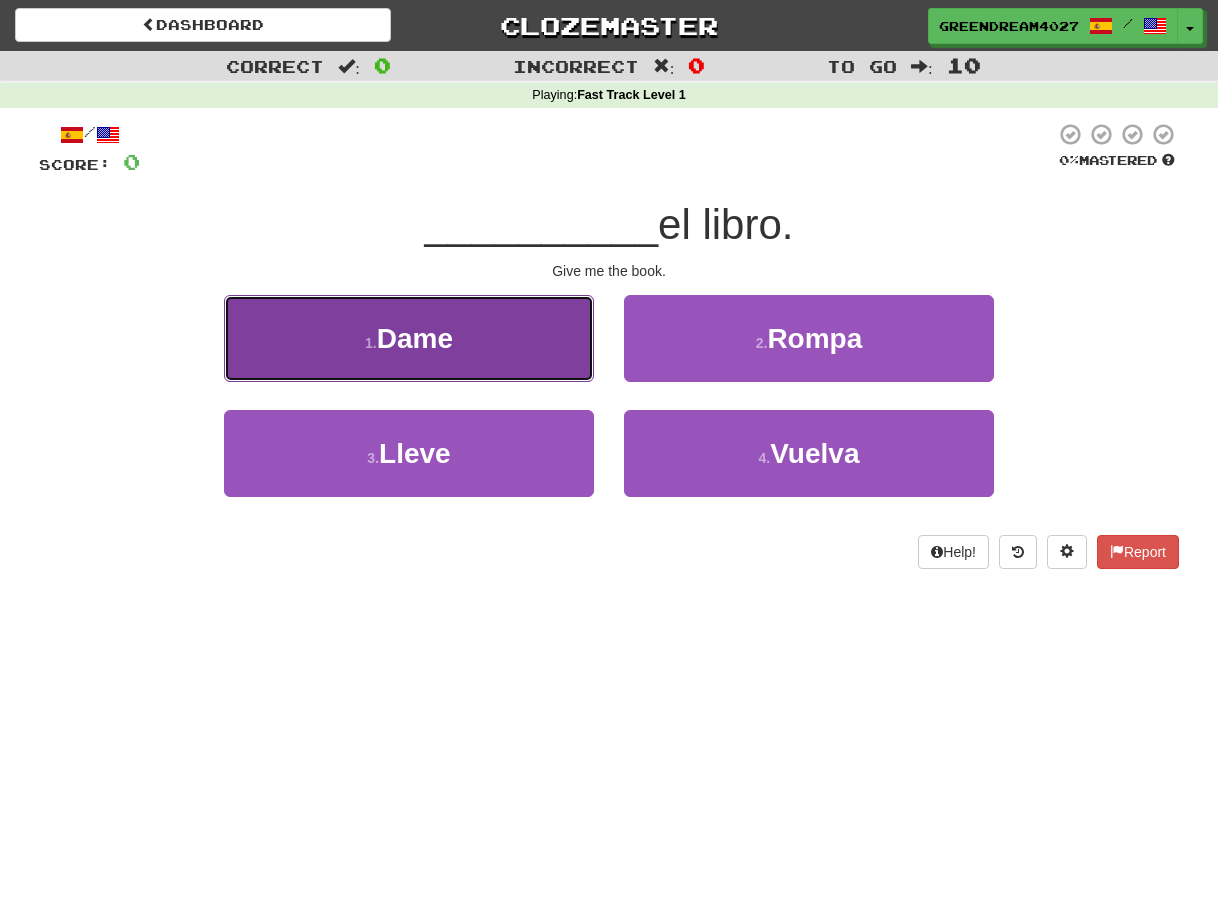 click on "1 .  Dame" at bounding box center [409, 338] 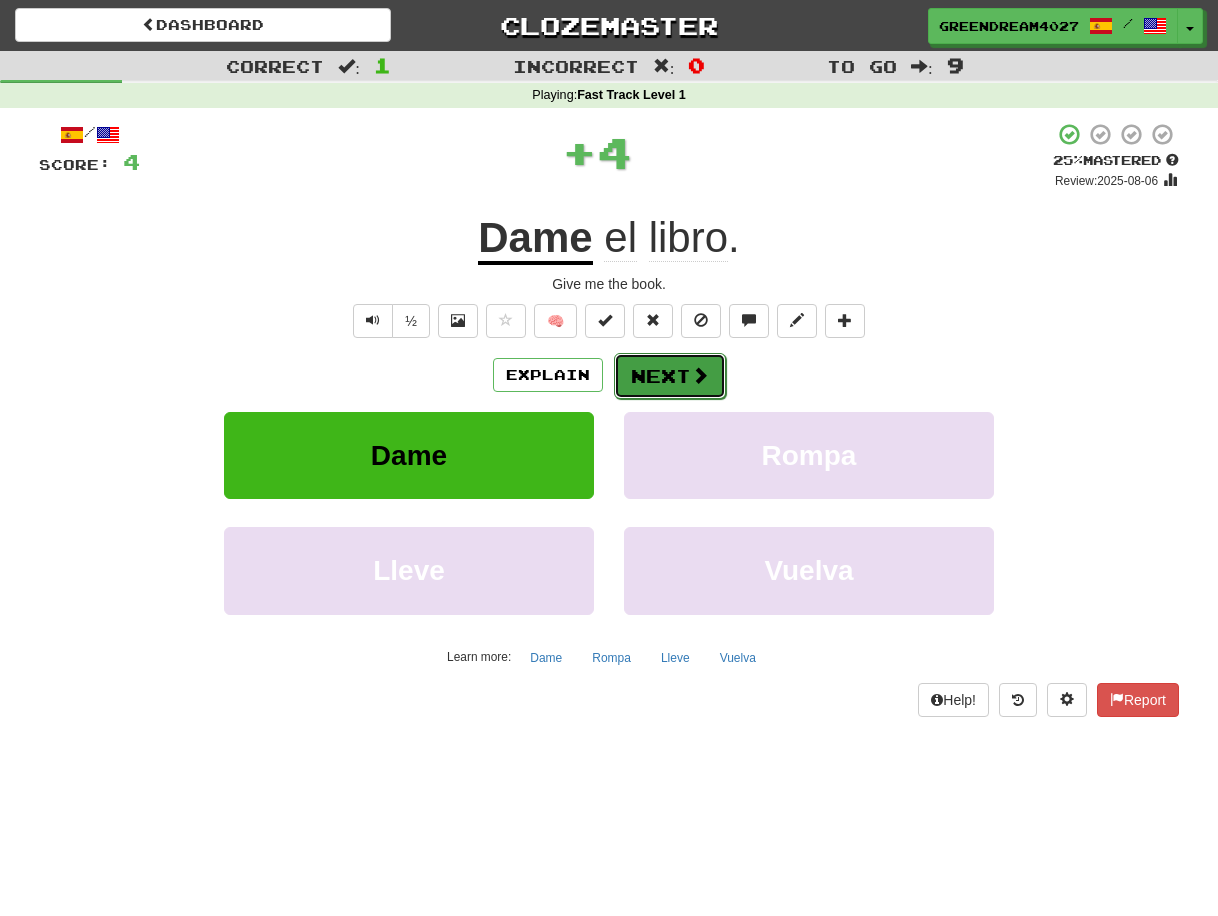 click on "Next" at bounding box center (670, 376) 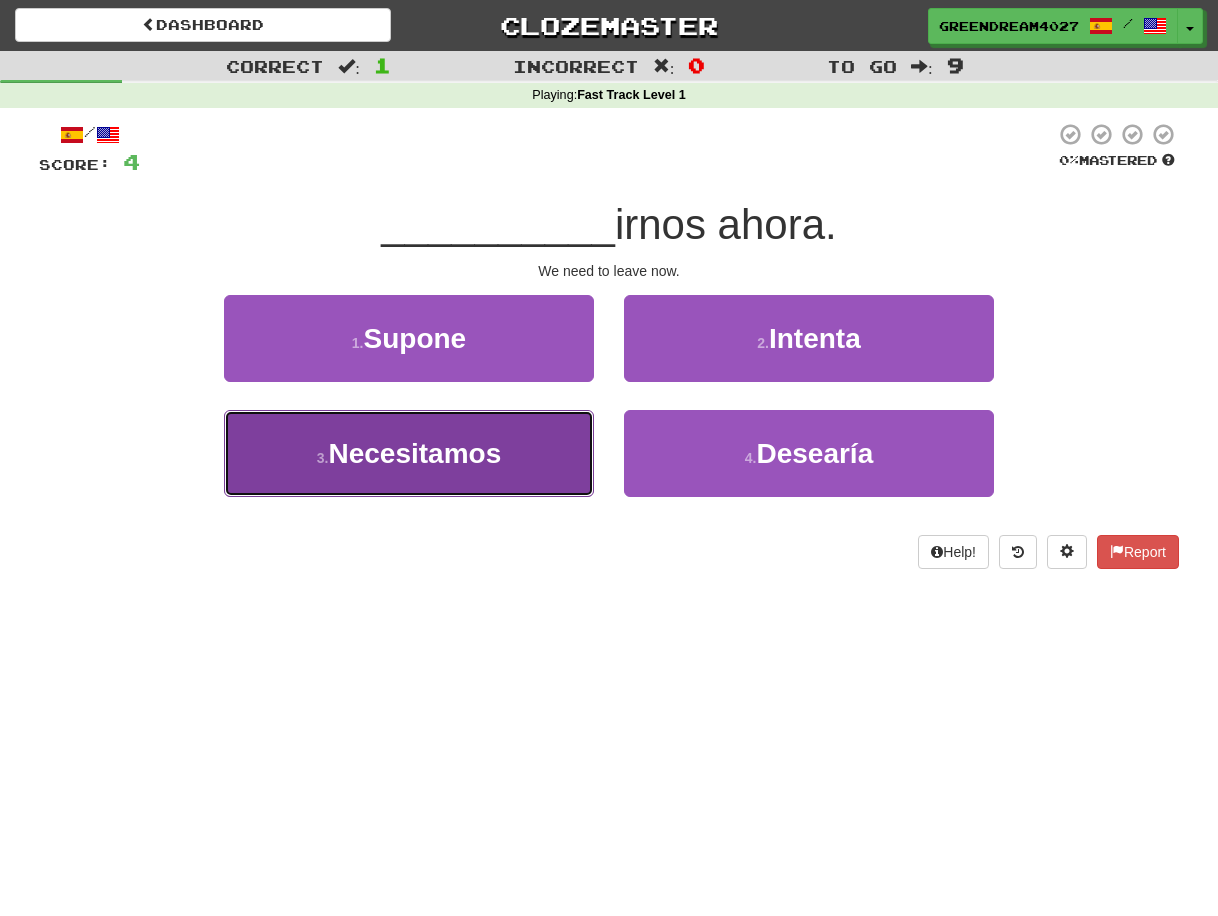 click on "Necesitamos" at bounding box center [414, 453] 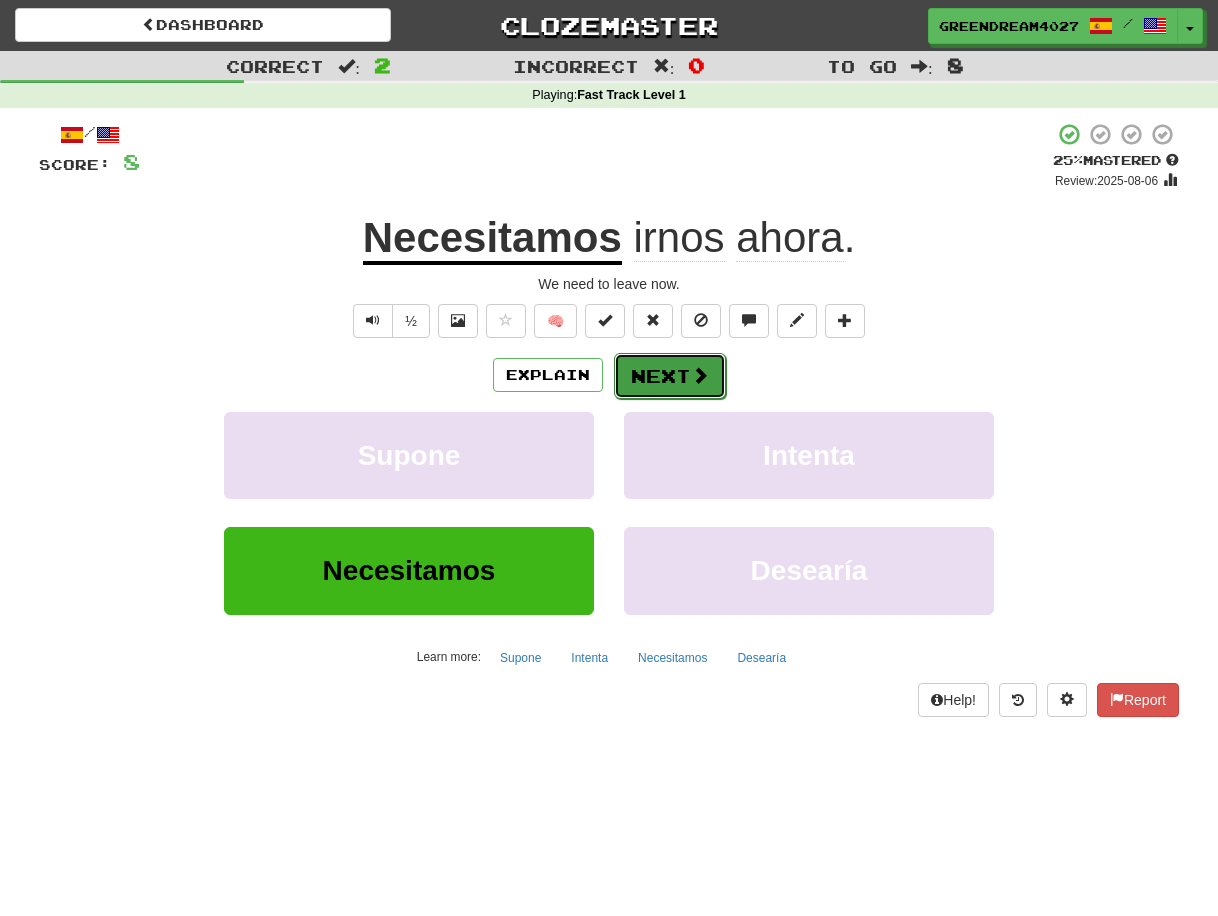 click on "Next" at bounding box center (670, 376) 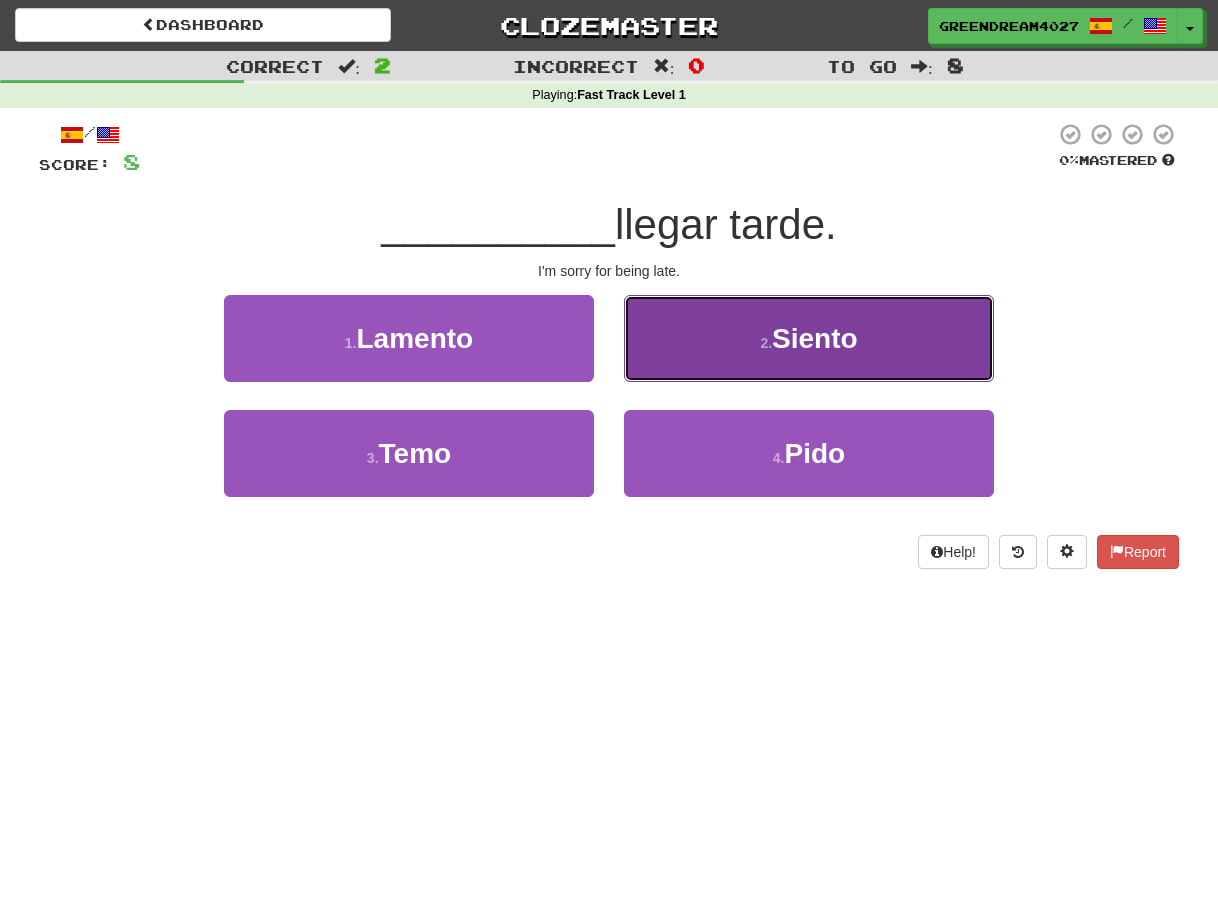 click on "2 .  Siento" at bounding box center [809, 338] 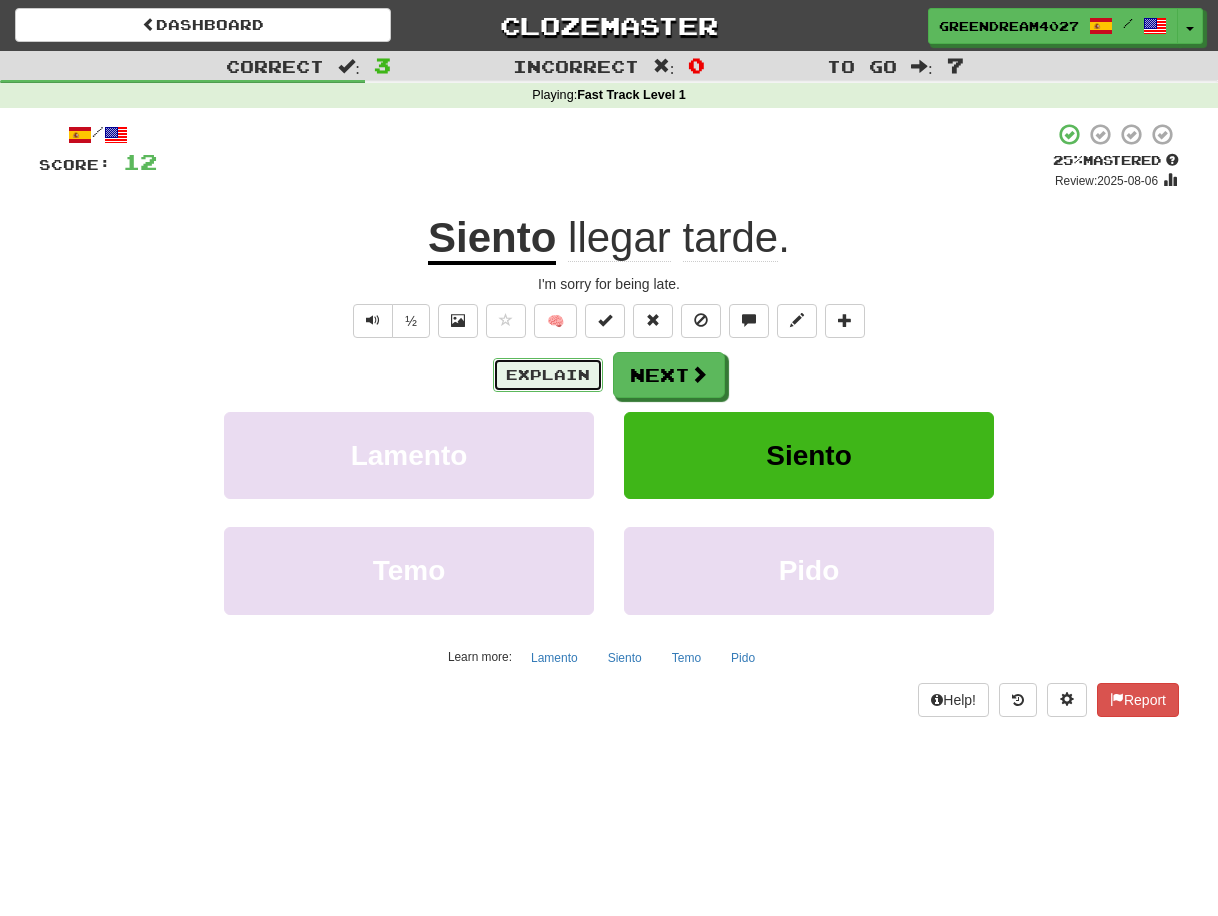 click on "Explain" at bounding box center (548, 375) 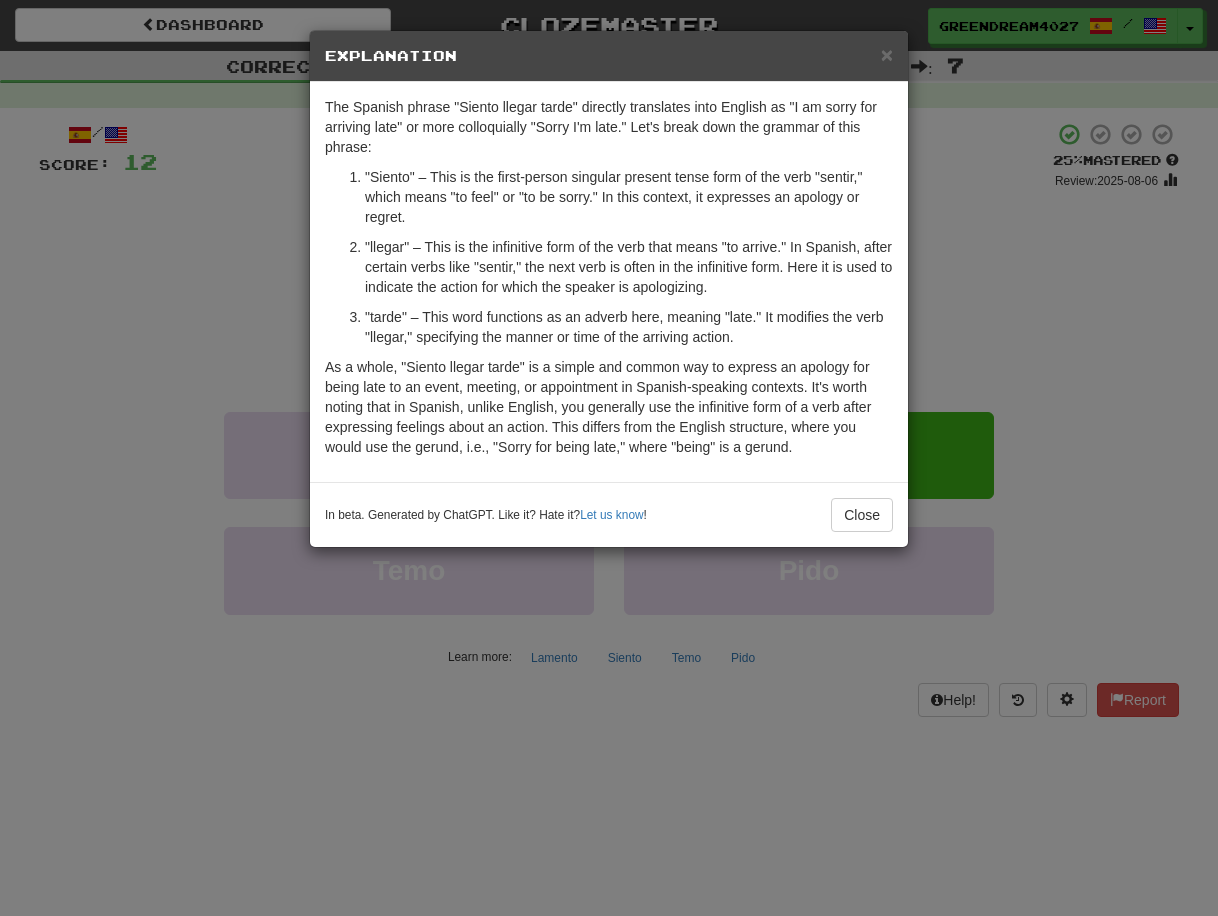 click on "× Explanation The Spanish phrase "Siento llegar tarde" directly translates into English as "I am sorry for arriving late" or more colloquially "Sorry I'm late." Let's break down the grammar of this phrase:
"Siento" – This is the first-person singular present tense form of the verb "sentir," which means "to feel" or "to be sorry." In this context, it expresses an apology or regret.
"llegar" – This is the infinitive form of the verb that means "to arrive." In Spanish, after certain verbs like "sentir," the next verb is often in the infinitive form. Here it is used to indicate the action for which the speaker is apologizing.
"tarde" – This word functions as an adverb here, meaning "late." It modifies the verb "llegar," specifying the manner or time of the arriving action.
In beta. Generated by ChatGPT. Like it? Hate it?  Let us know ! Close" at bounding box center [609, 458] 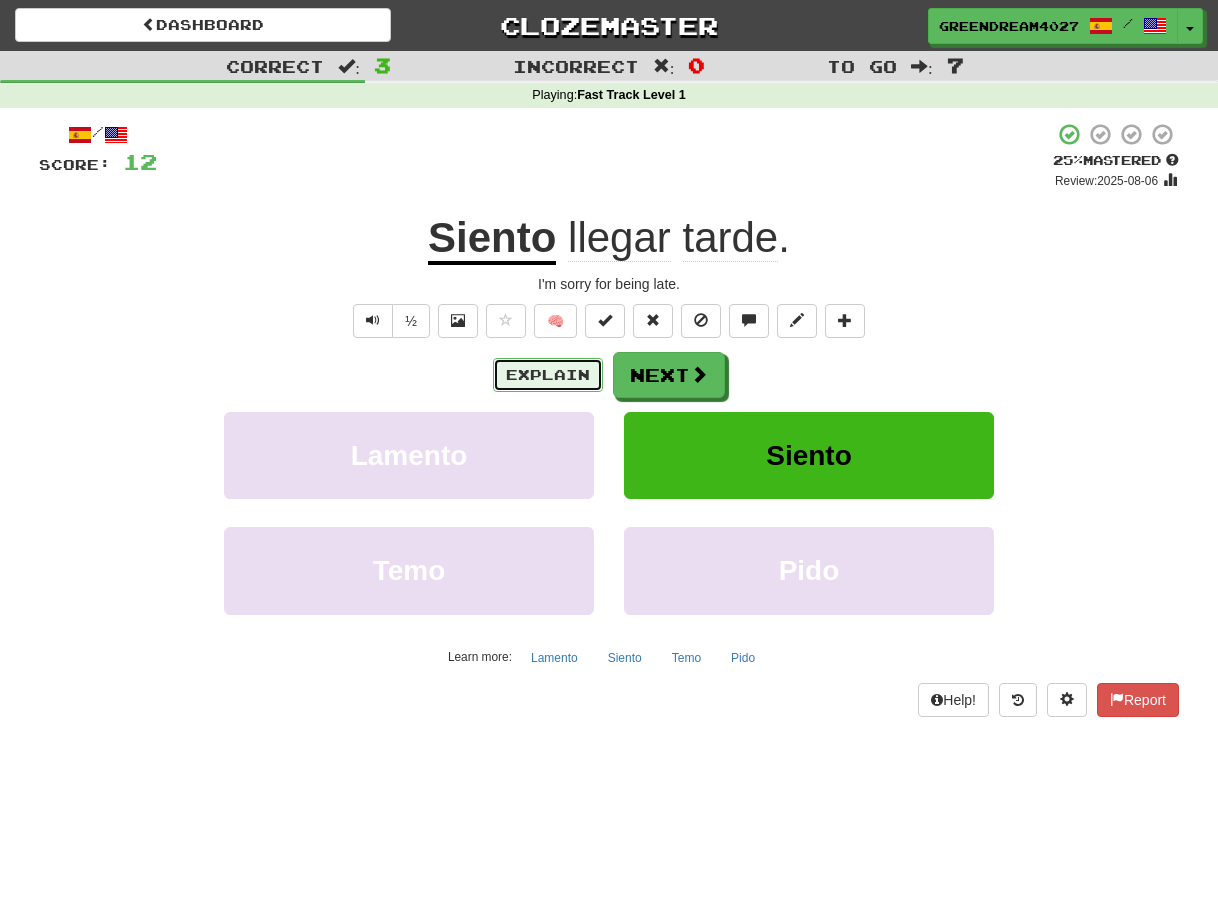 click on "Explain" at bounding box center (548, 375) 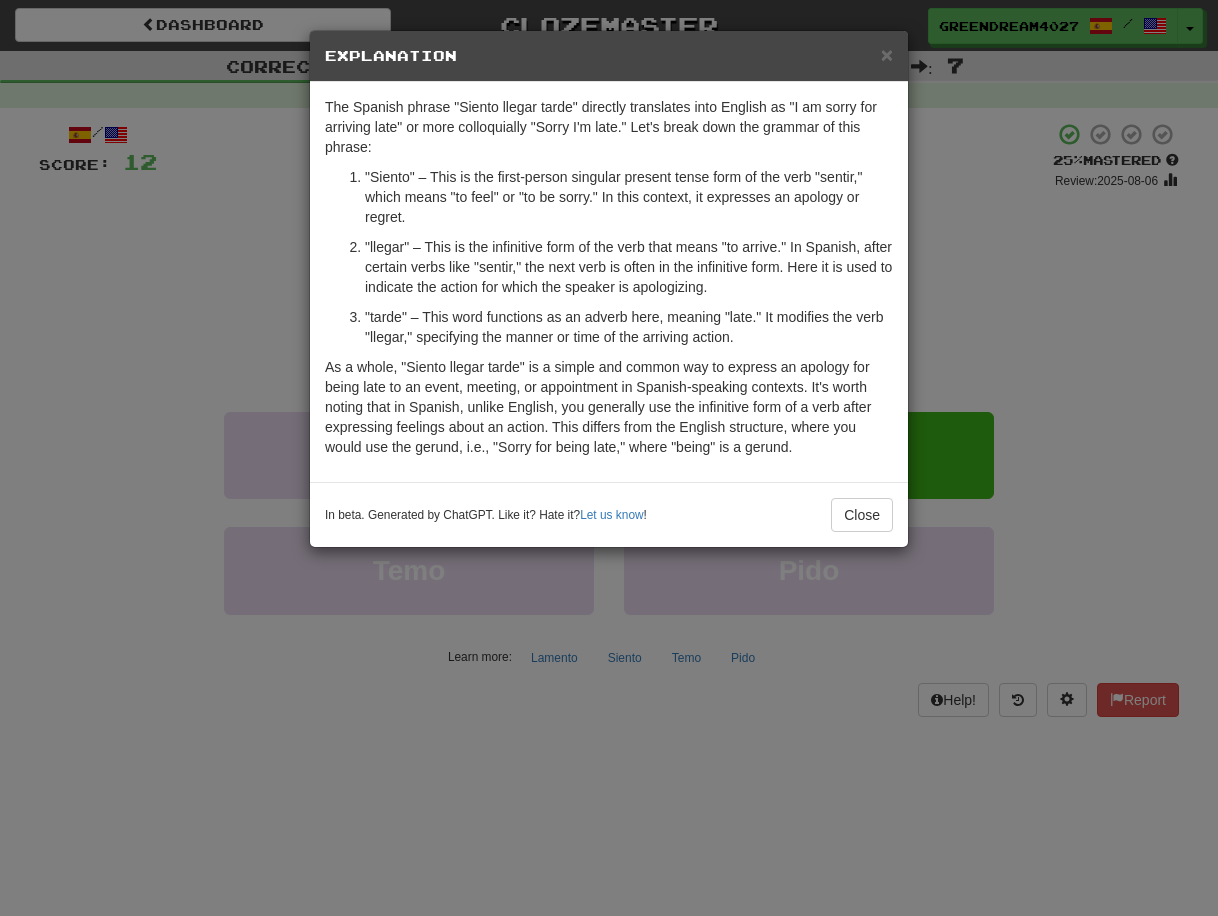 click on "× Explanation The Spanish phrase "Siento llegar tarde" directly translates into English as "I am sorry for arriving late" or more colloquially "Sorry I'm late." Let's break down the grammar of this phrase:
"Siento" – This is the first-person singular present tense form of the verb "sentir," which means "to feel" or "to be sorry." In this context, it expresses an apology or regret.
"llegar" – This is the infinitive form of the verb that means "to arrive." In Spanish, after certain verbs like "sentir," the next verb is often in the infinitive form. Here it is used to indicate the action for which the speaker is apologizing.
"tarde" – This word functions as an adverb here, meaning "late." It modifies the verb "llegar," specifying the manner or time of the arriving action.
In beta. Generated by ChatGPT. Like it? Hate it?  Let us know ! Close" at bounding box center [609, 458] 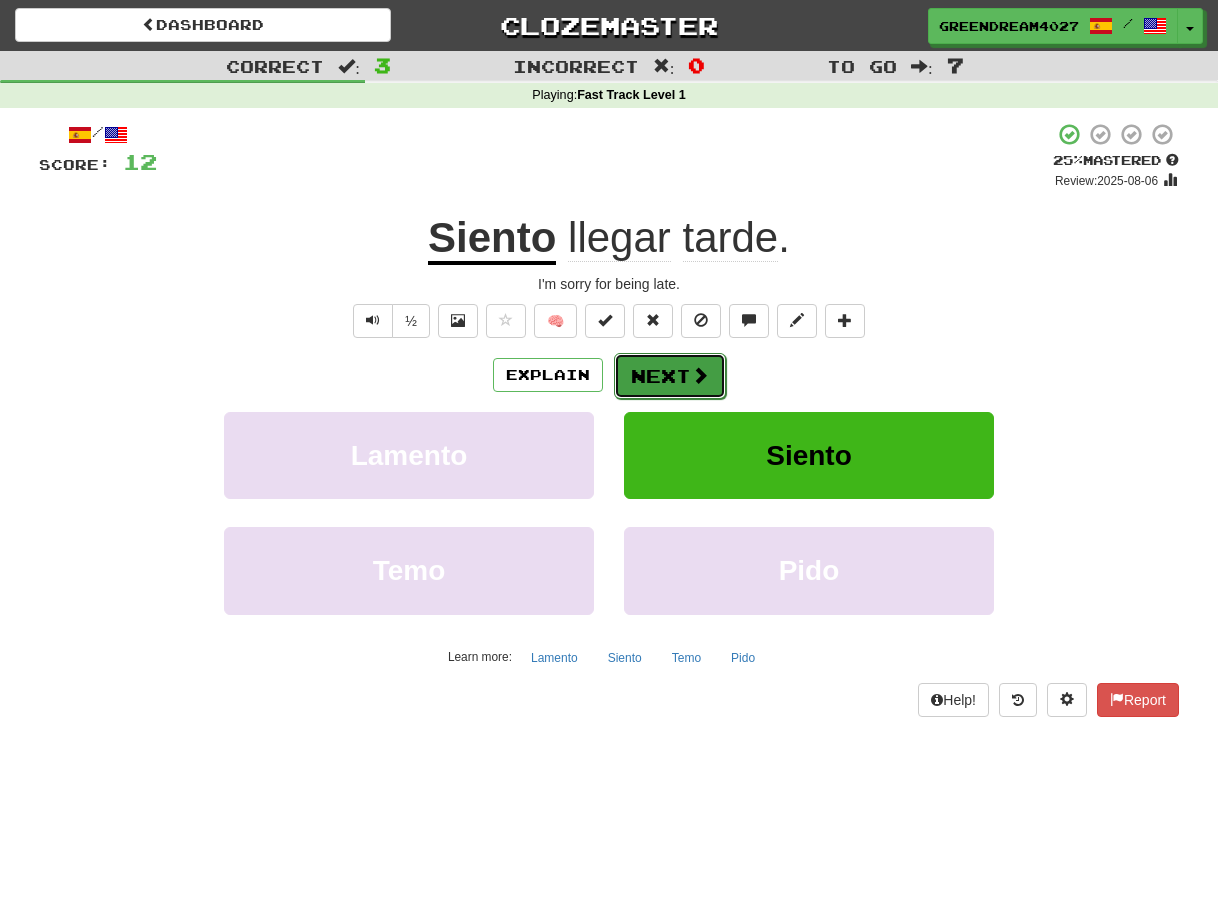 click on "Next" at bounding box center (670, 376) 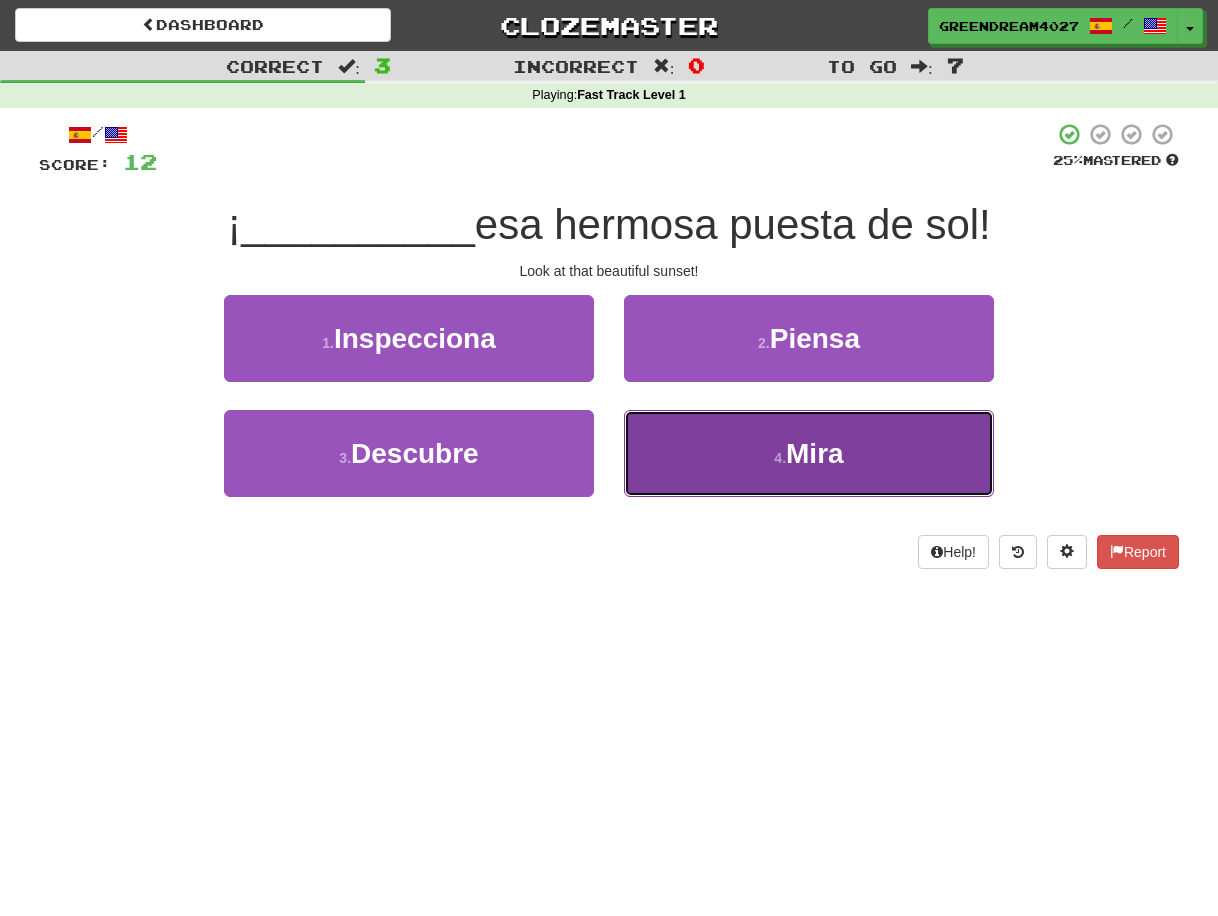 click on "4 .  Mira" at bounding box center (809, 453) 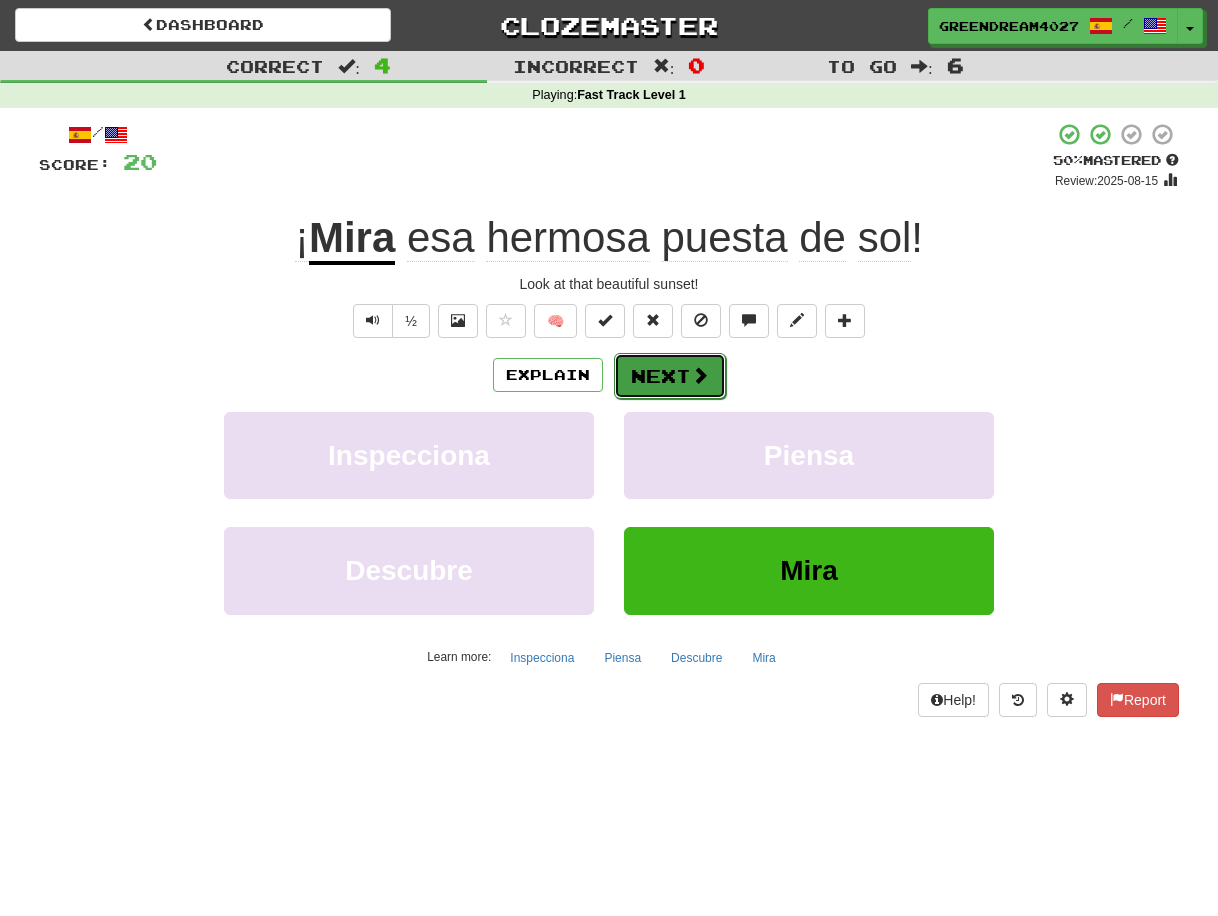click on "Next" at bounding box center [670, 376] 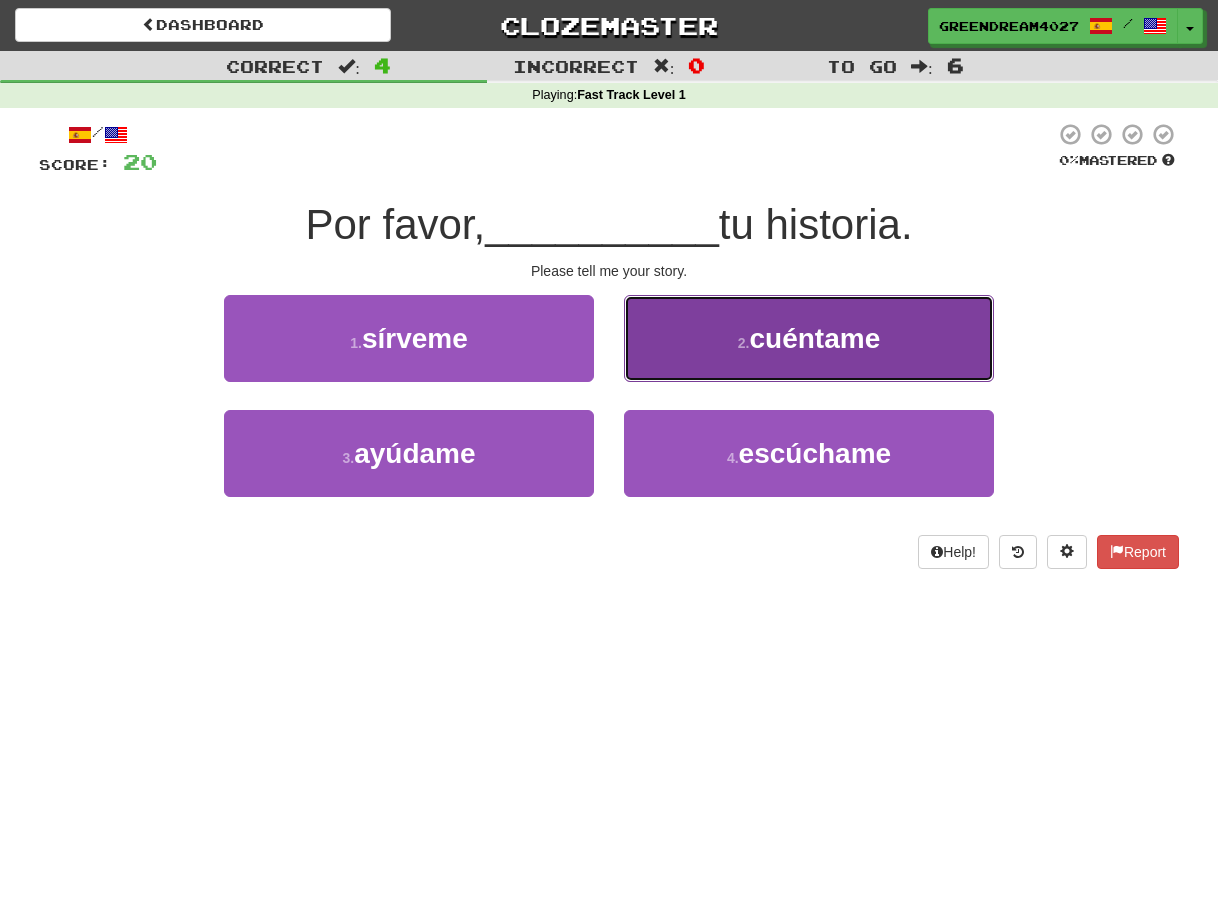 click on "2 .  cuéntame" at bounding box center (809, 338) 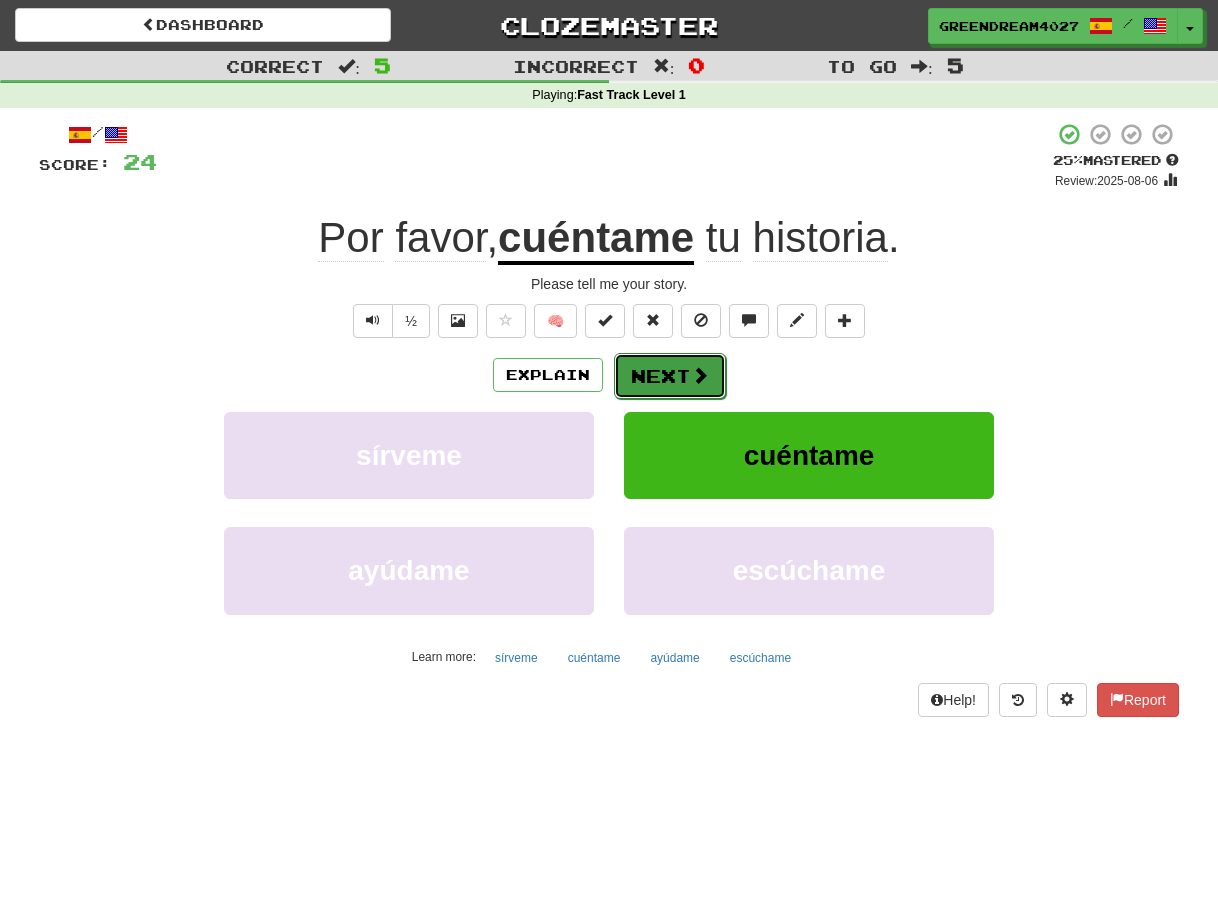click on "Next" at bounding box center (670, 376) 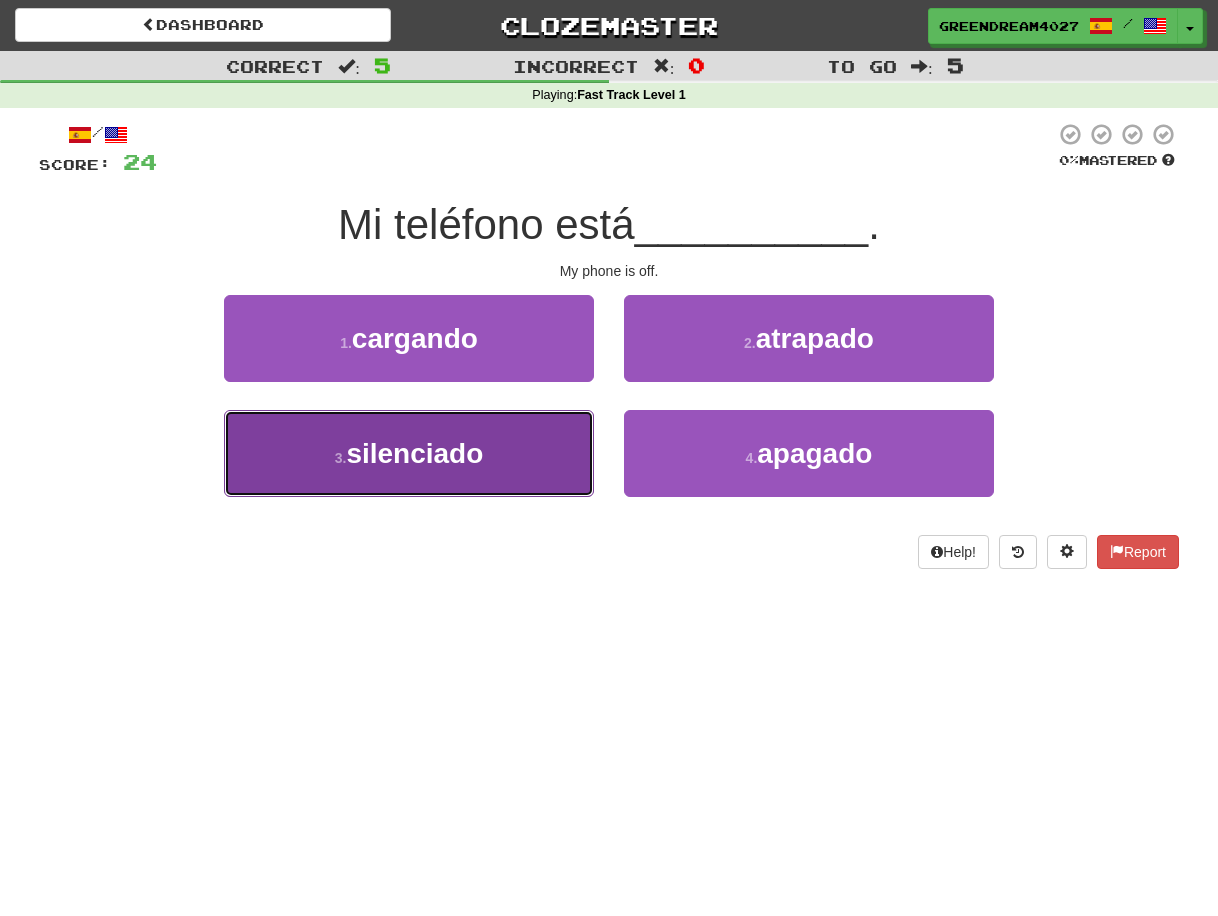 click on "silenciado" at bounding box center (414, 453) 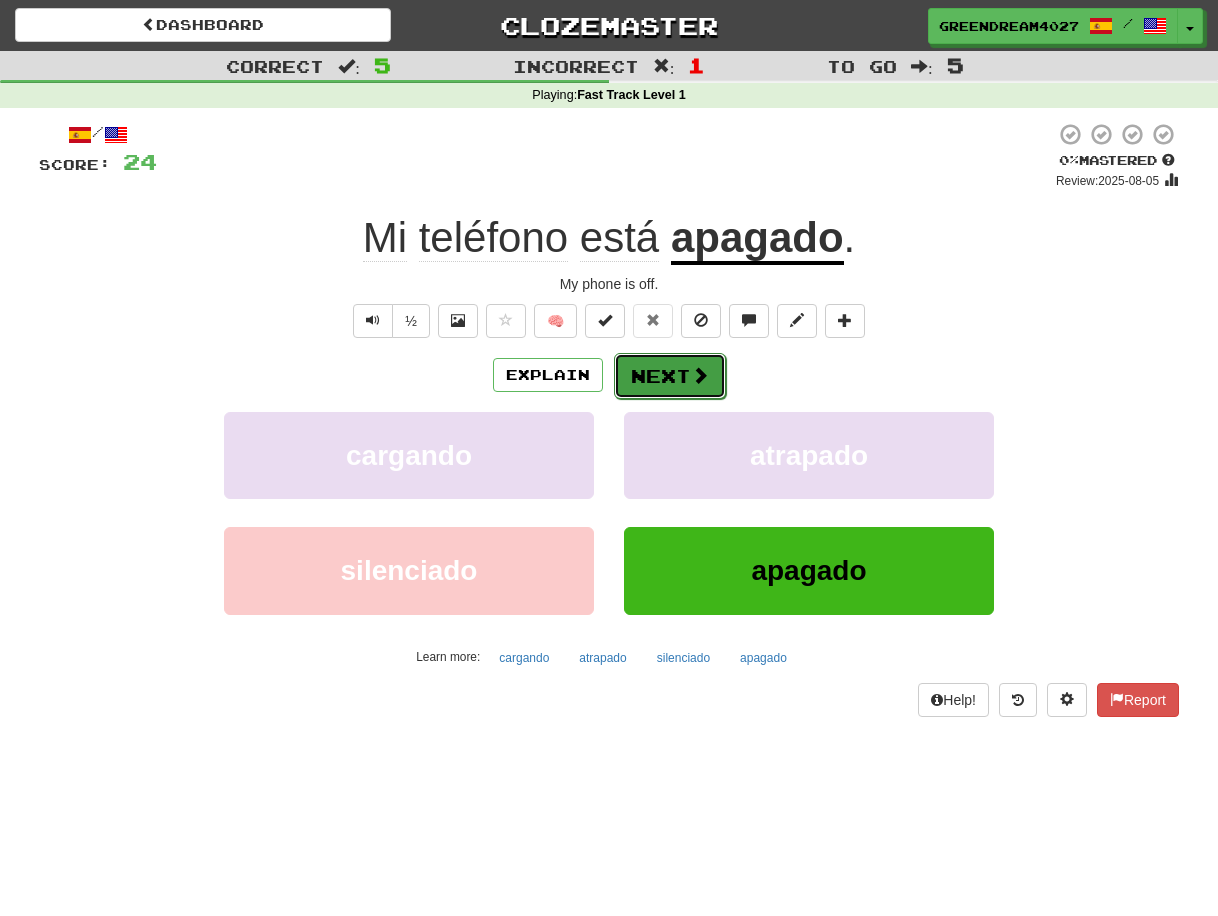 click on "Next" at bounding box center [670, 376] 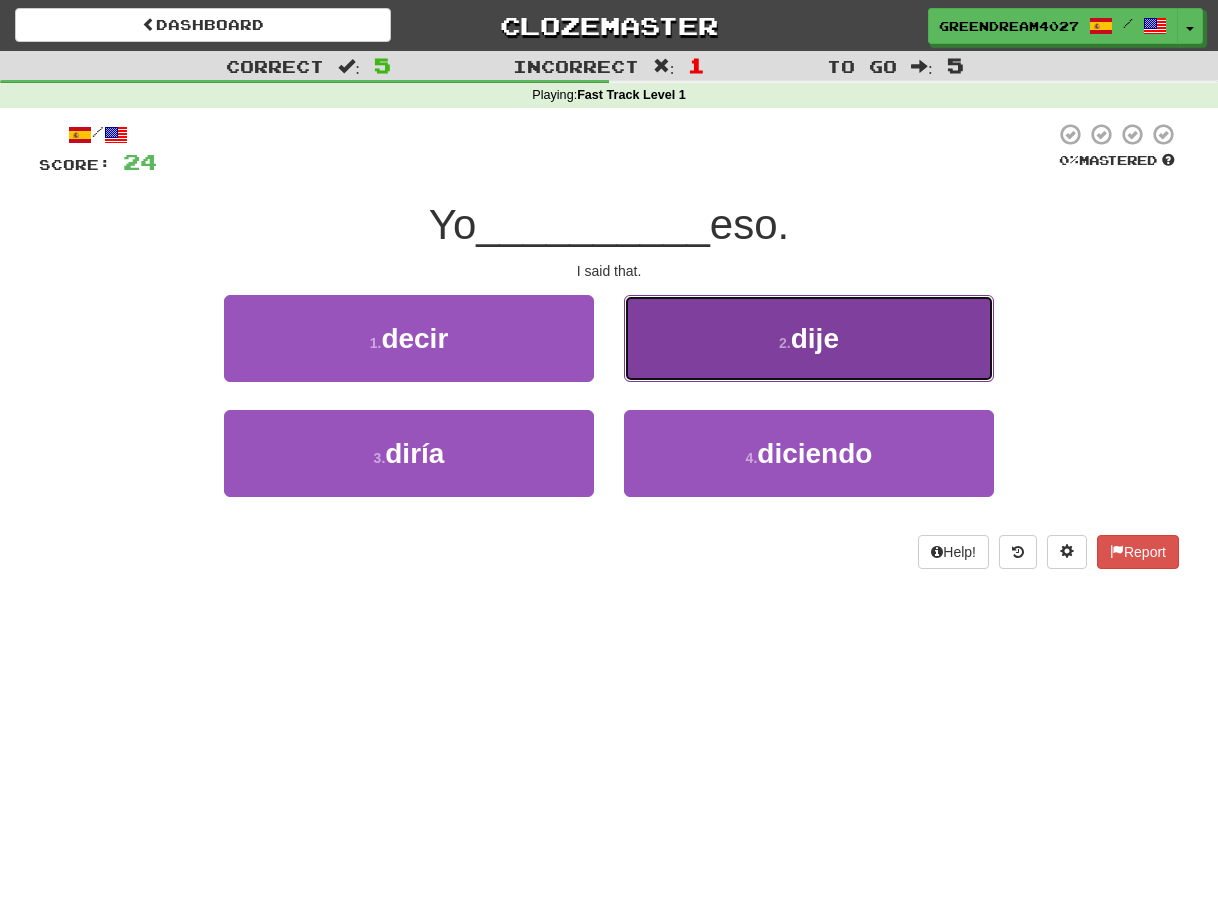 click on "2 .  dije" at bounding box center (809, 338) 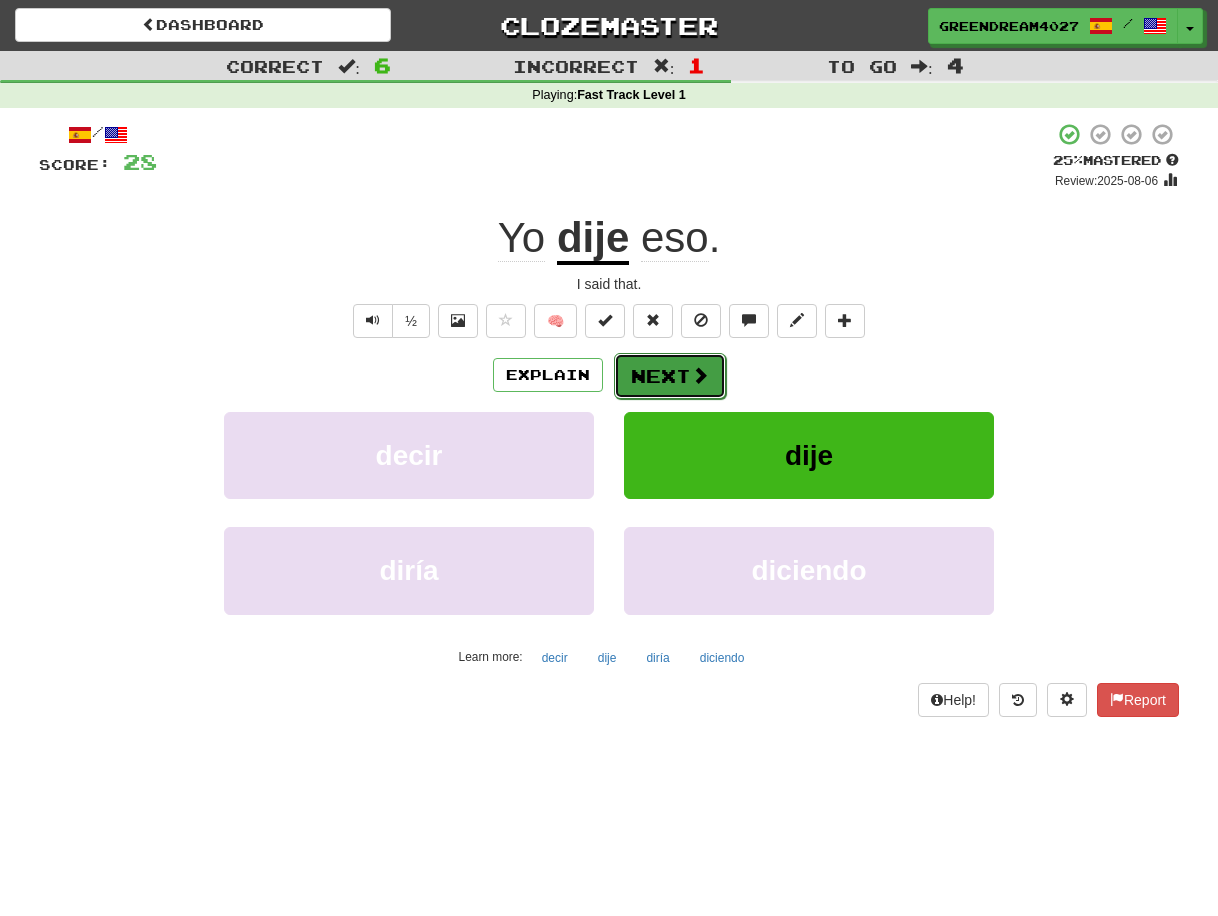 click on "Next" at bounding box center (670, 376) 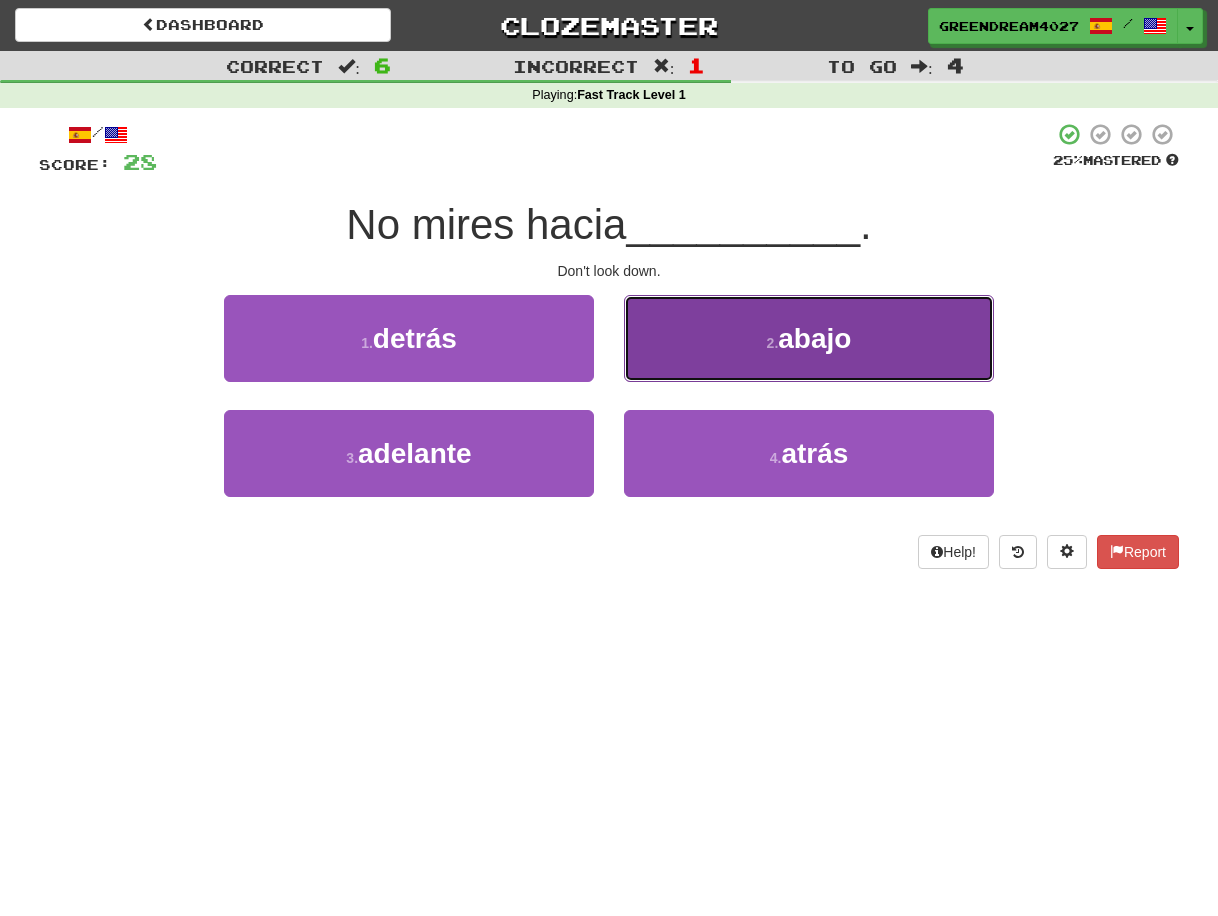 click on "abajo" at bounding box center [814, 338] 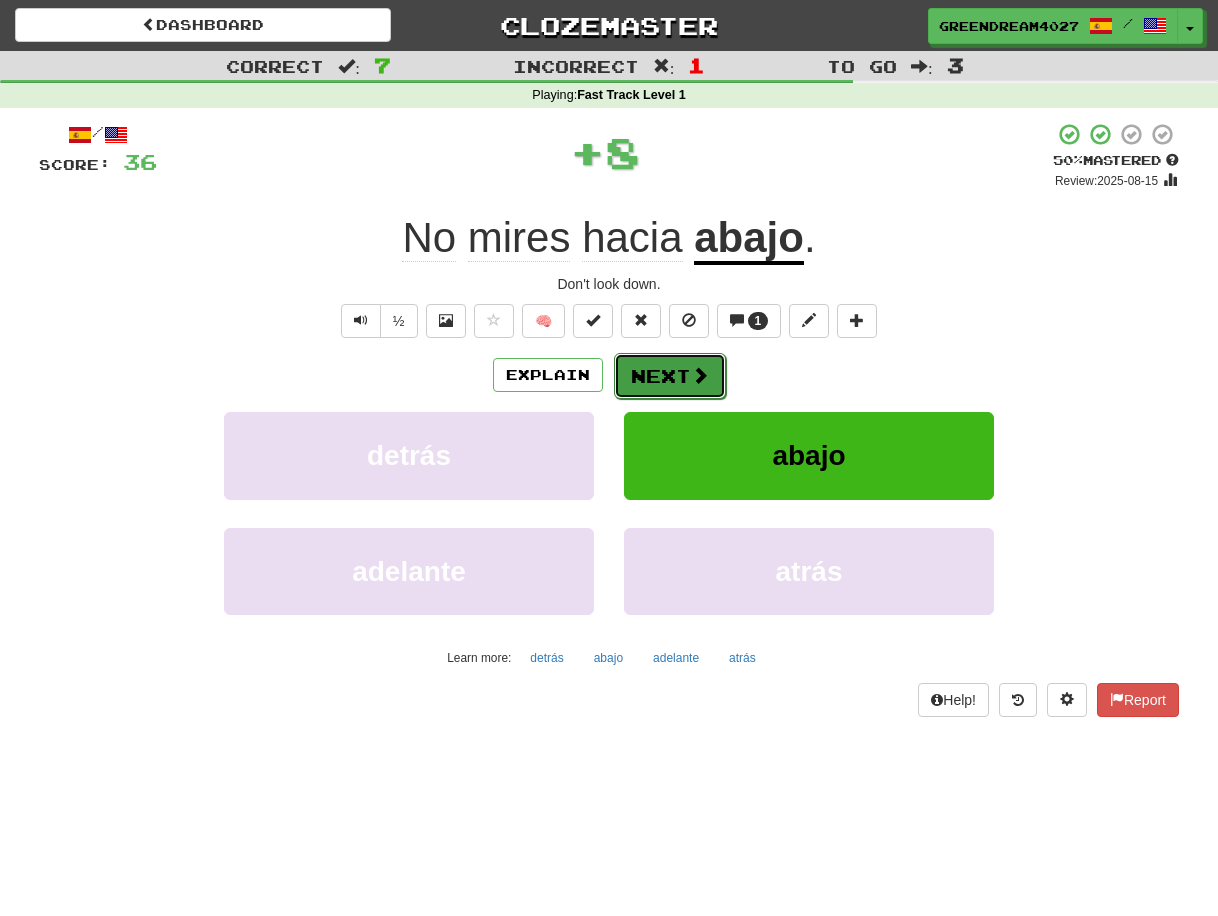 click on "Next" at bounding box center (670, 376) 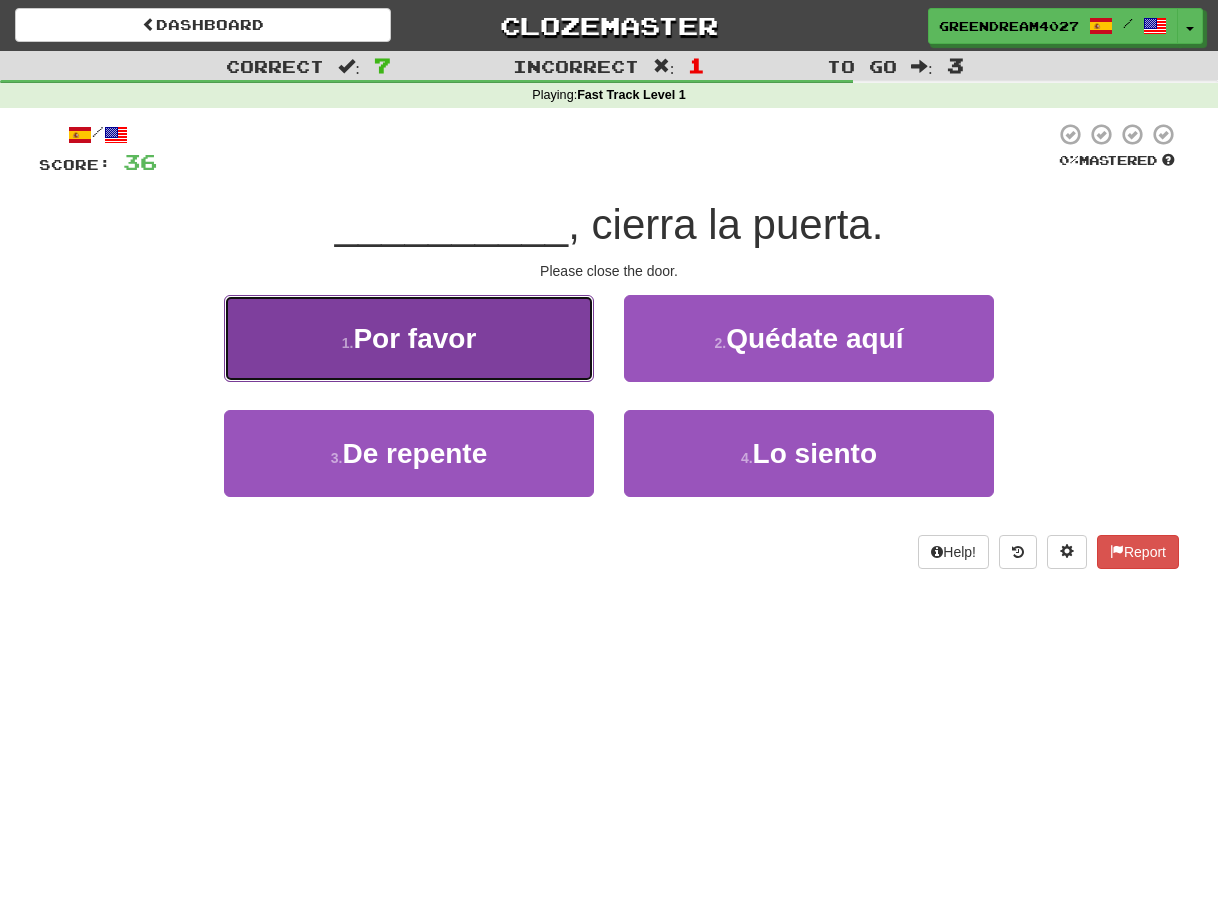 click on "1 .  Por favor" at bounding box center (409, 338) 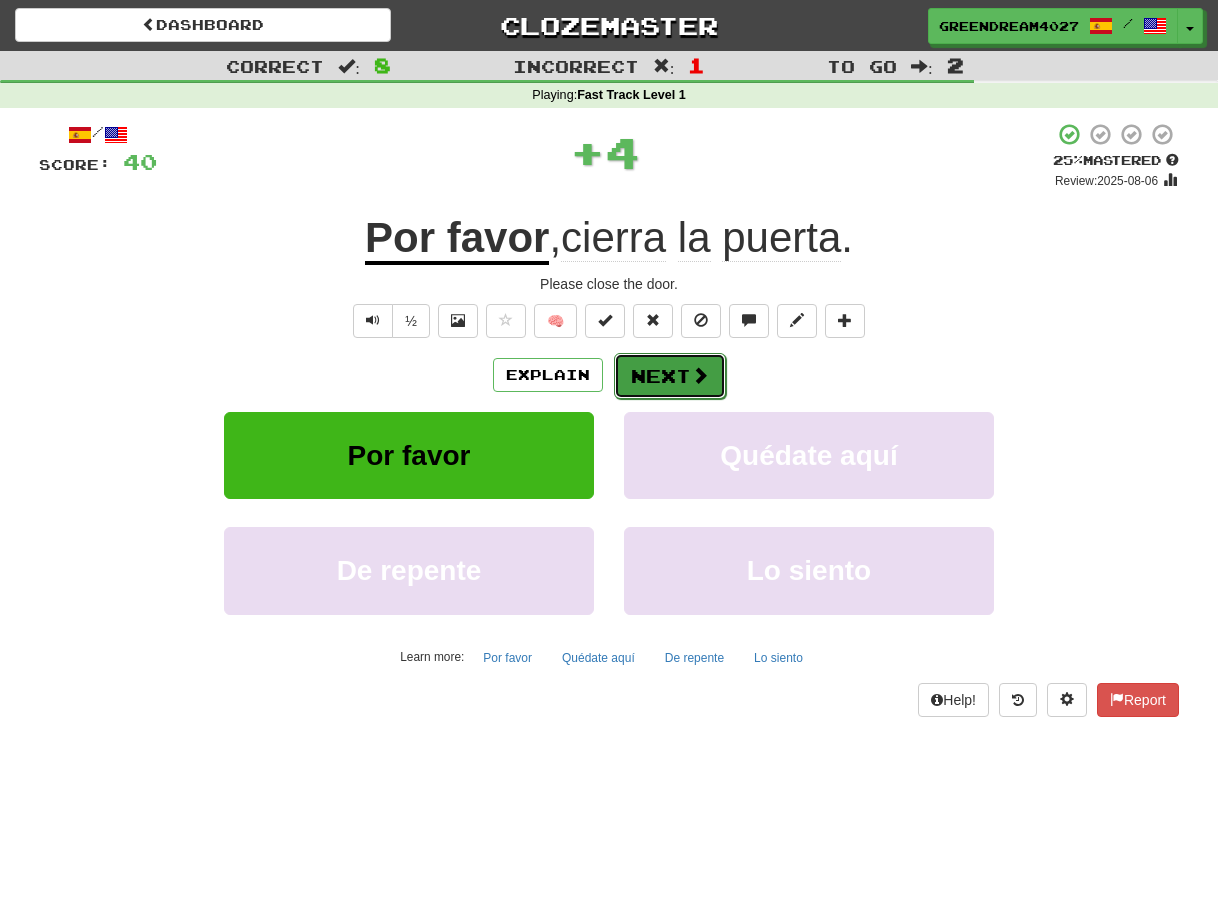 click on "Next" at bounding box center [670, 376] 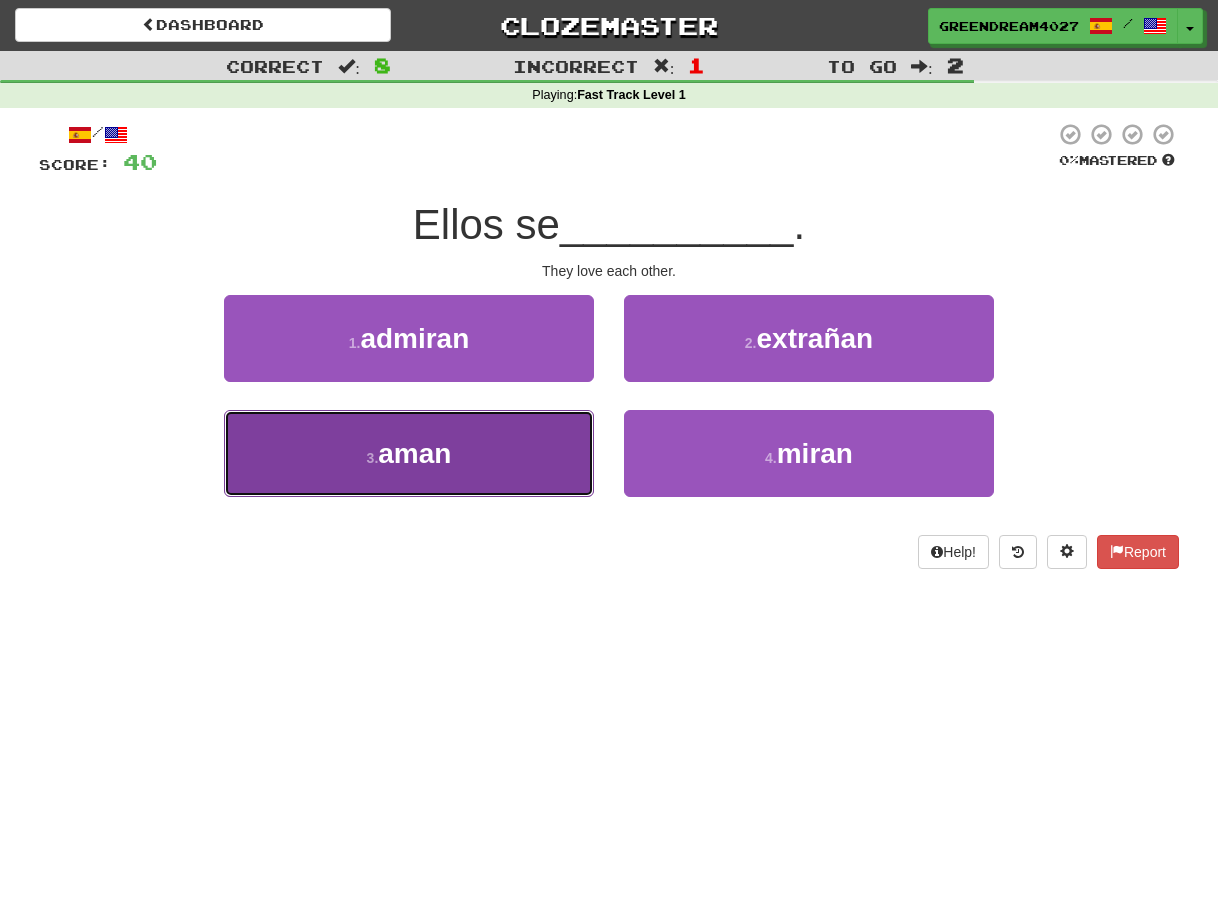 click on "3 .  aman" at bounding box center [409, 453] 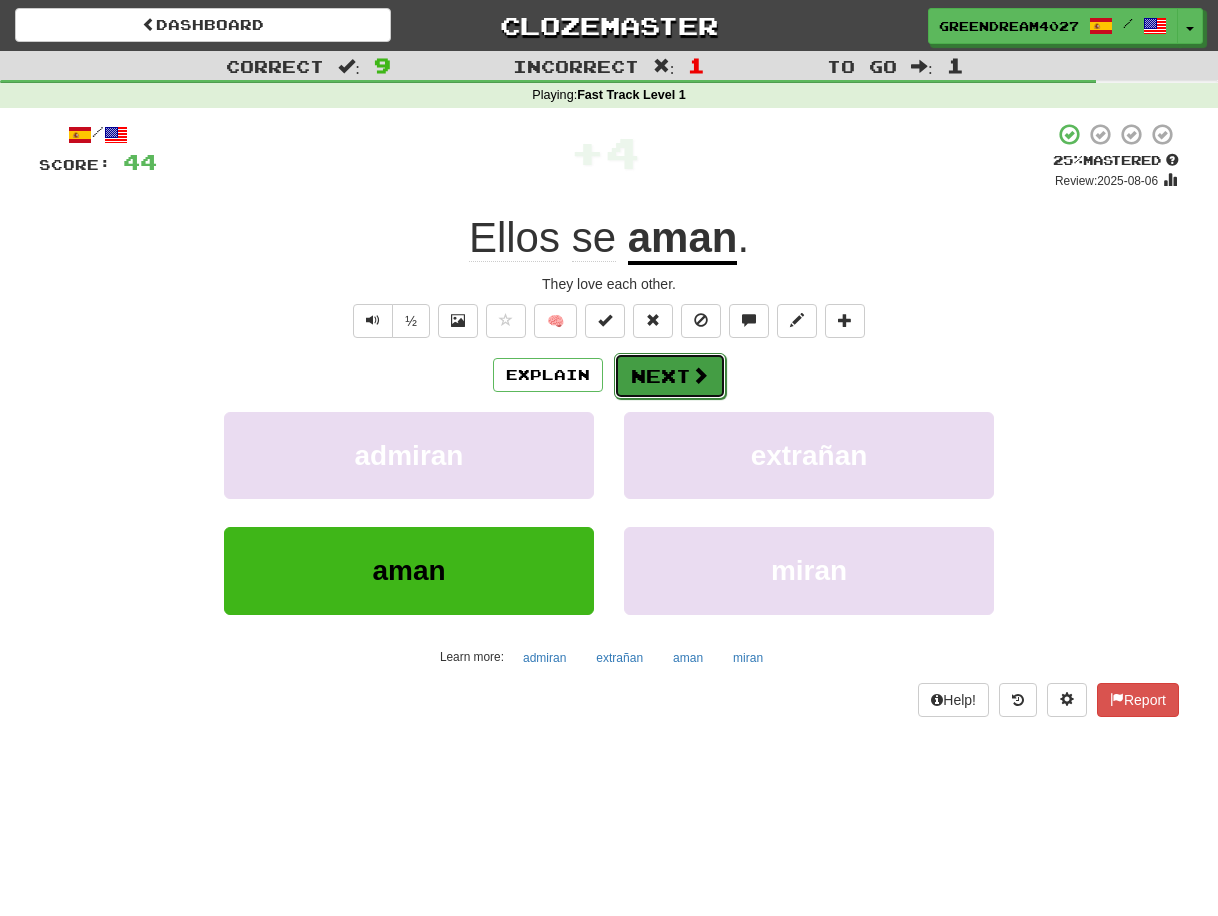 click on "Next" at bounding box center (670, 376) 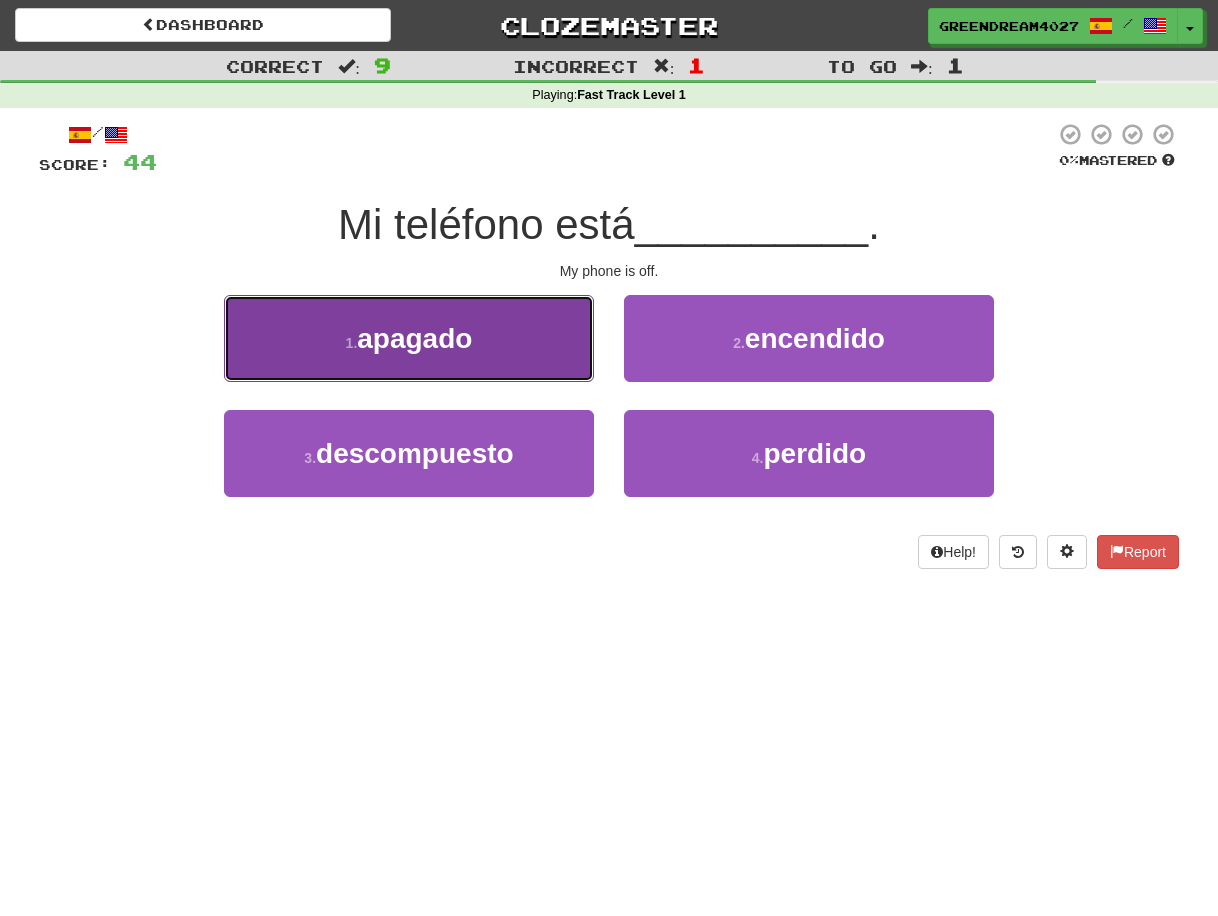 click on "apagado" at bounding box center [414, 338] 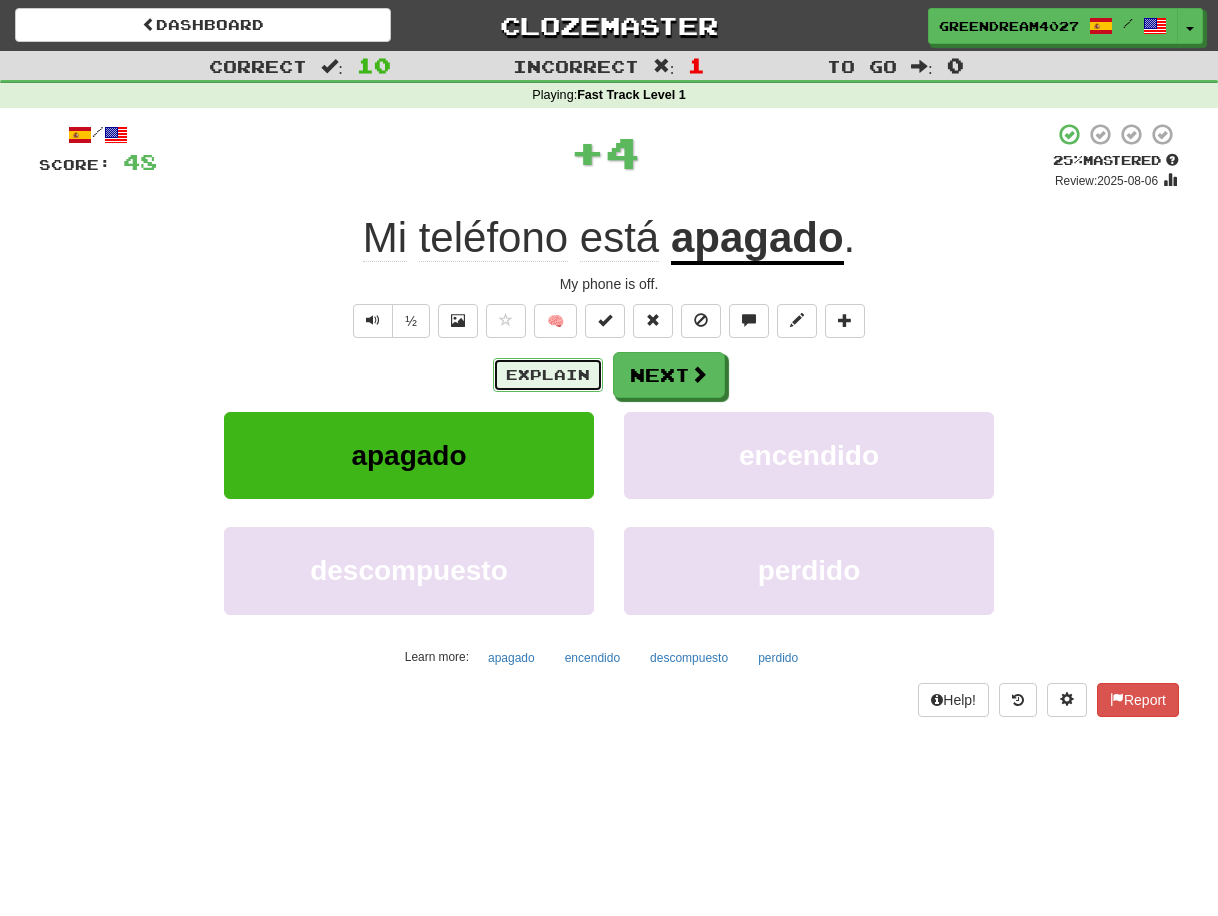 click on "Explain" at bounding box center [548, 375] 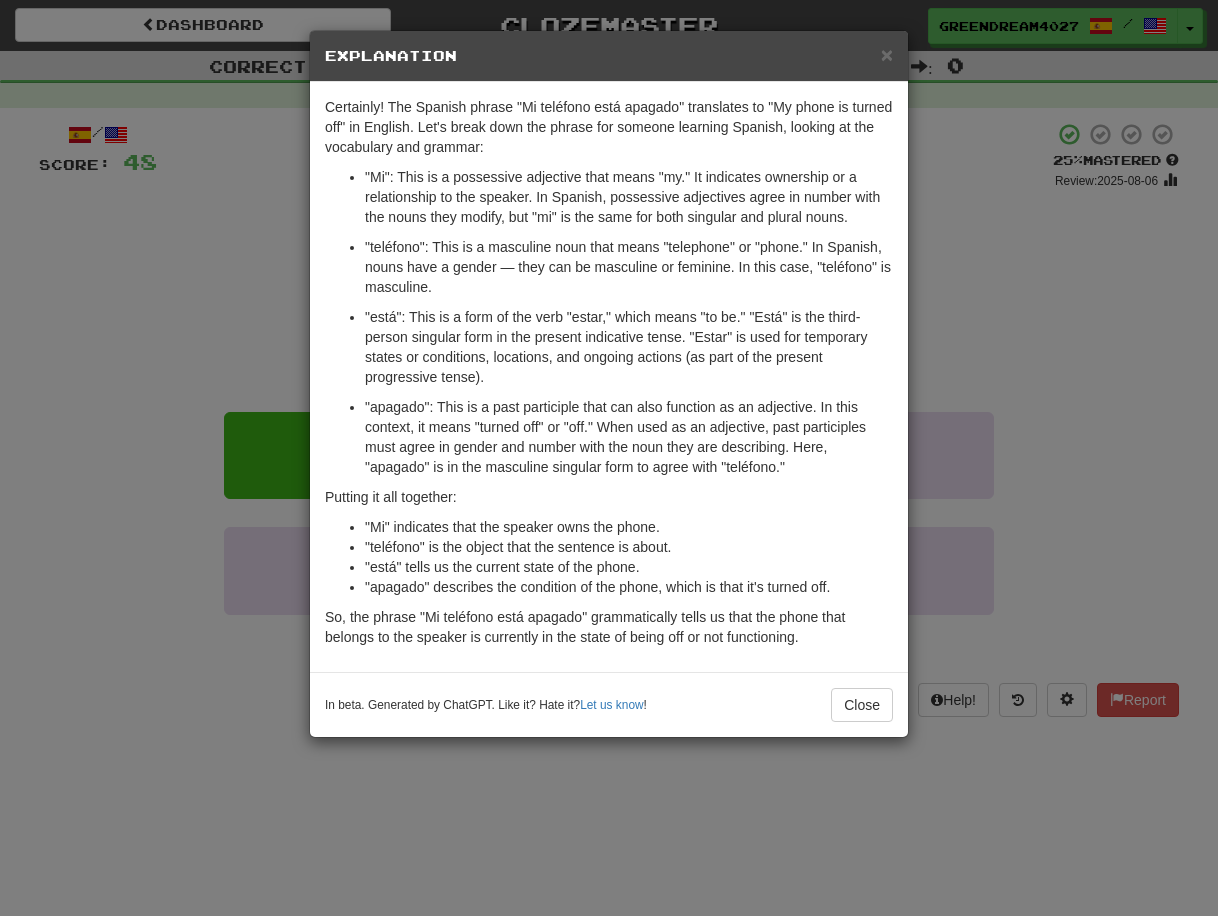 click on "× Explanation Certainly! The Spanish phrase "Mi teléfono está apagado" translates to "My phone is turned off" in English. Let's break down the phrase for someone learning Spanish, looking at the vocabulary and grammar:
"Mi": This is a possessive adjective that means "my." It indicates ownership or a relationship to the speaker. In Spanish, possessive adjectives agree in number with the nouns they modify, but "mi" is the same for both singular and plural nouns.
"teléfono": This is a masculine noun that means "telephone" or "phone." In Spanish, nouns have a gender — they can be masculine or feminine. In this case, "teléfono" is masculine.
"está": This is a form of the verb "estar," which means "to be." "Está" is the third-person singular form in the present indicative tense. "Estar" is used for temporary states or conditions, locations, and ongoing actions (as part of the present progressive tense).
Putting it all together:
Let us know ! Close" at bounding box center [609, 458] 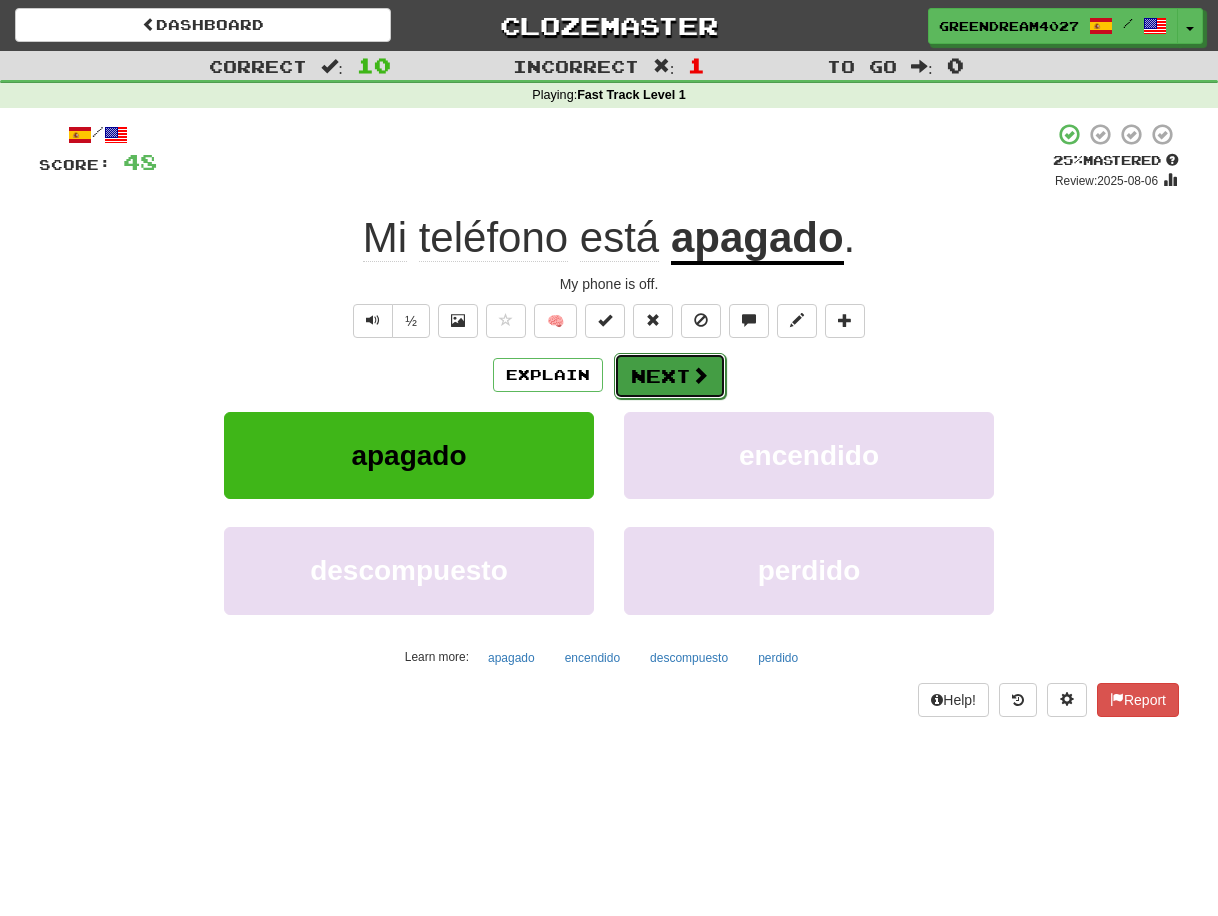 click on "Next" at bounding box center (670, 376) 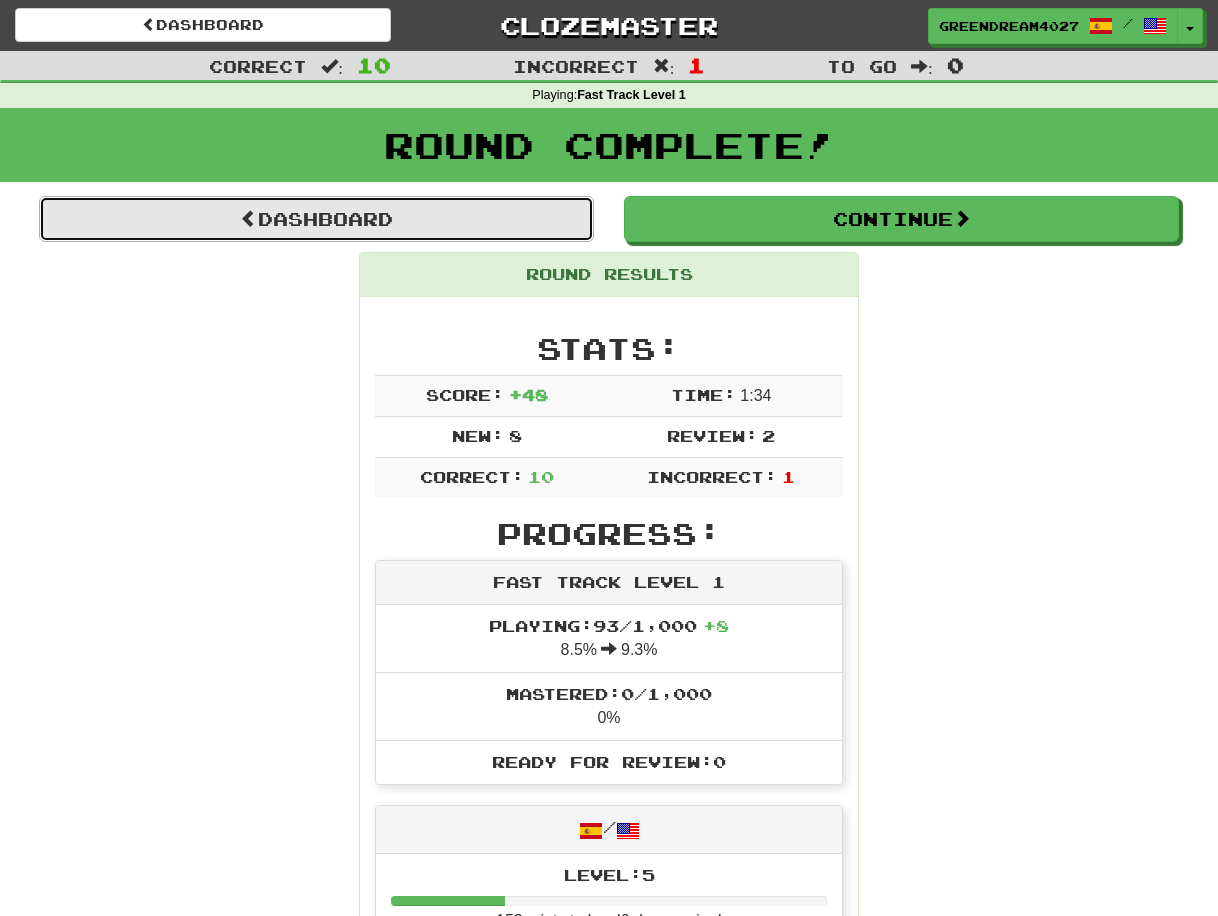 click on "Dashboard" at bounding box center (316, 219) 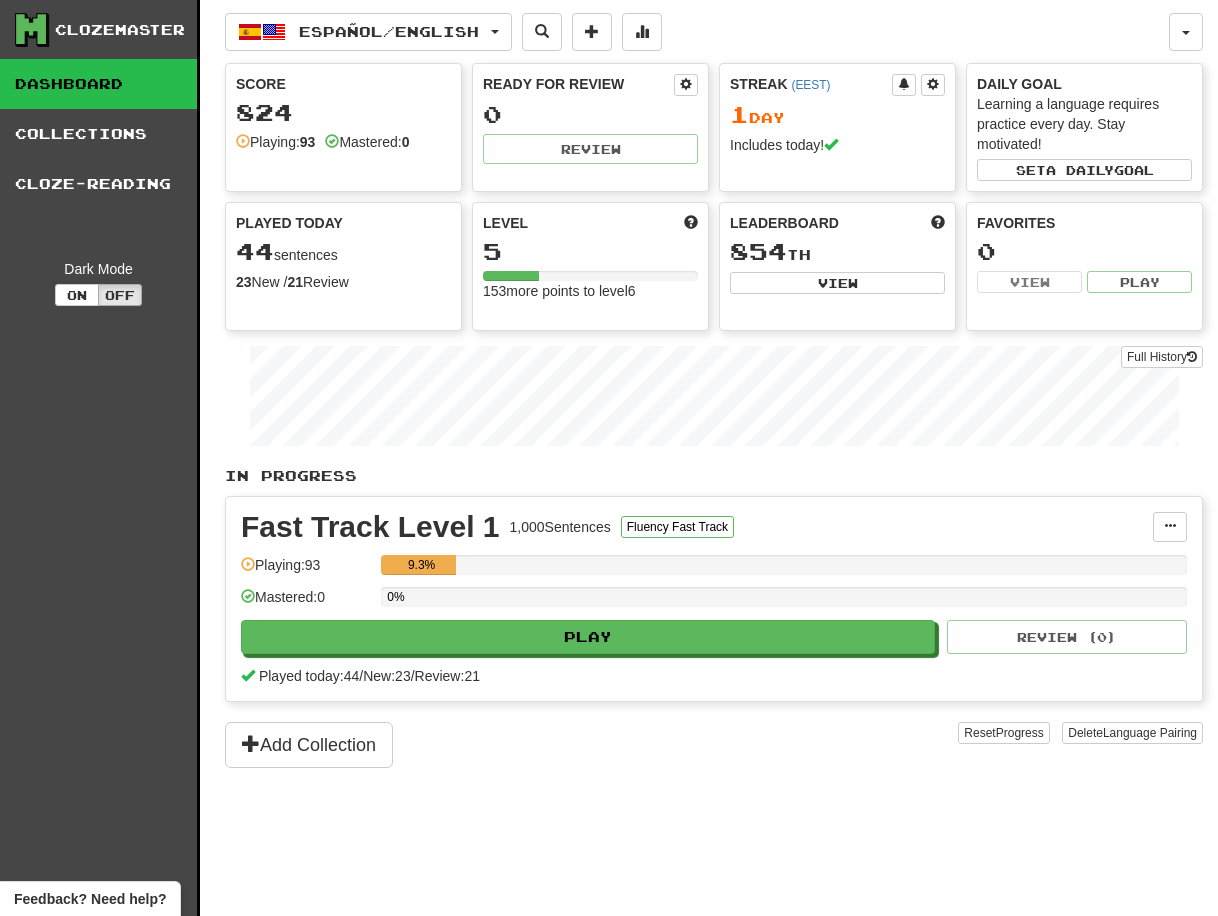 scroll, scrollTop: 0, scrollLeft: 0, axis: both 